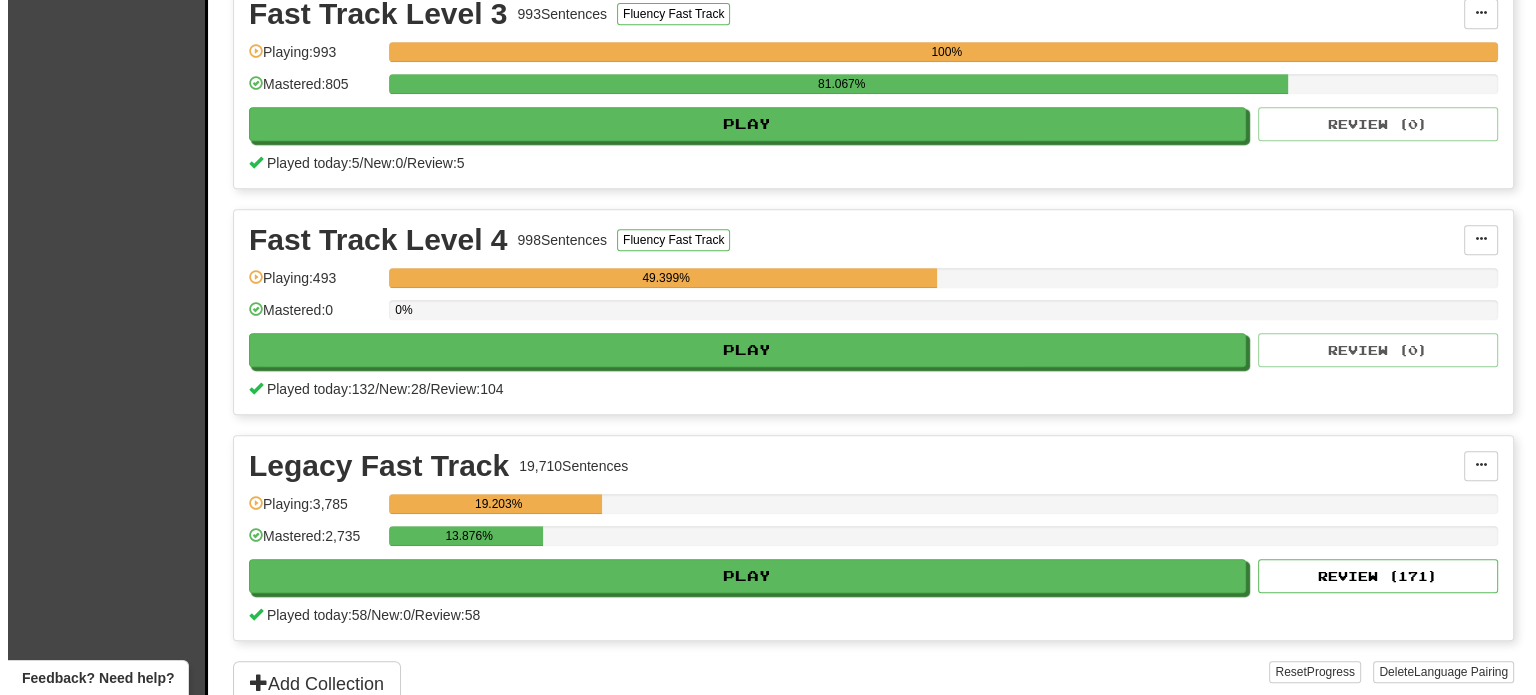 scroll, scrollTop: 1000, scrollLeft: 0, axis: vertical 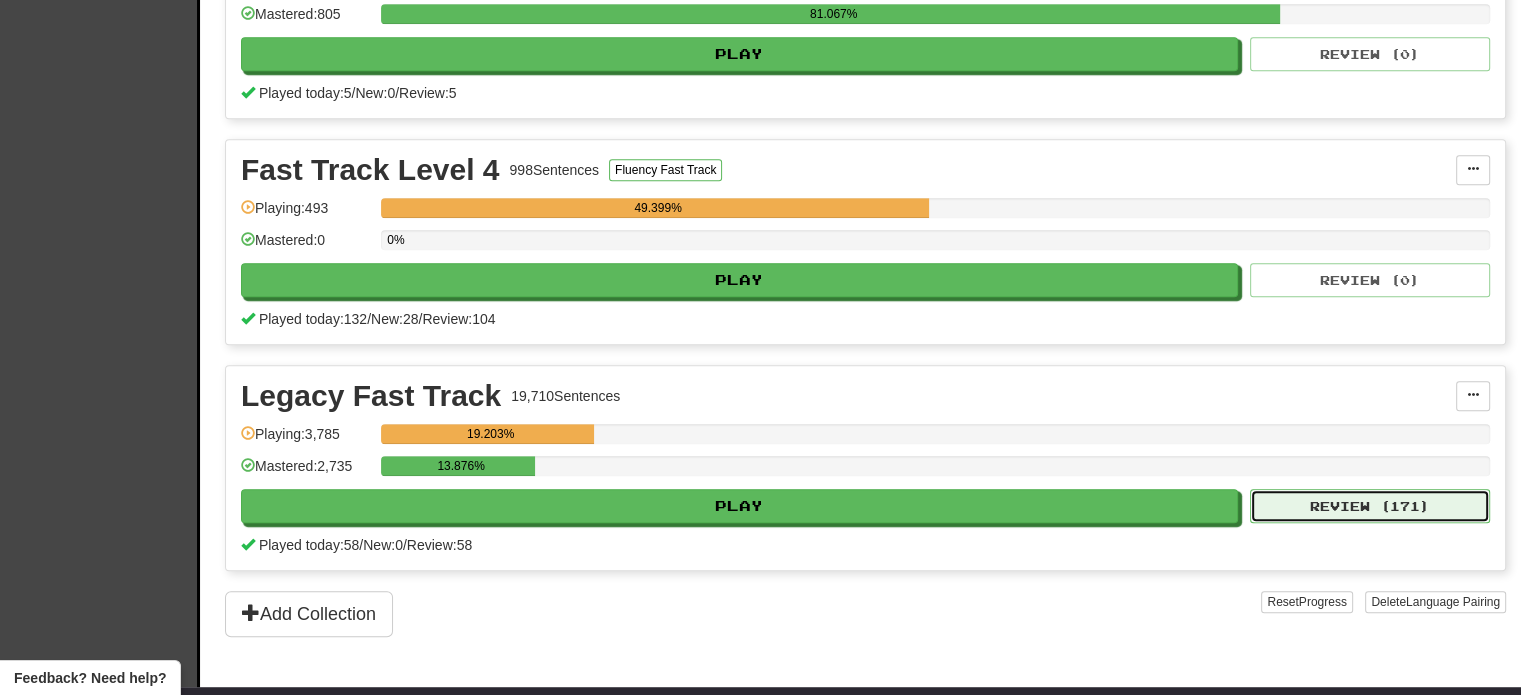 click on "Review ( 171 )" at bounding box center (1370, 506) 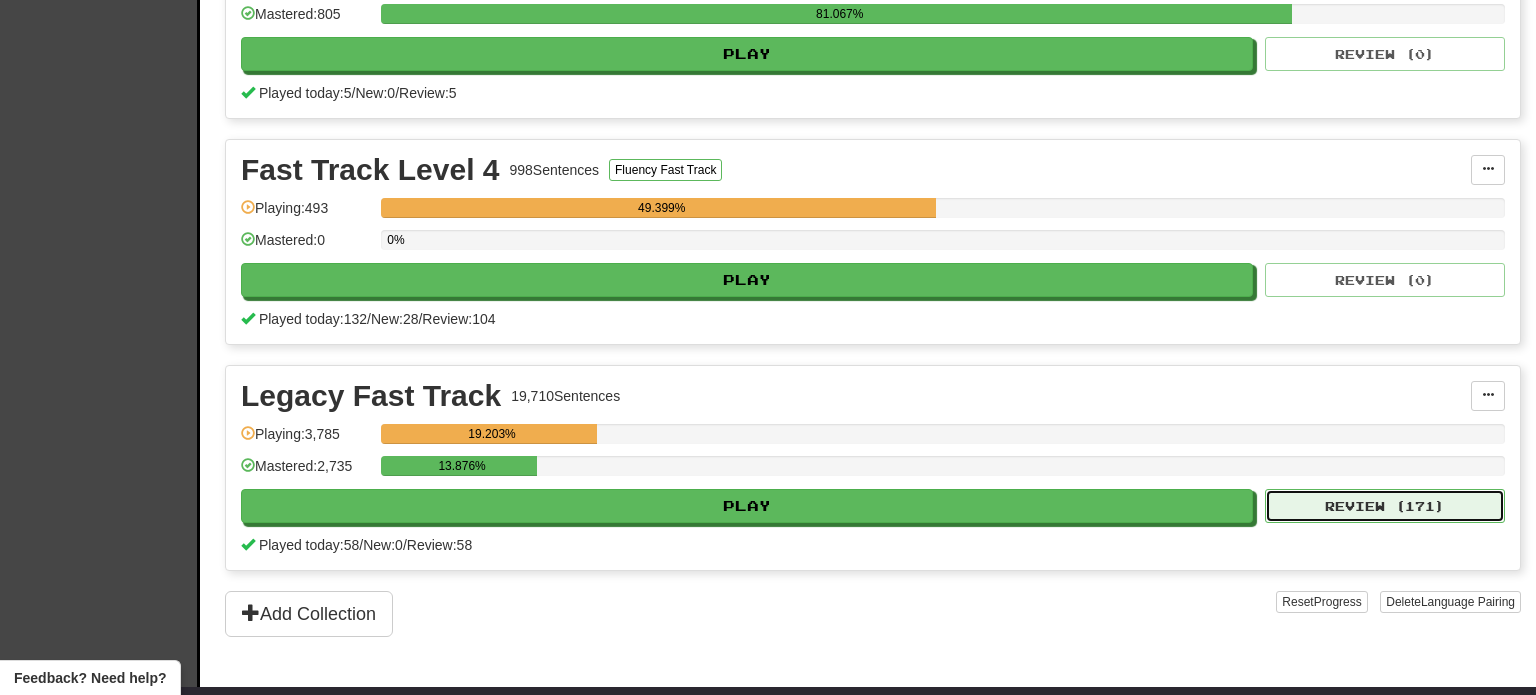 select on "**" 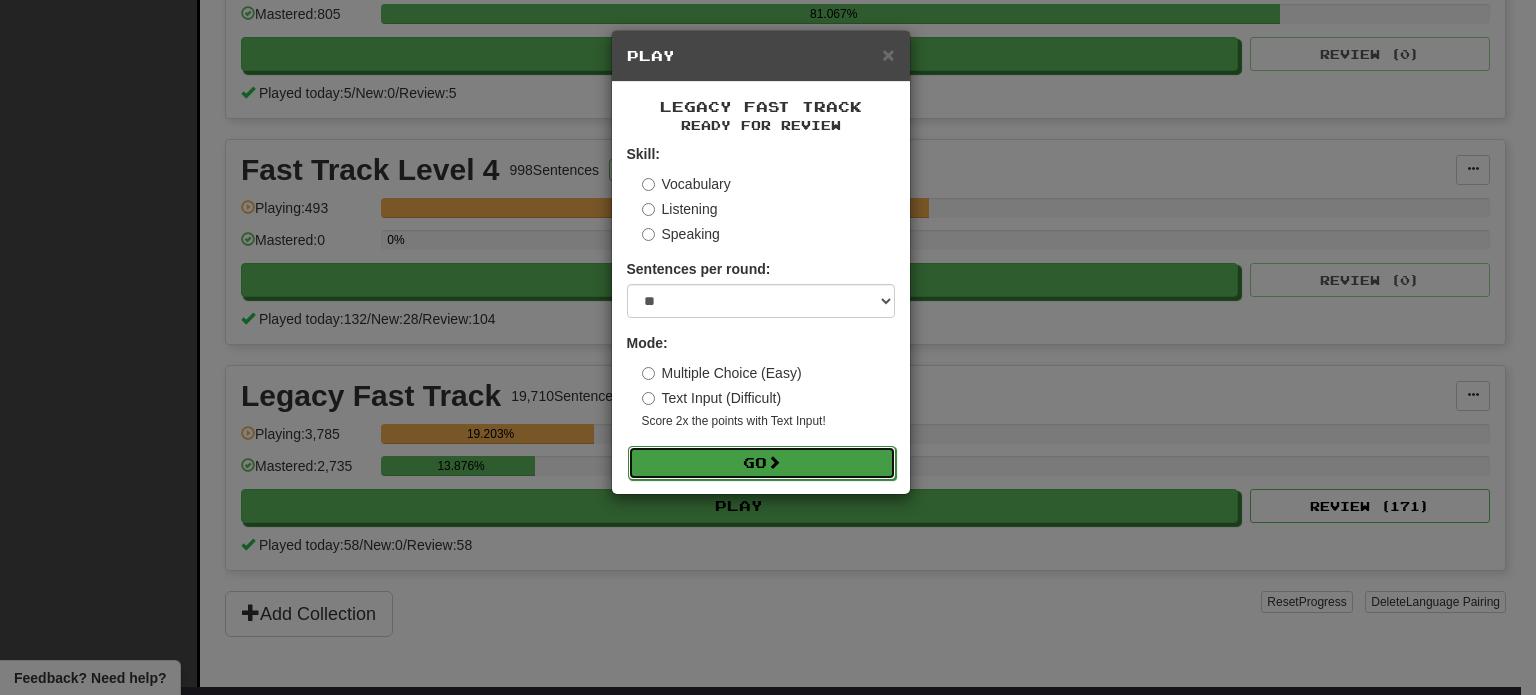 click on "Go" at bounding box center [762, 463] 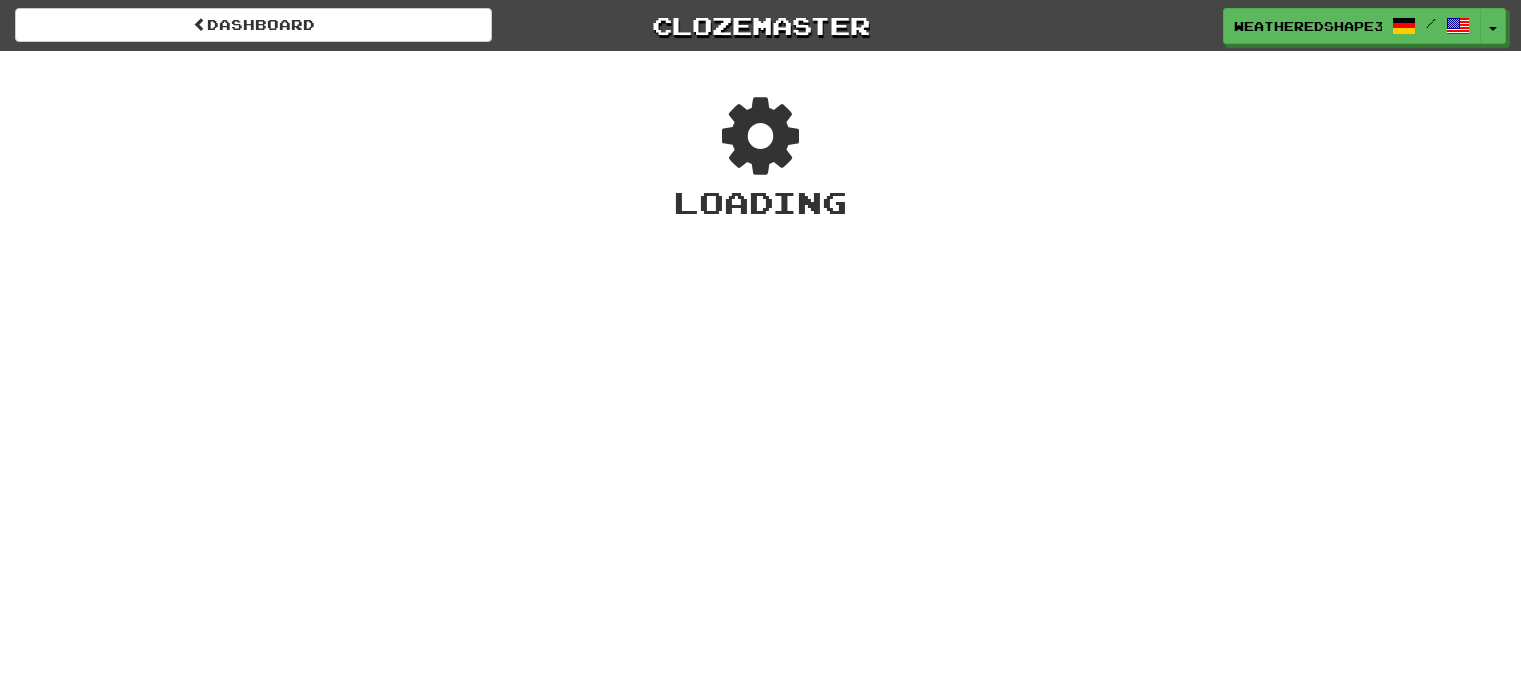 scroll, scrollTop: 0, scrollLeft: 0, axis: both 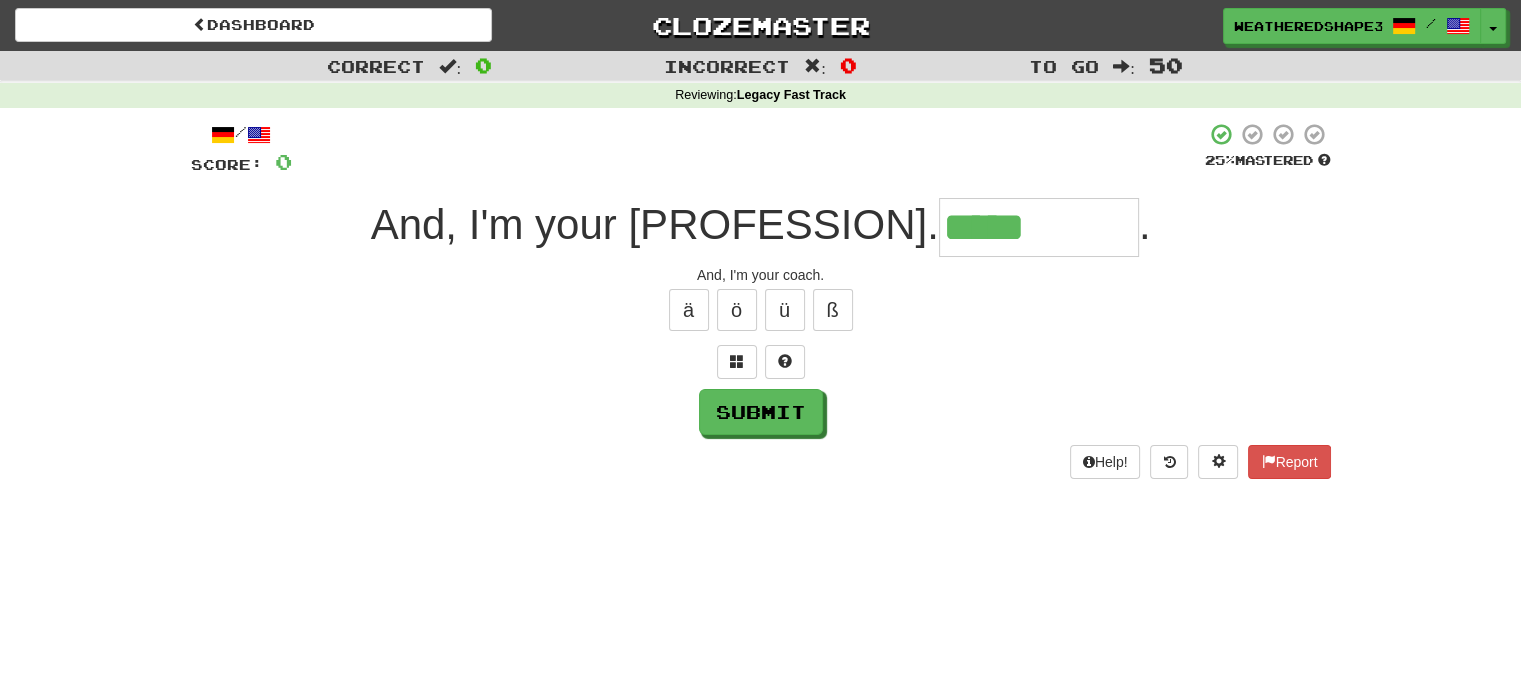 type on "*****" 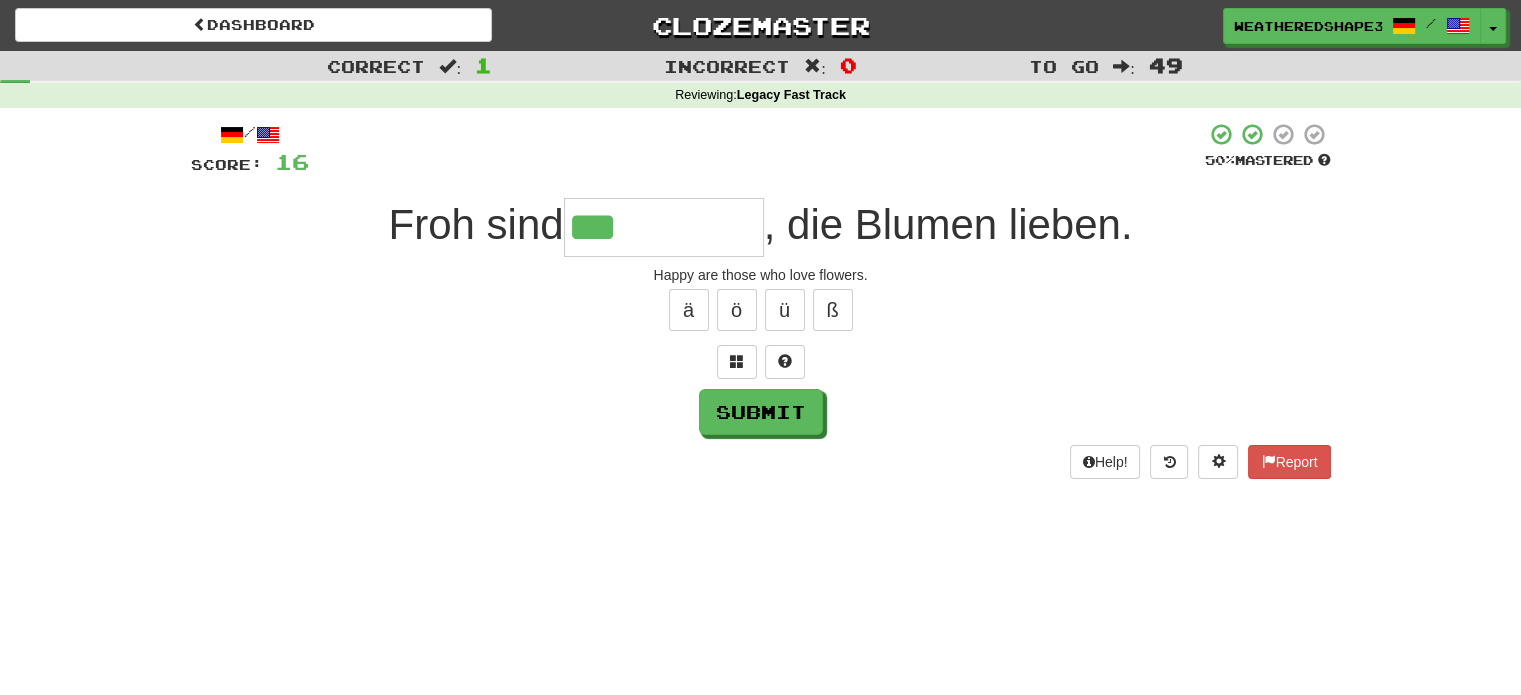 type on "**********" 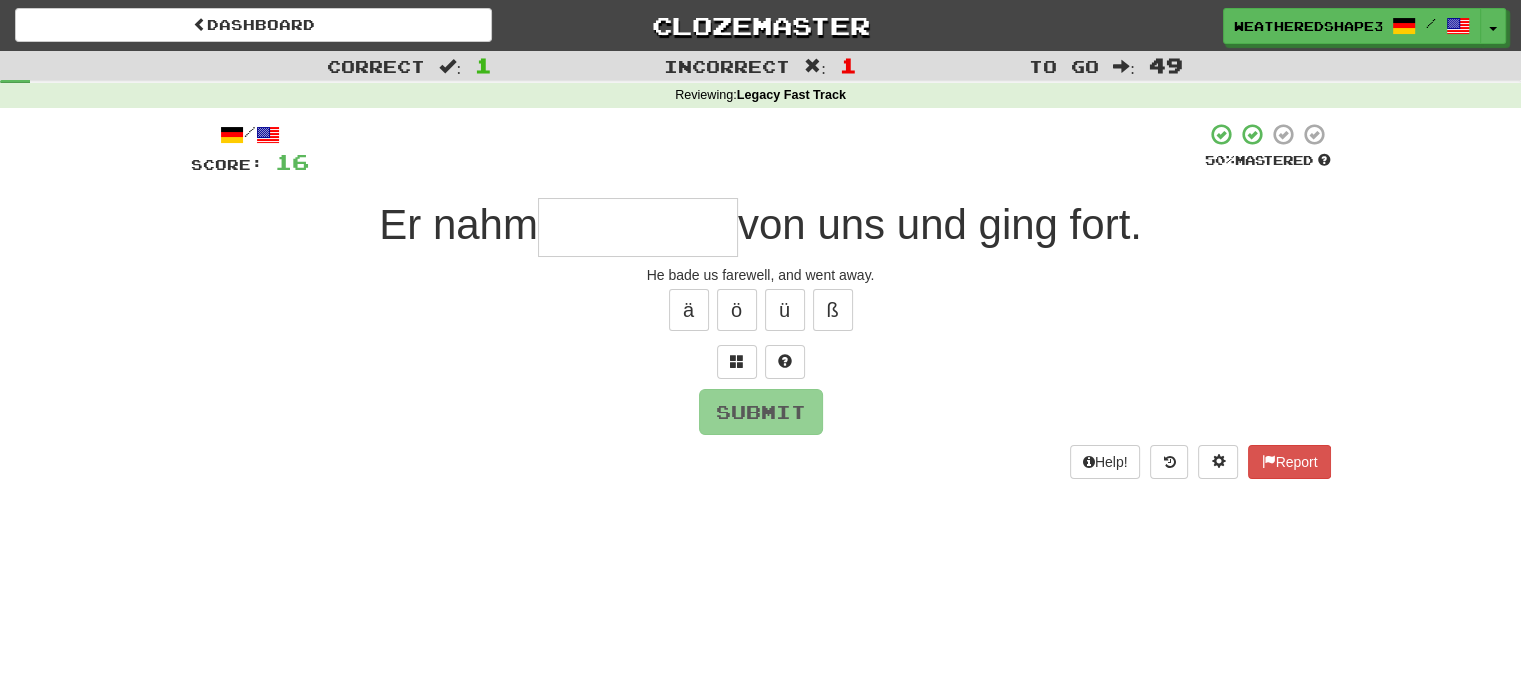 type on "*" 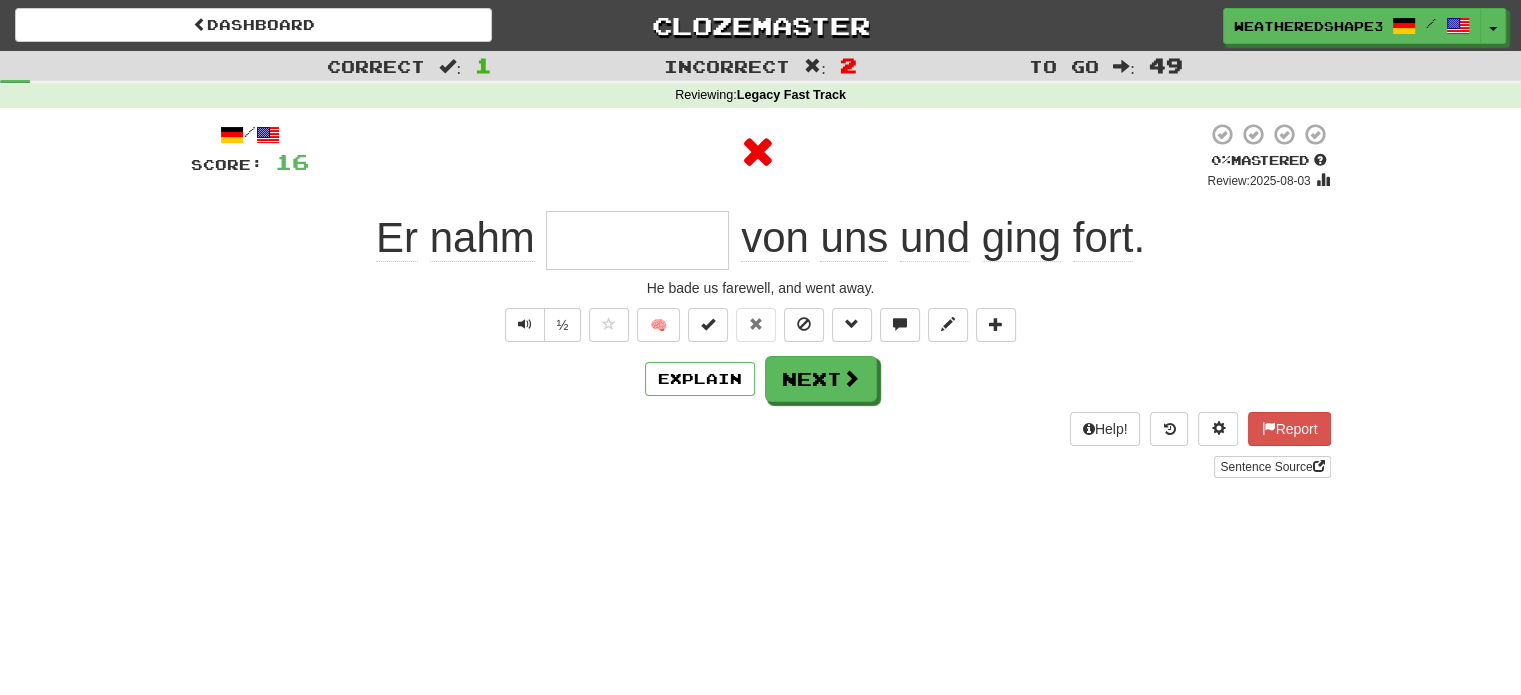 type on "********" 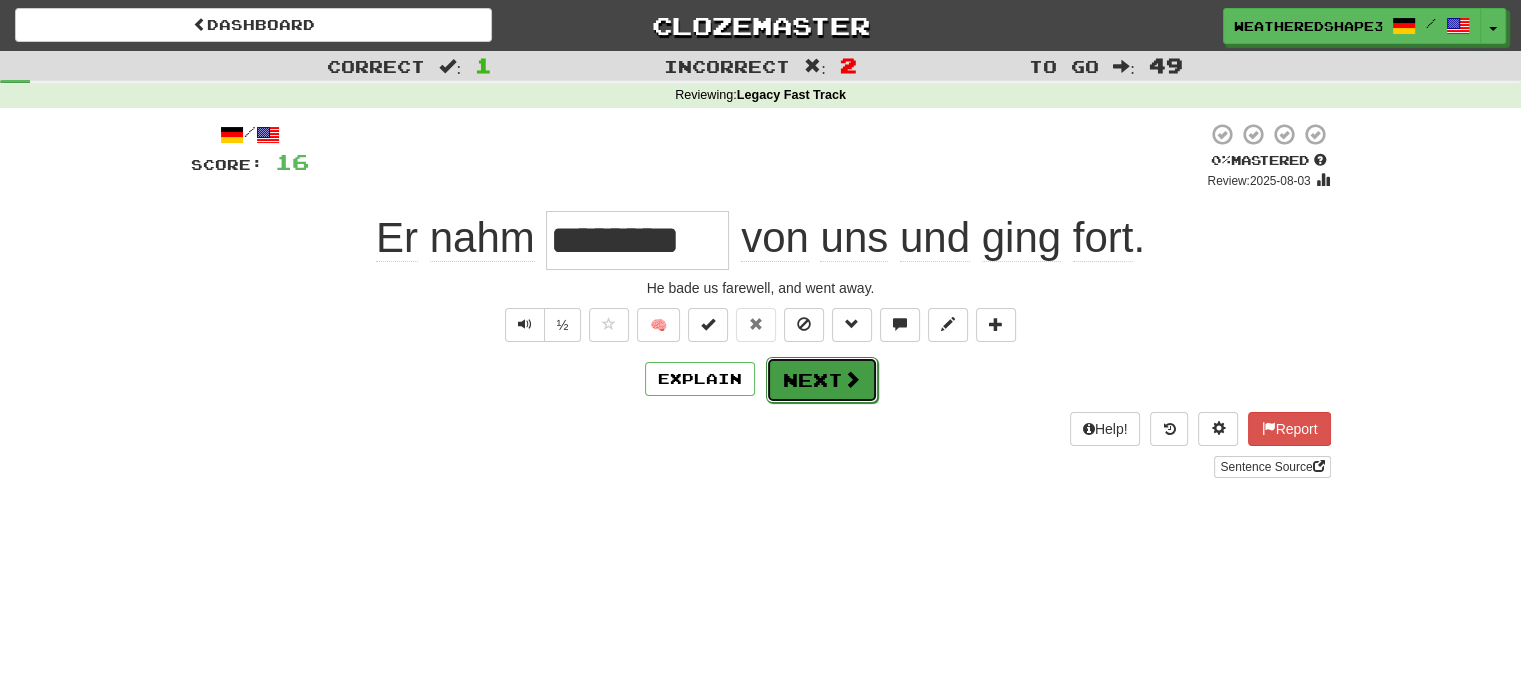 click on "Next" at bounding box center (822, 380) 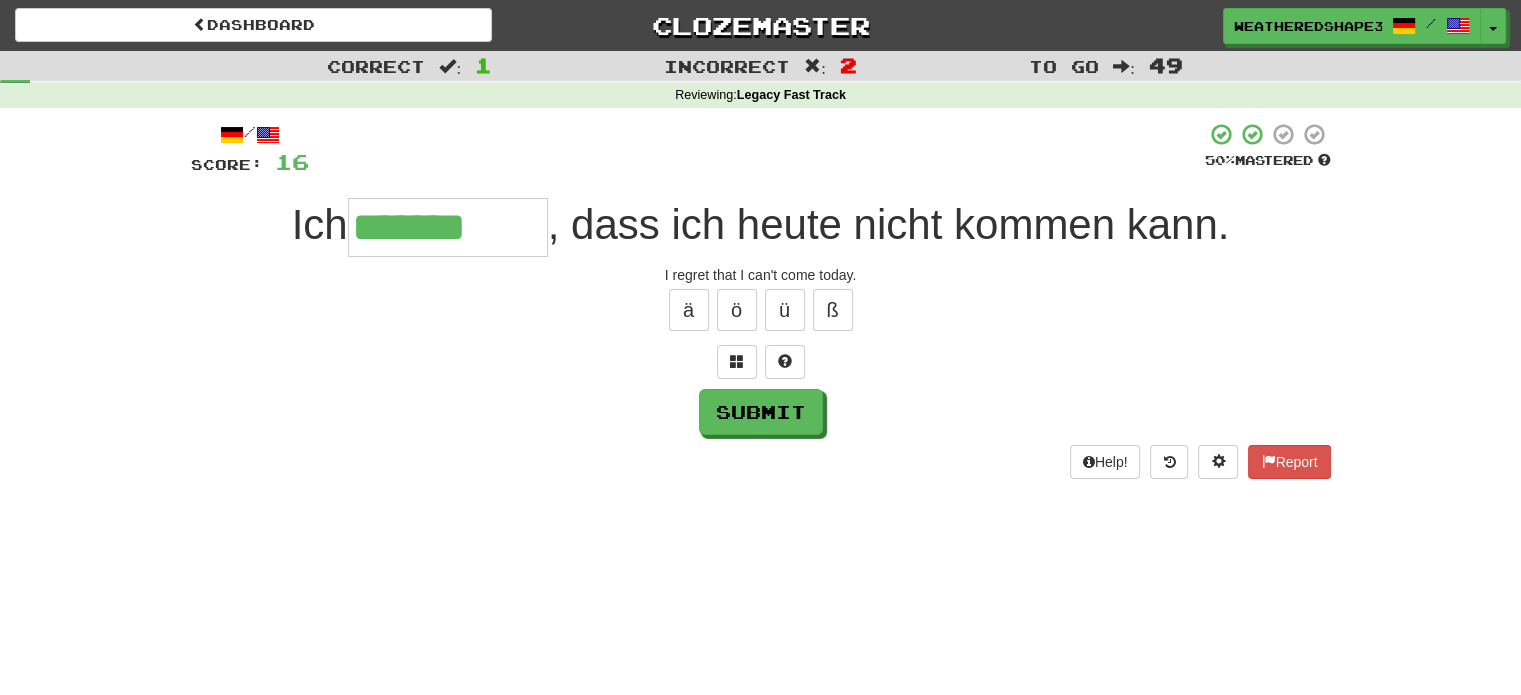 type on "*******" 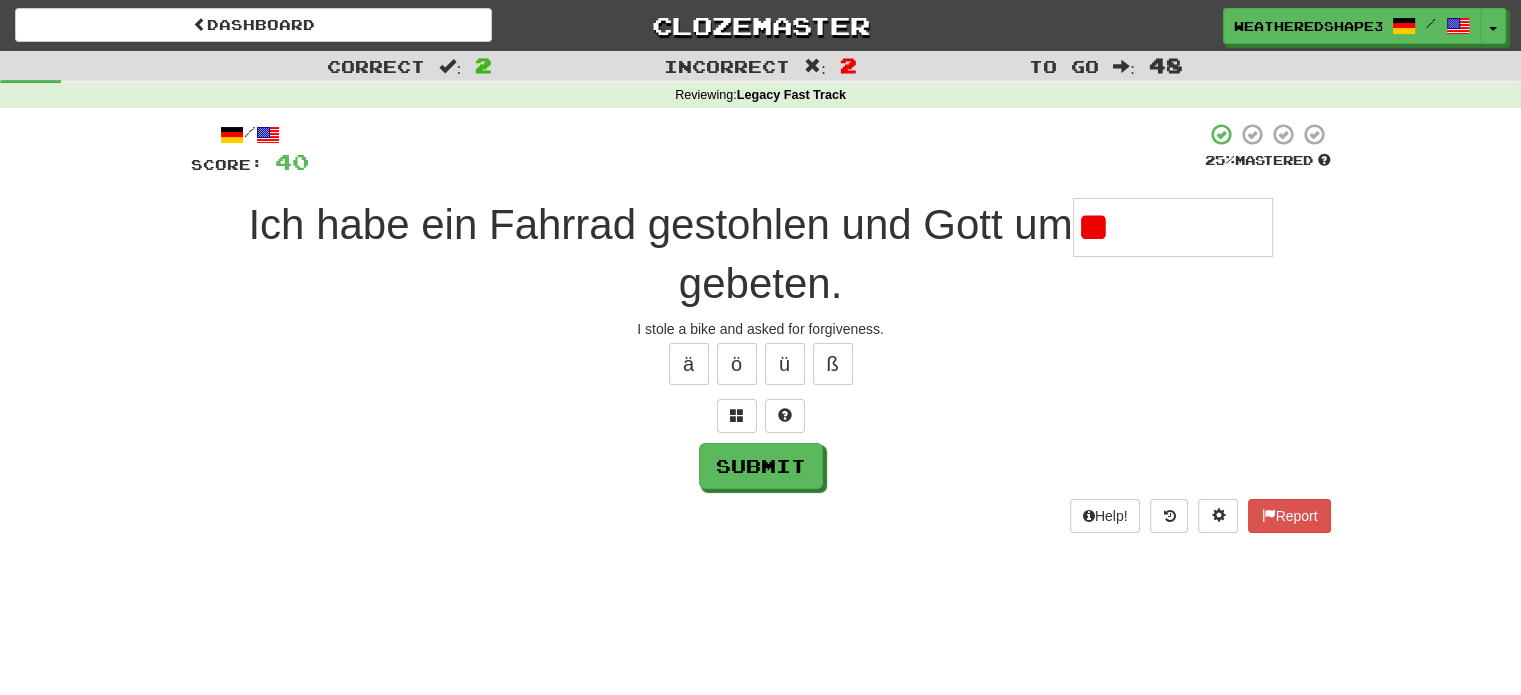 type on "*" 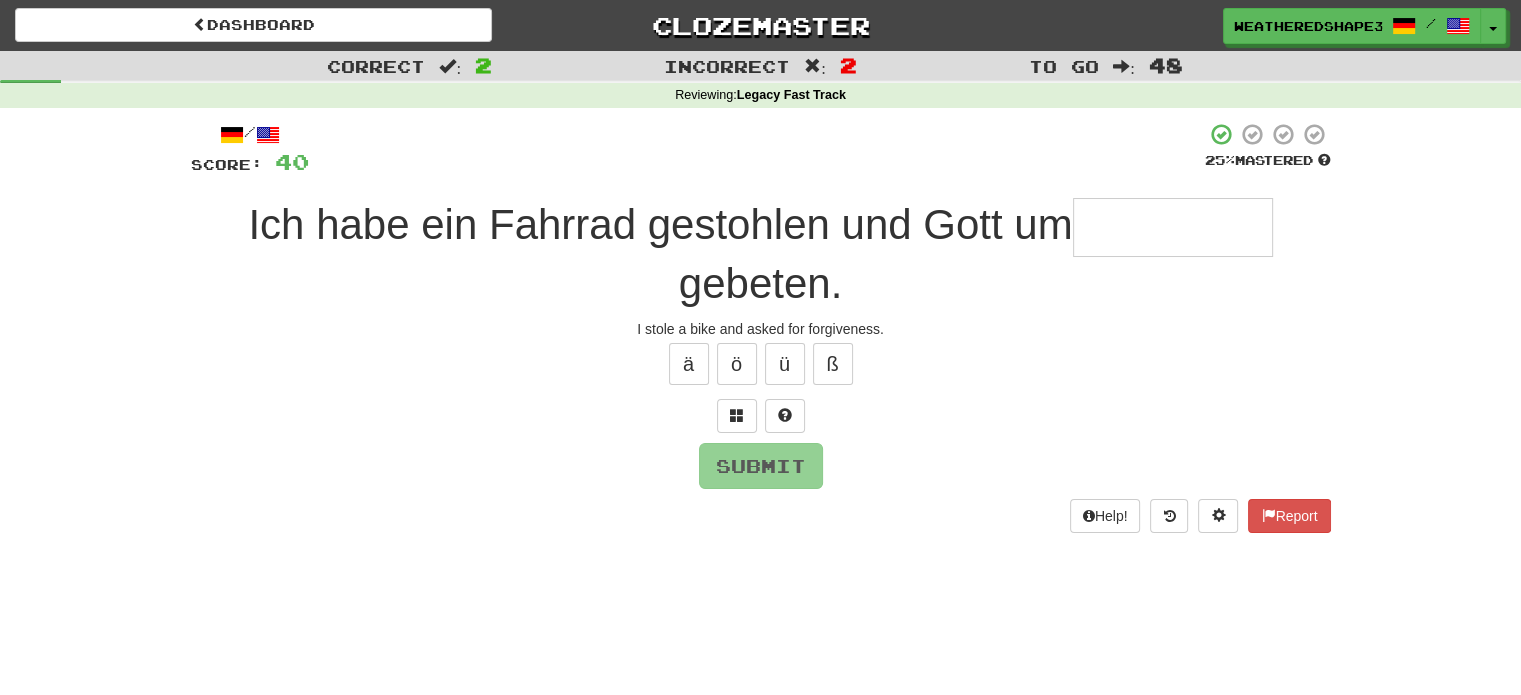 type on "*" 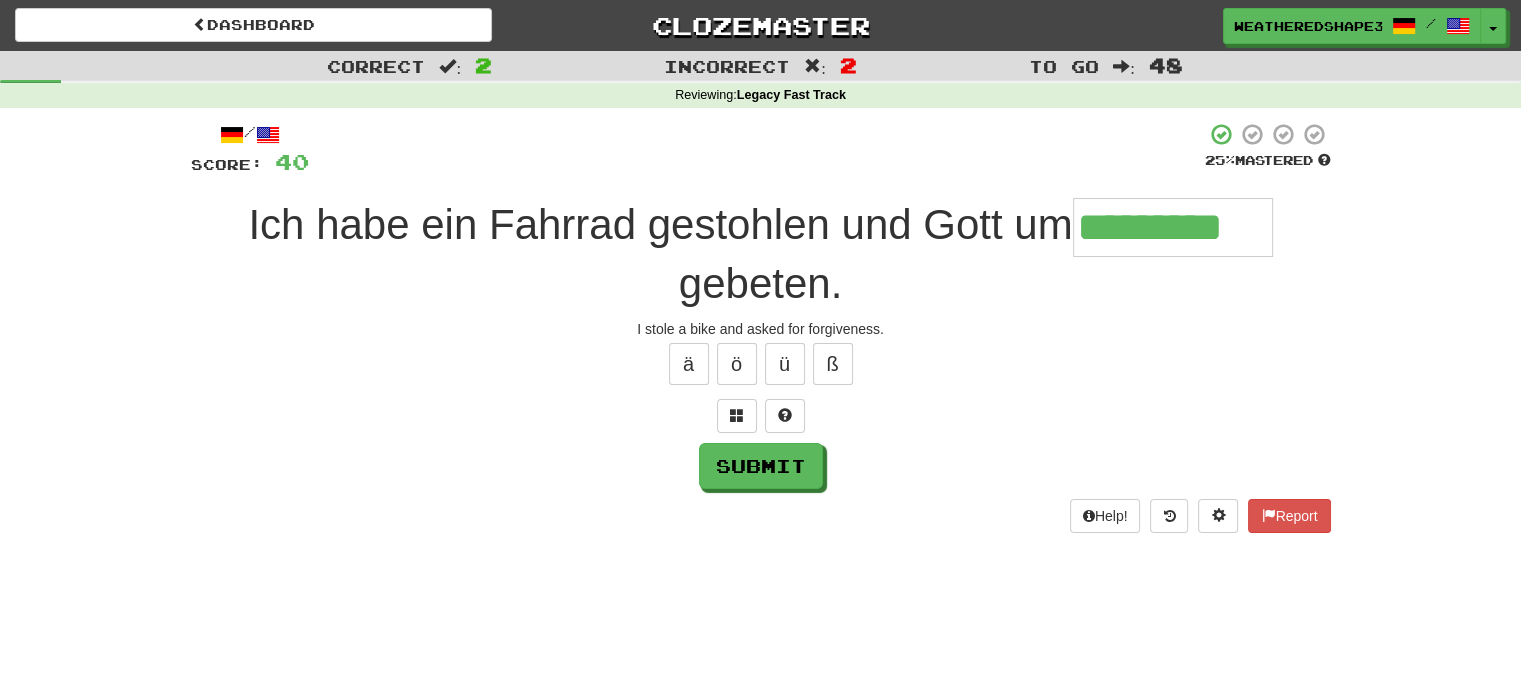 scroll, scrollTop: 0, scrollLeft: 5, axis: horizontal 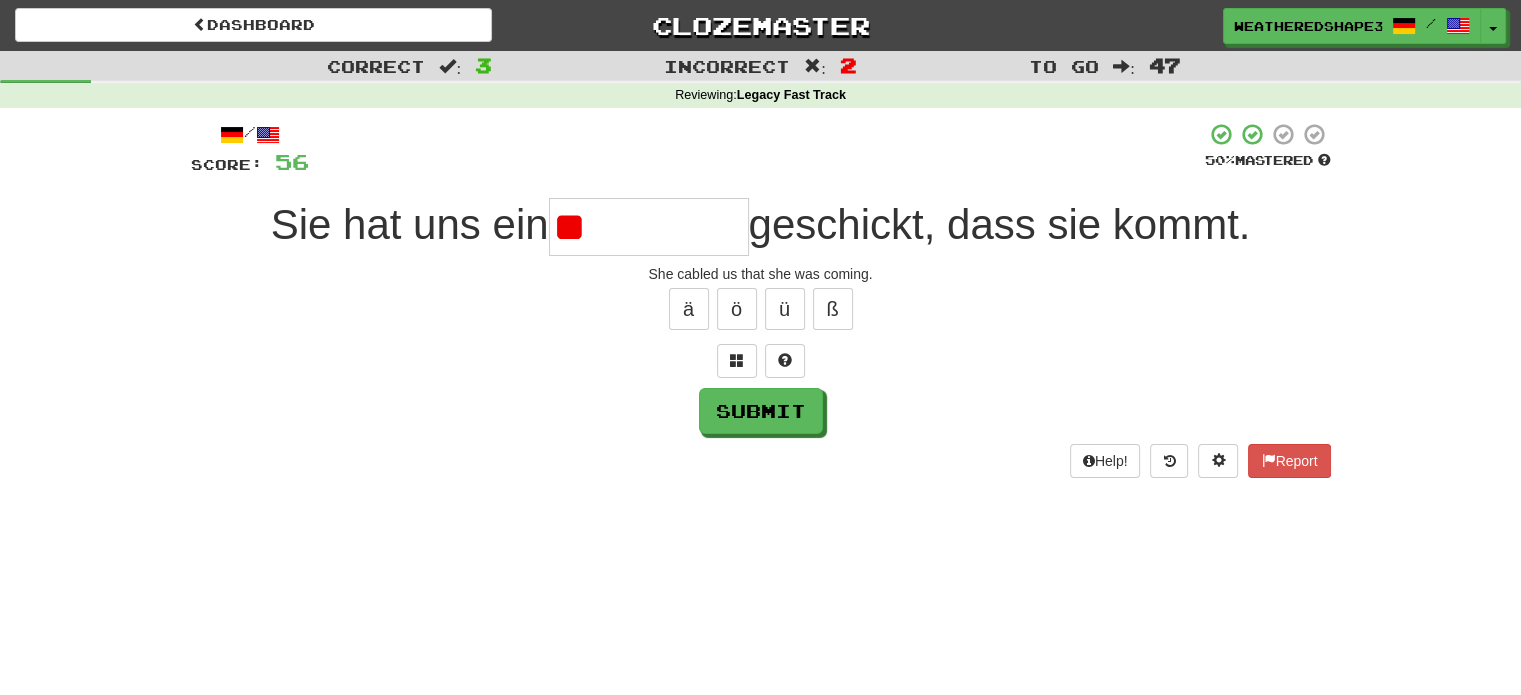 type on "*" 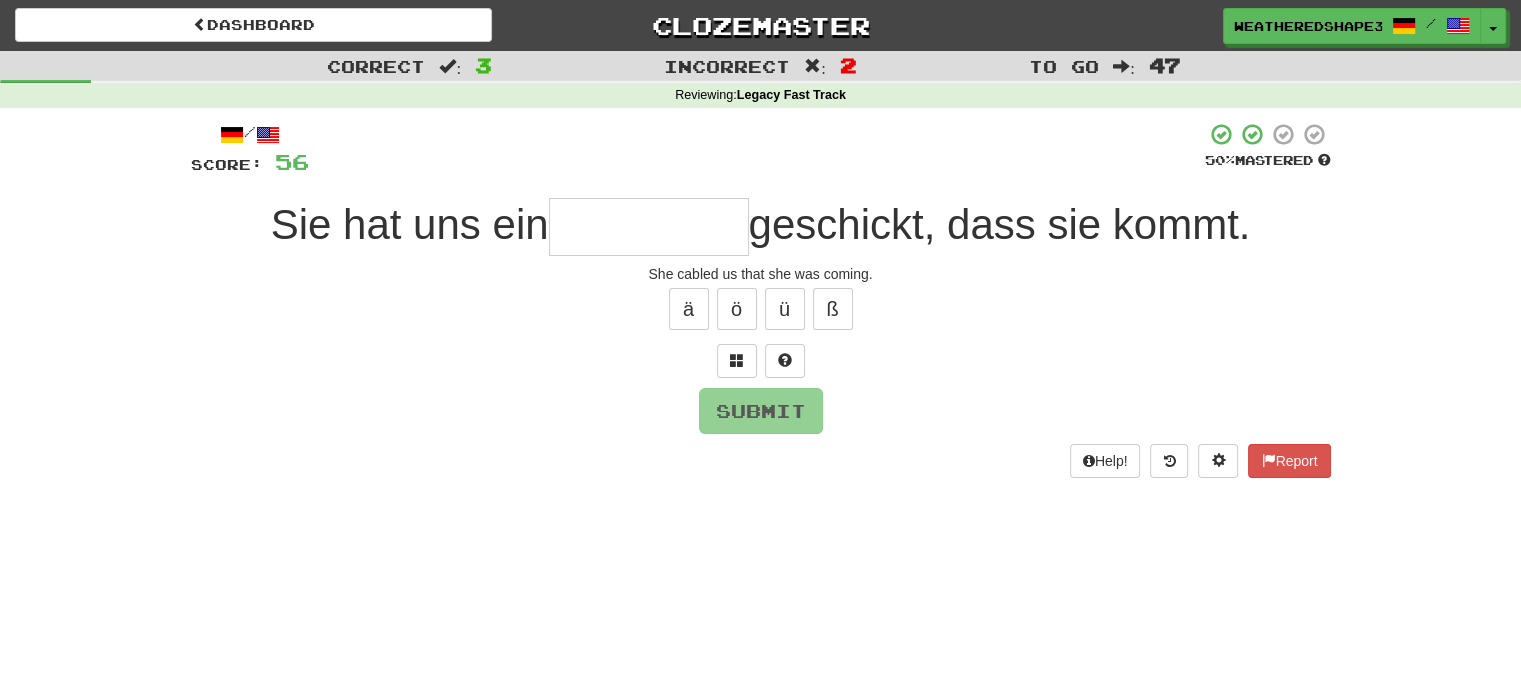 type on "*" 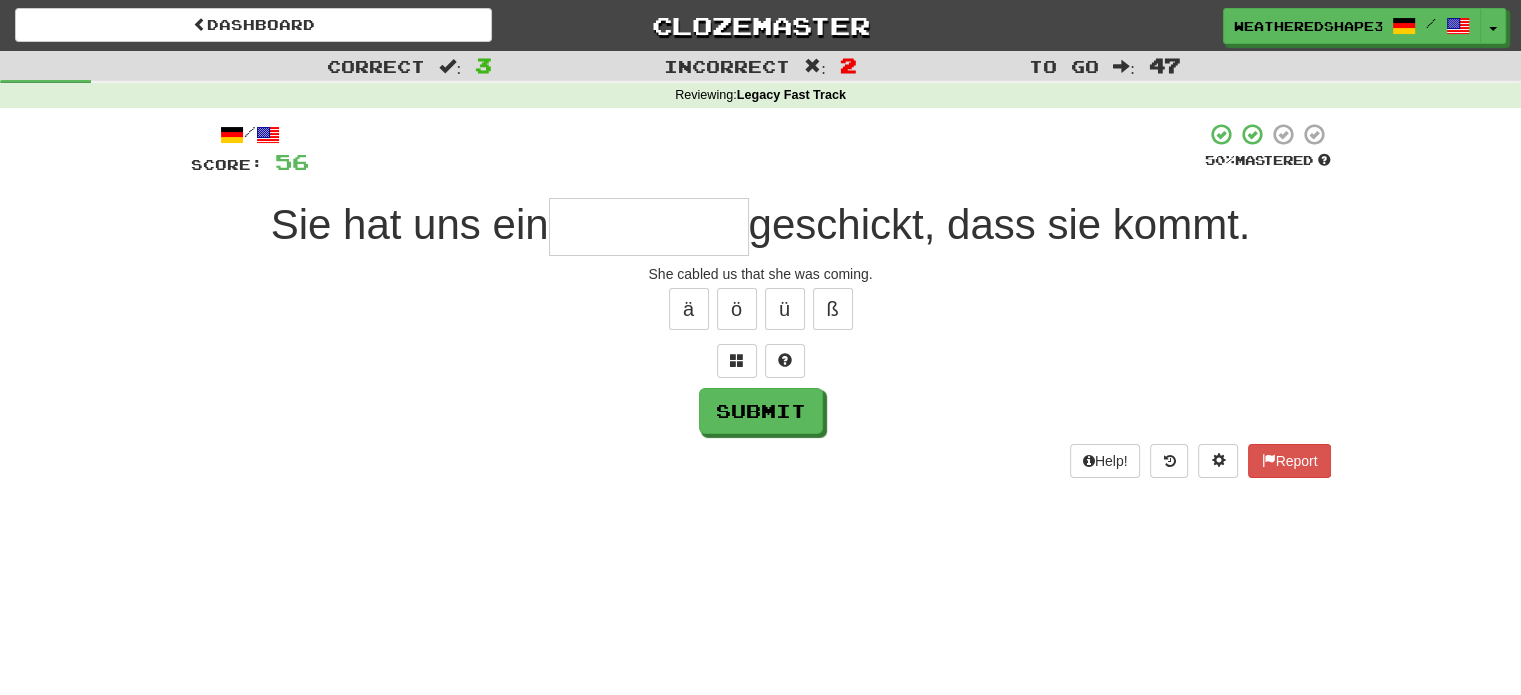 type on "*" 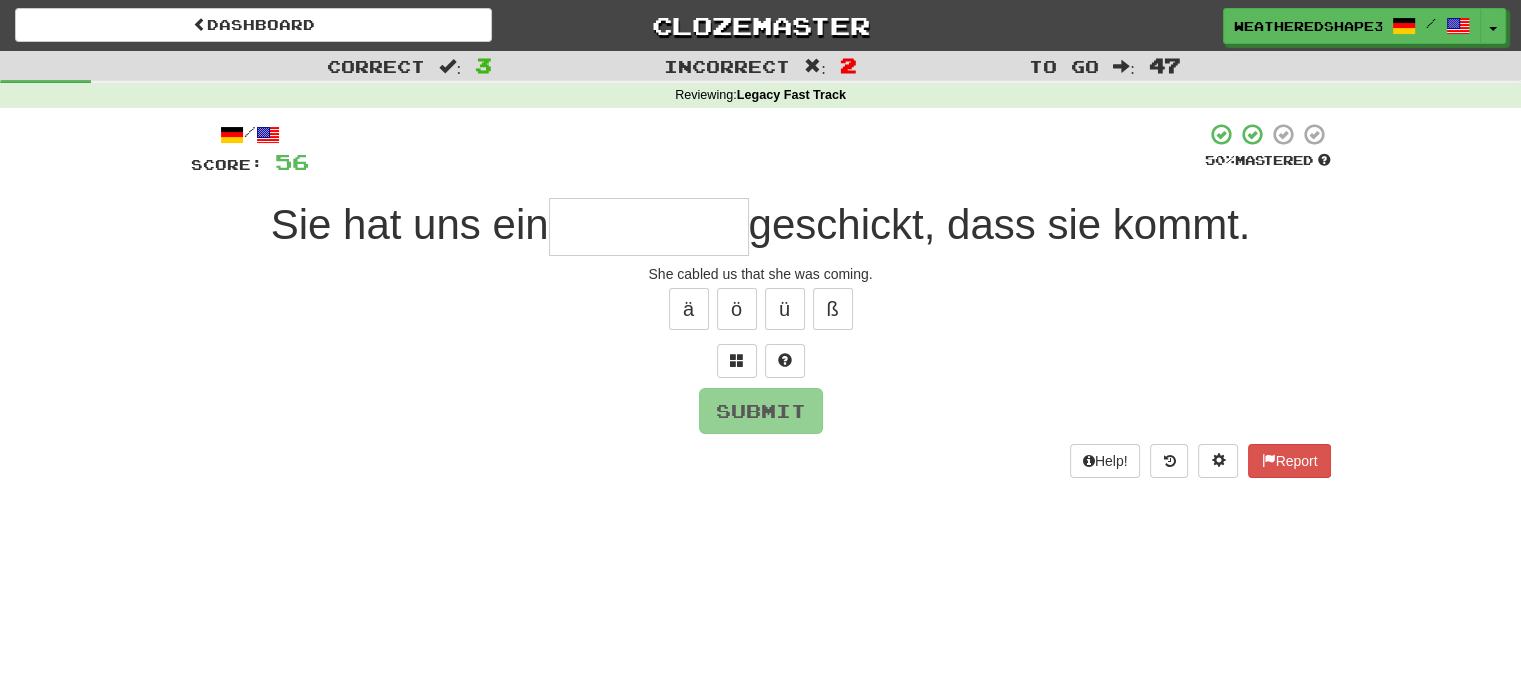 type on "*" 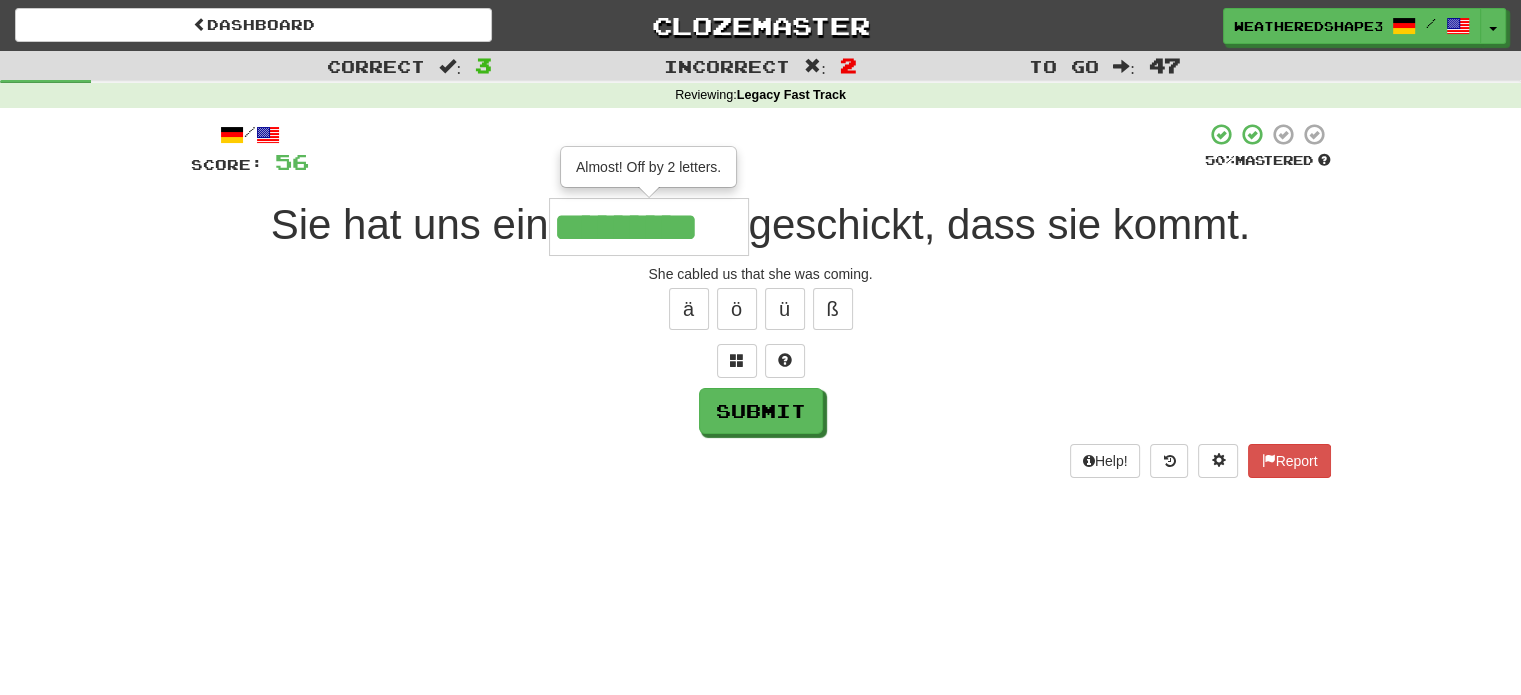 scroll, scrollTop: 0, scrollLeft: 5, axis: horizontal 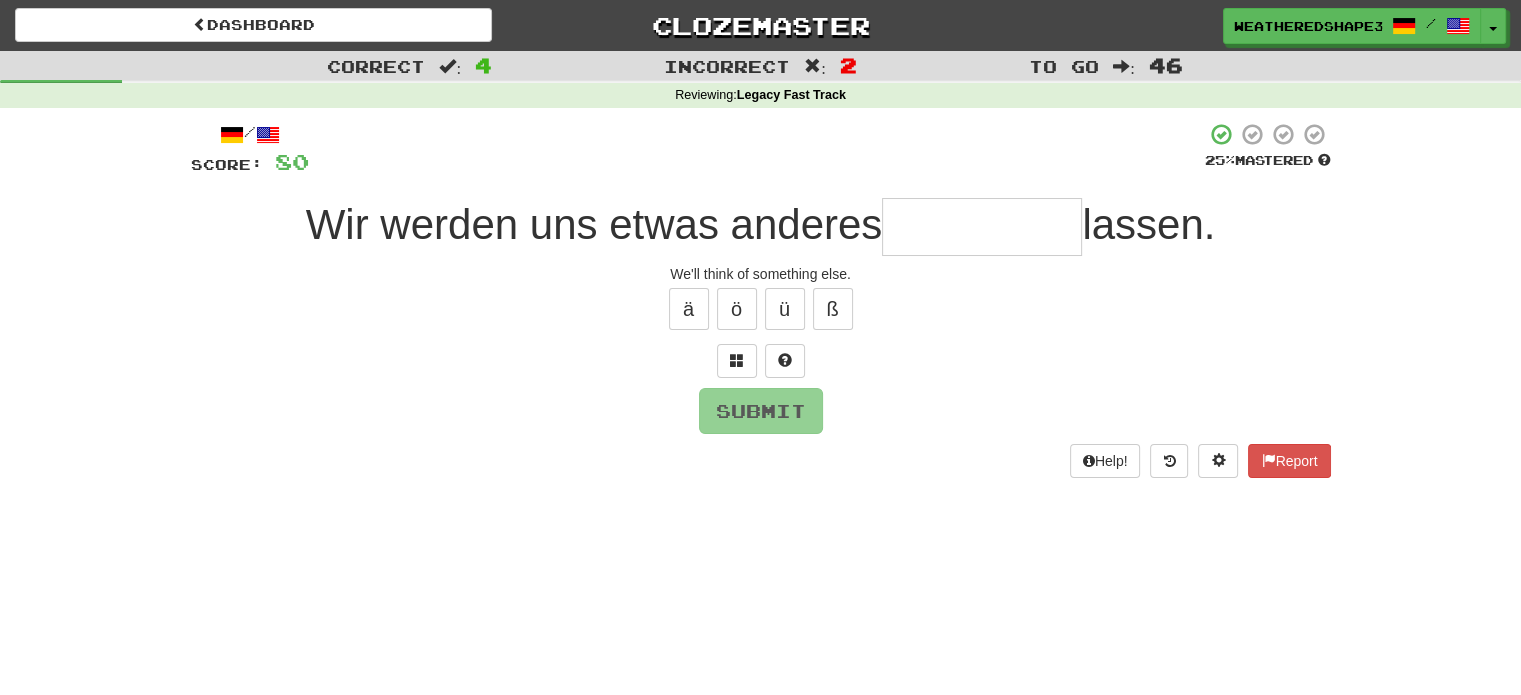type on "*" 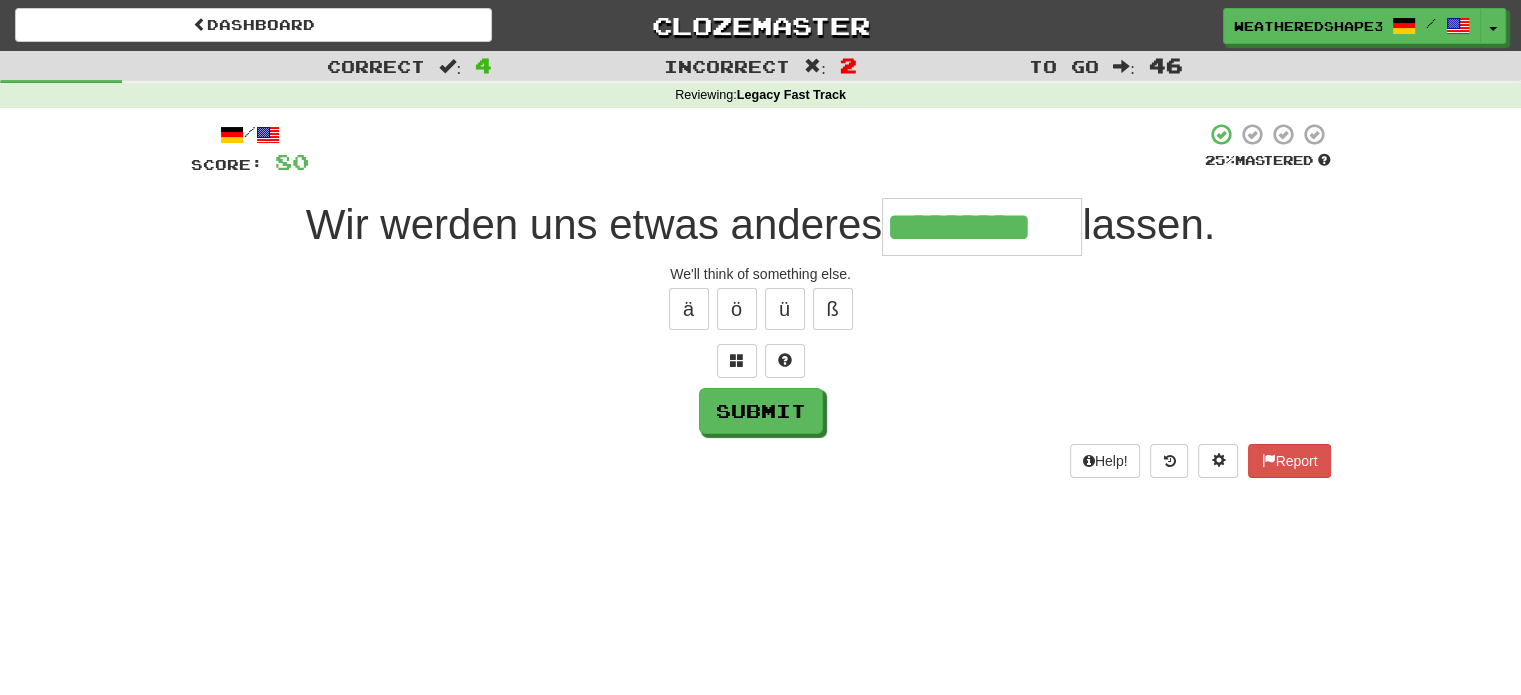 type on "*********" 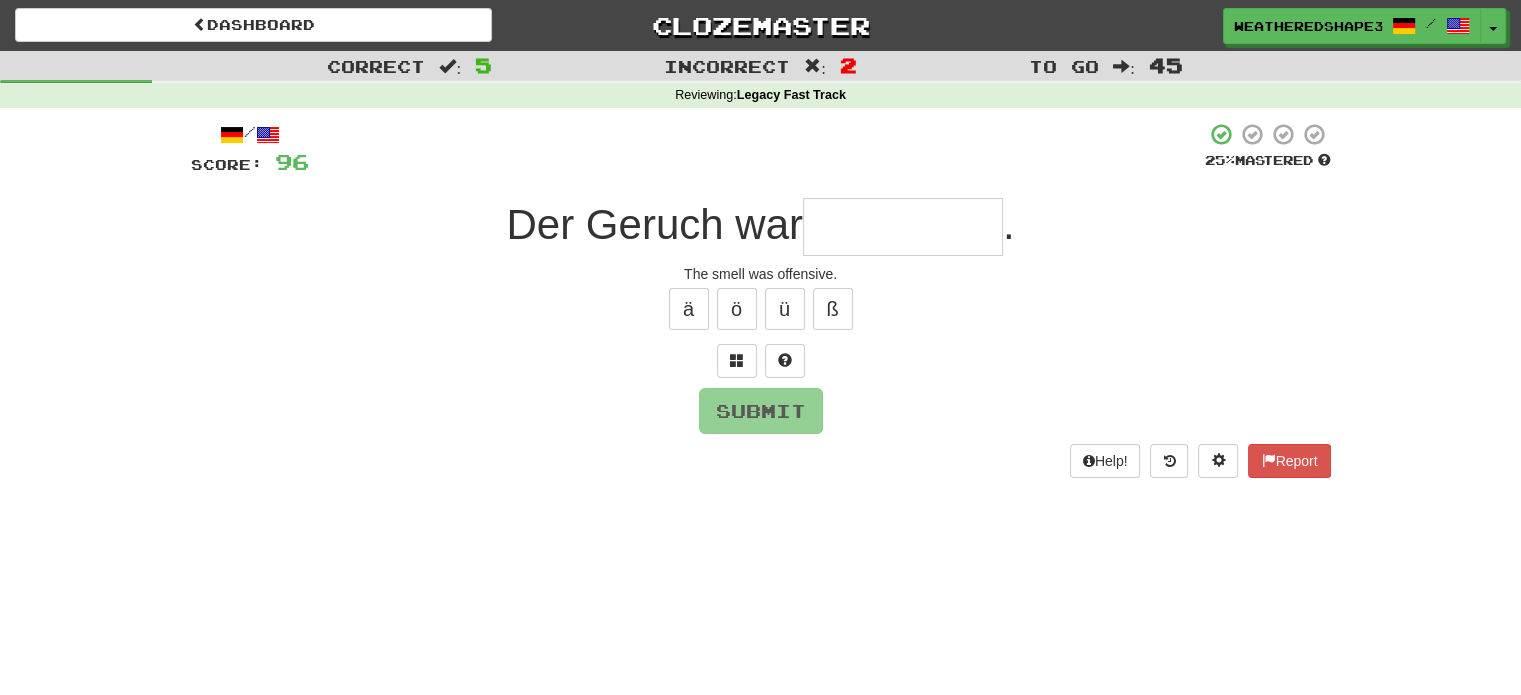 type on "*" 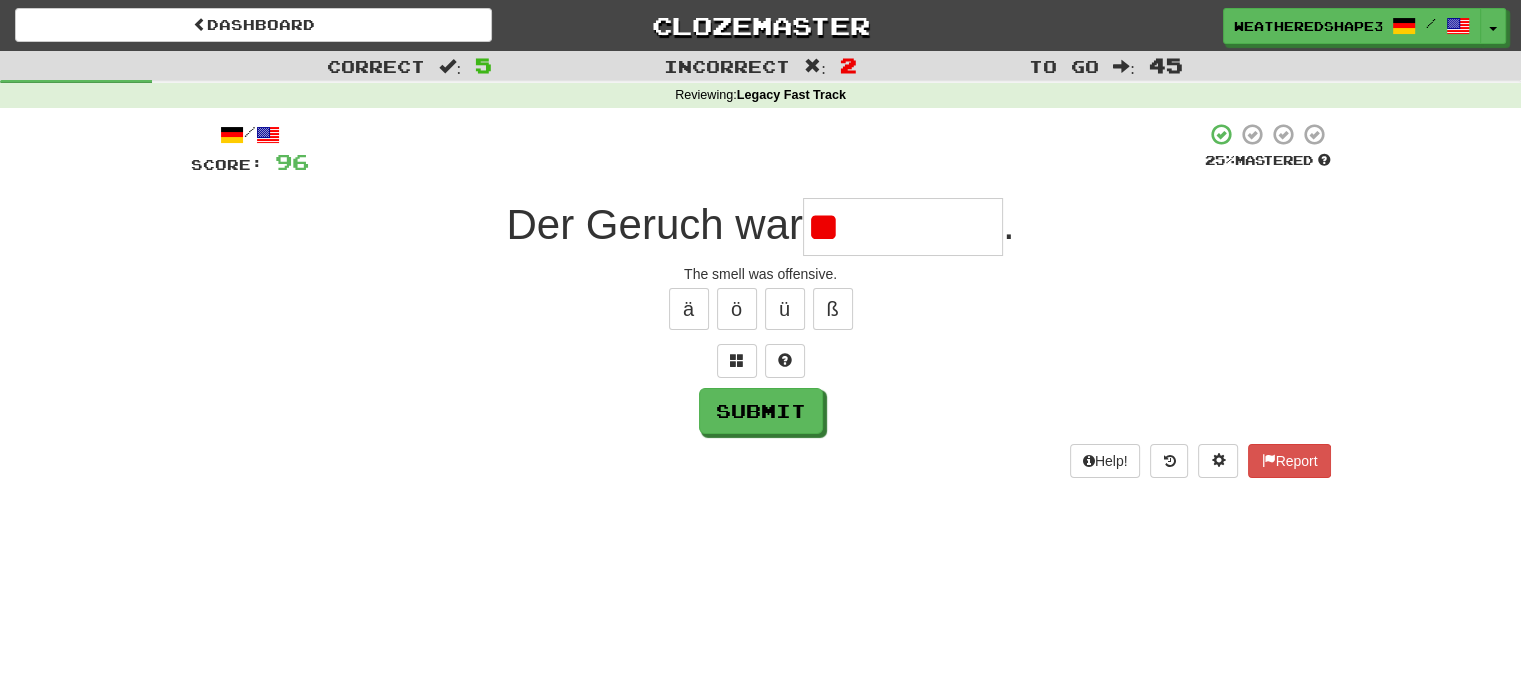 type on "*" 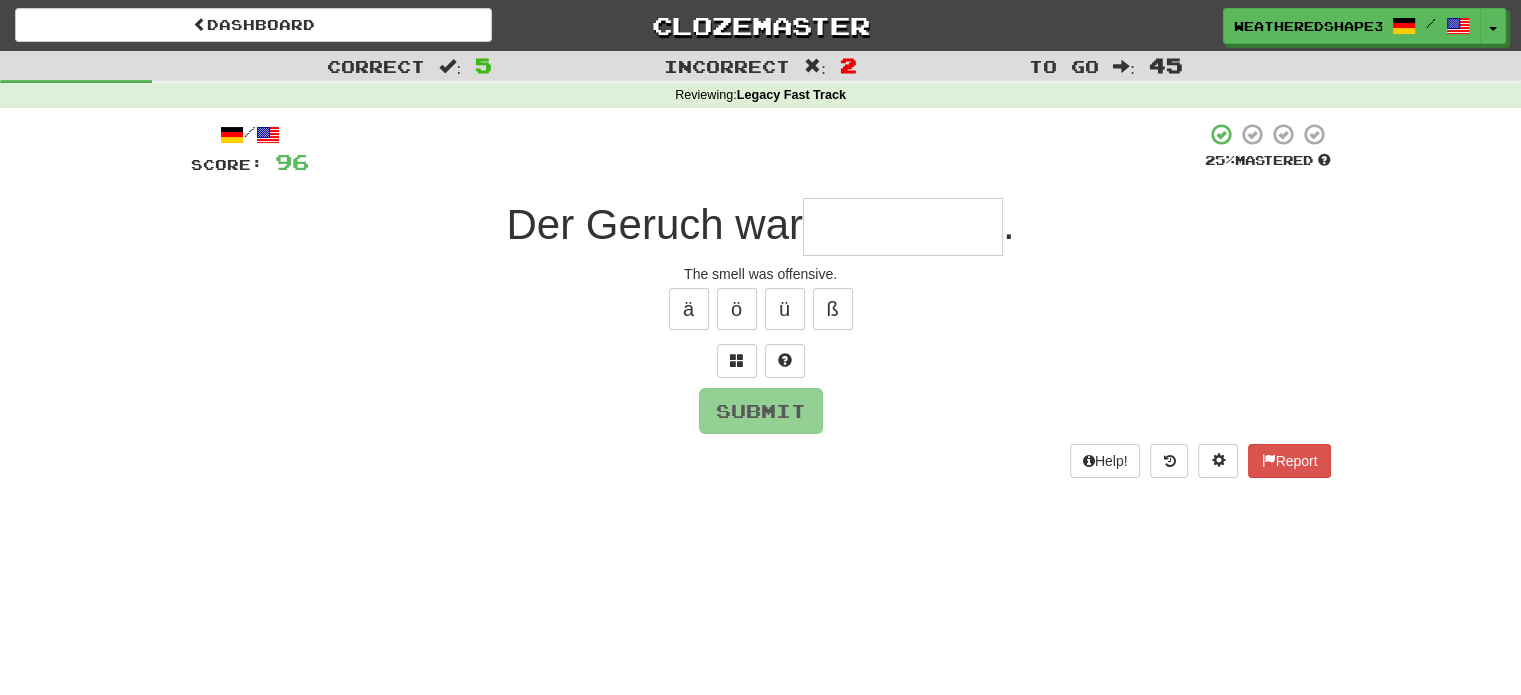 type on "*" 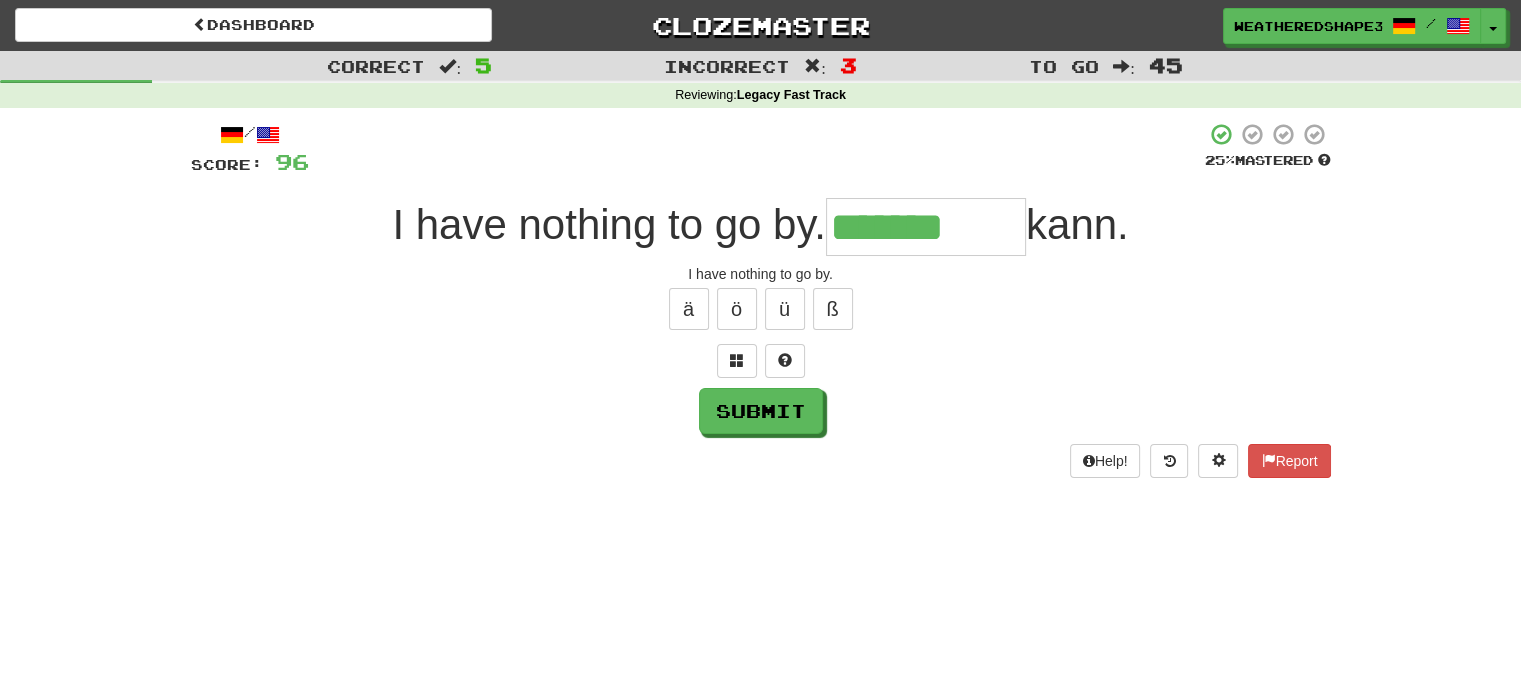 type on "*******" 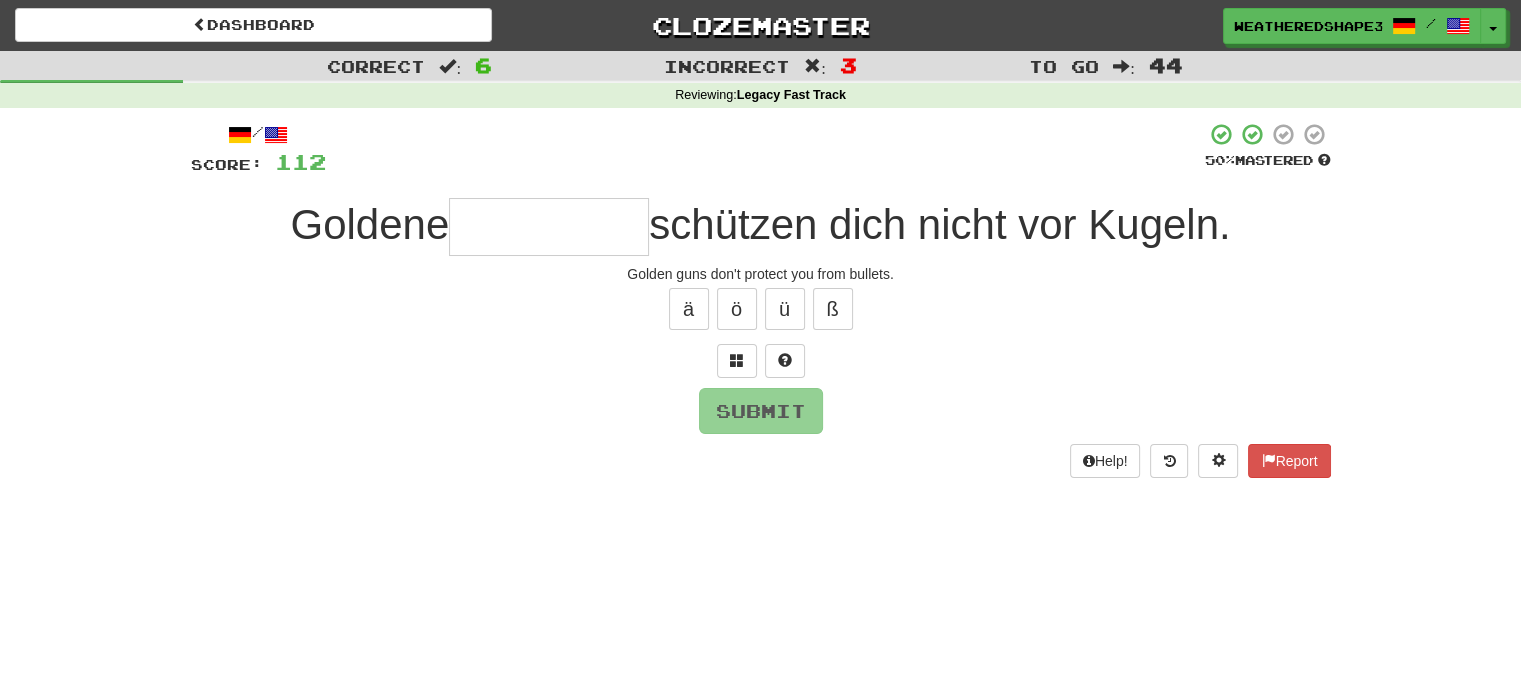type on "*" 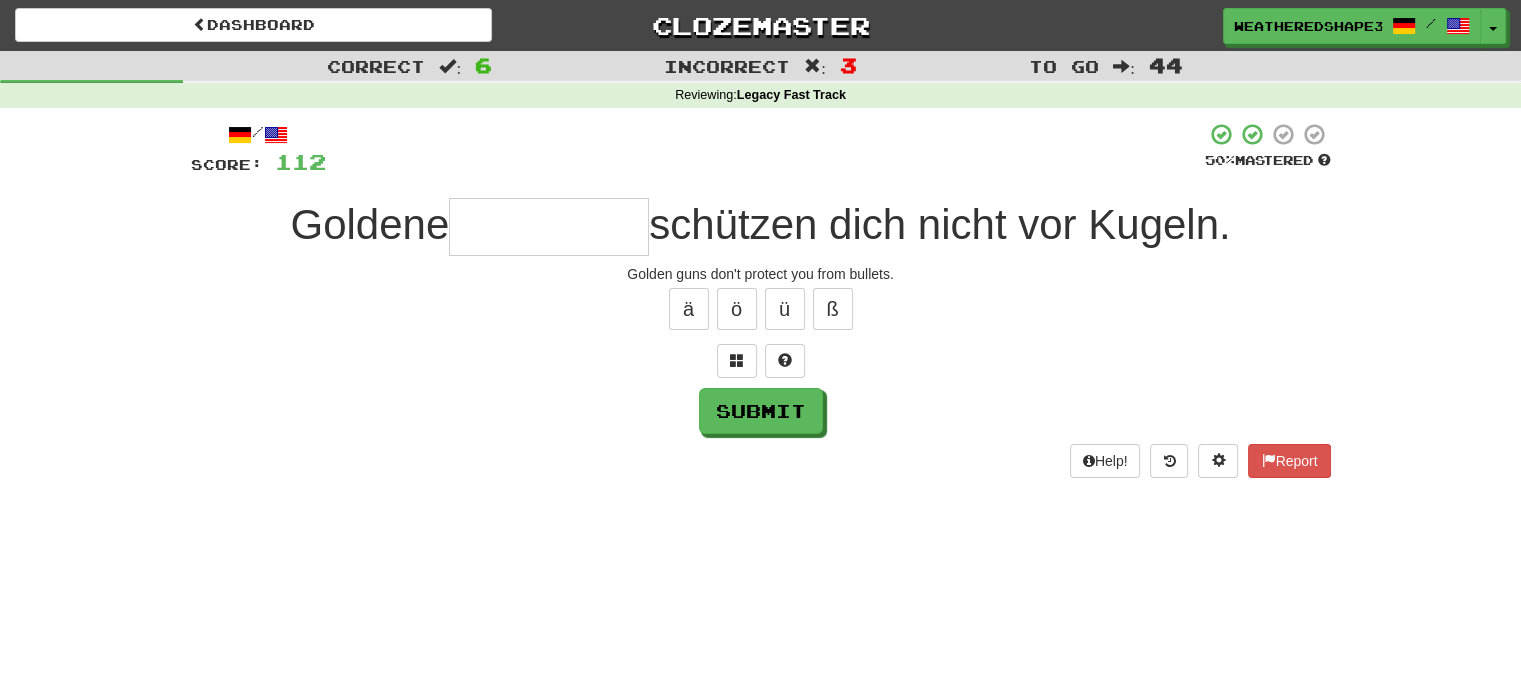 type on "*" 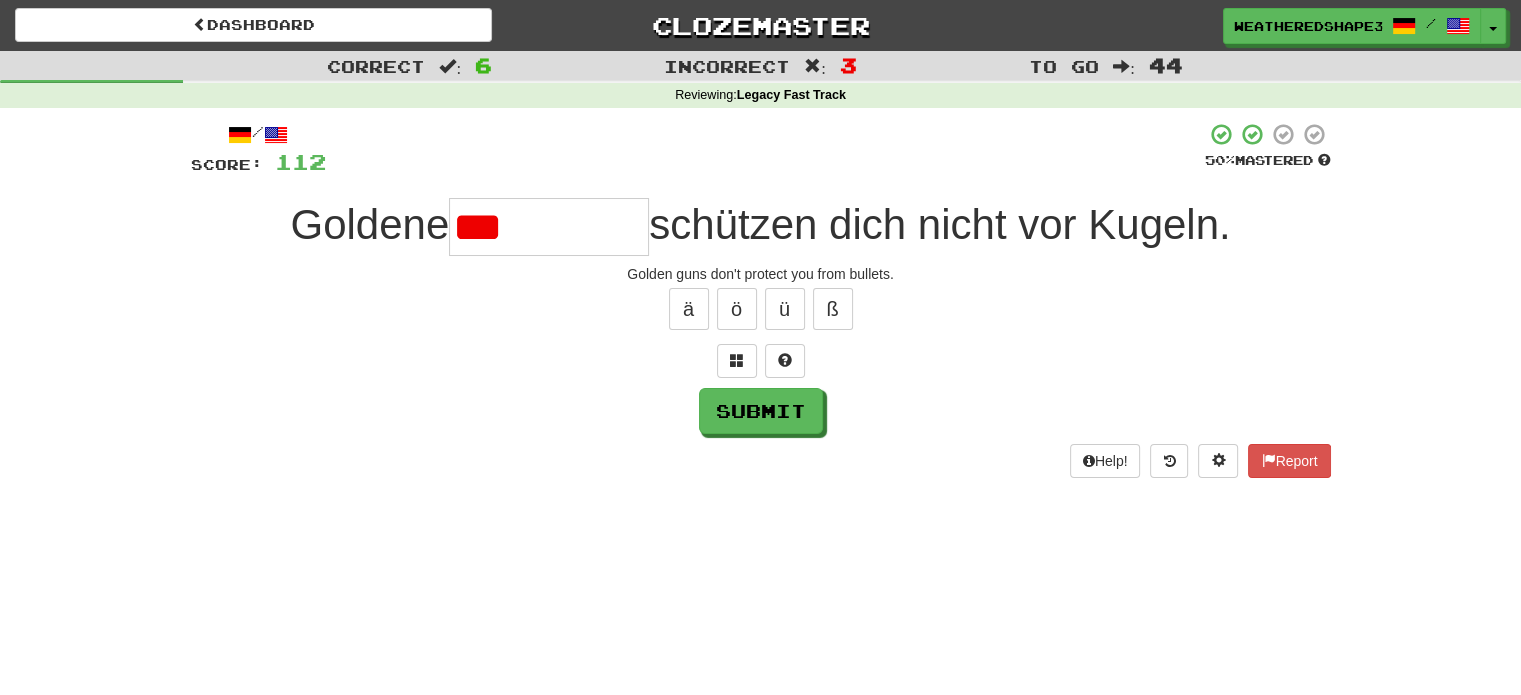 type on "*******" 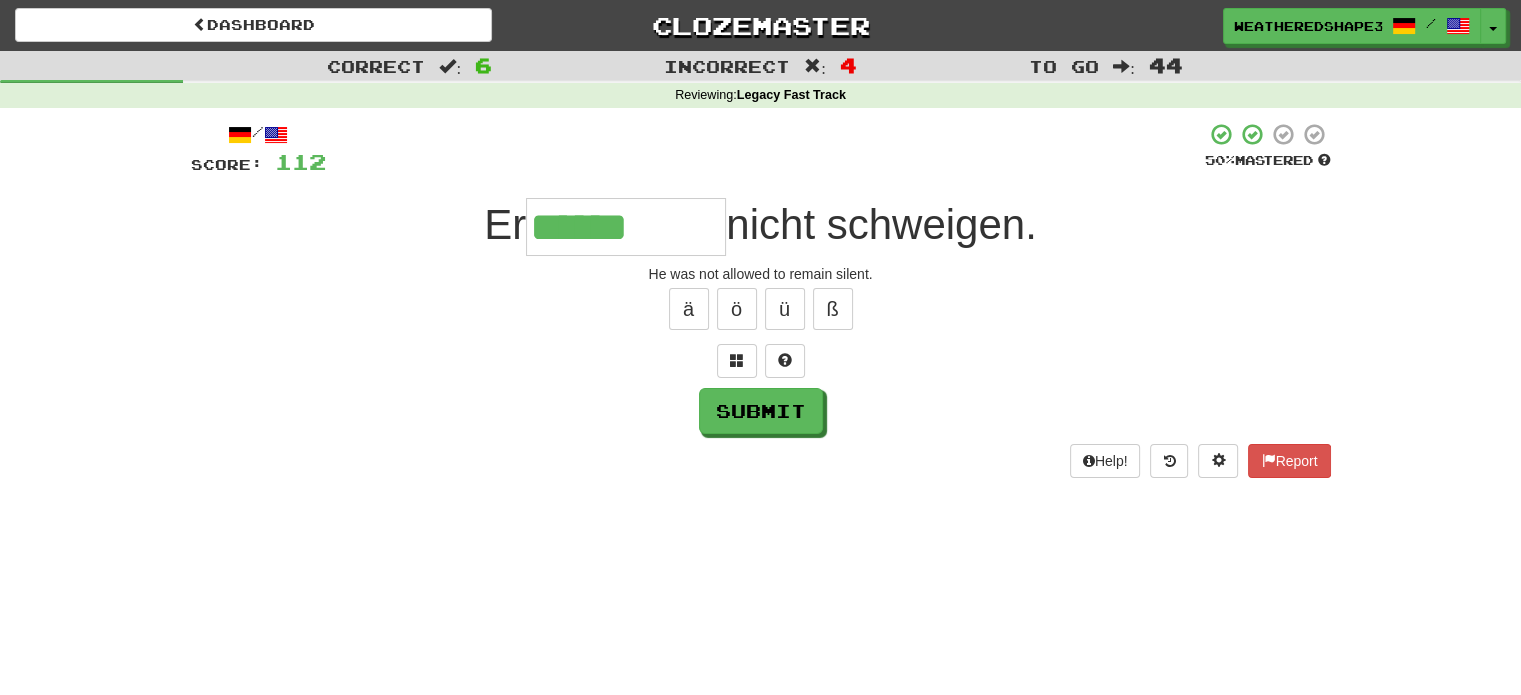 type on "******" 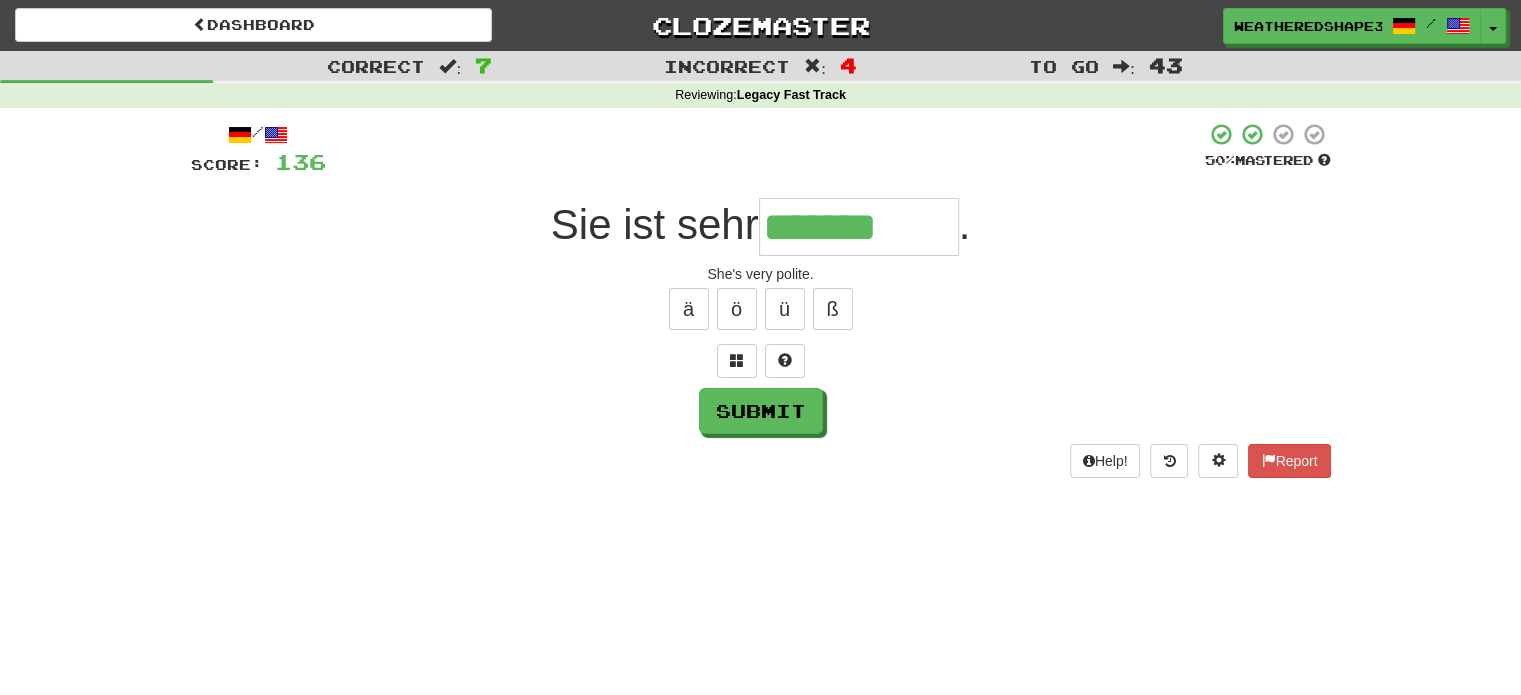 type on "*******" 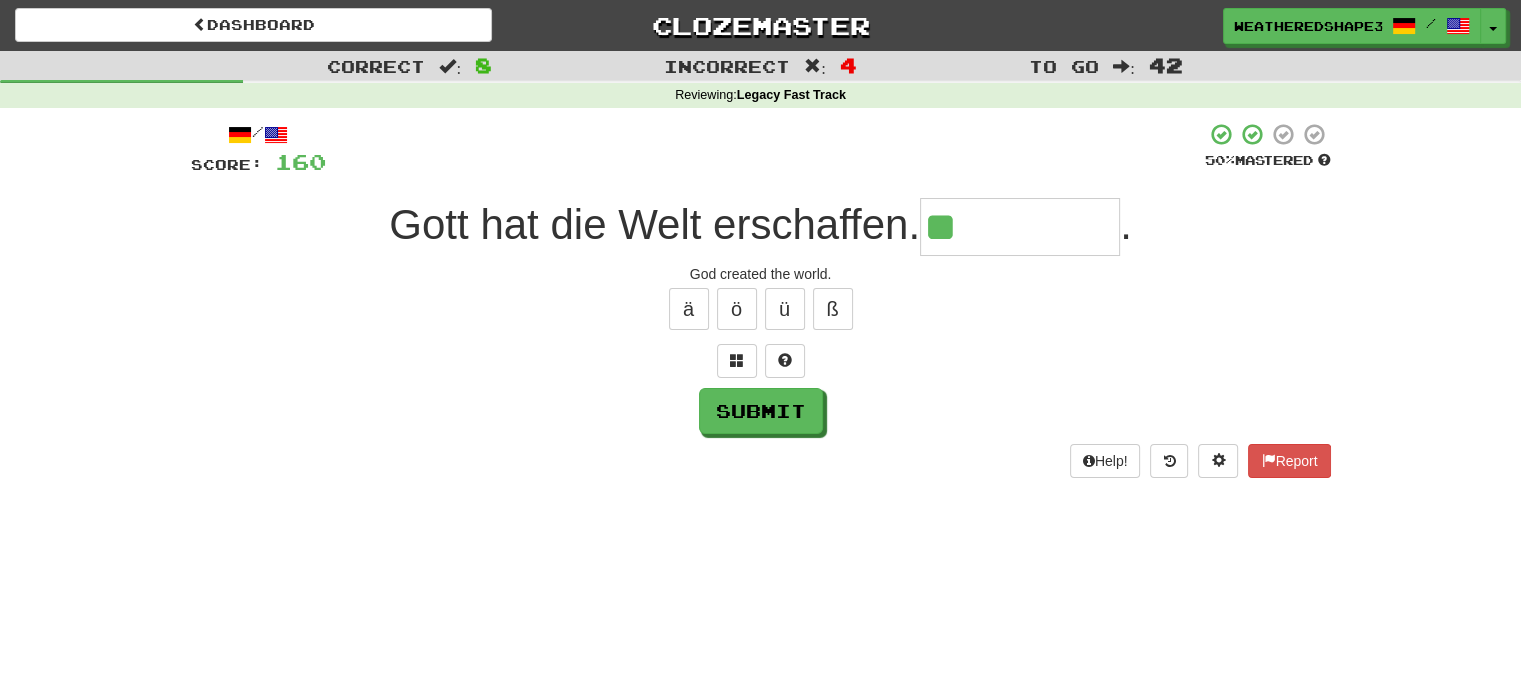 type on "**********" 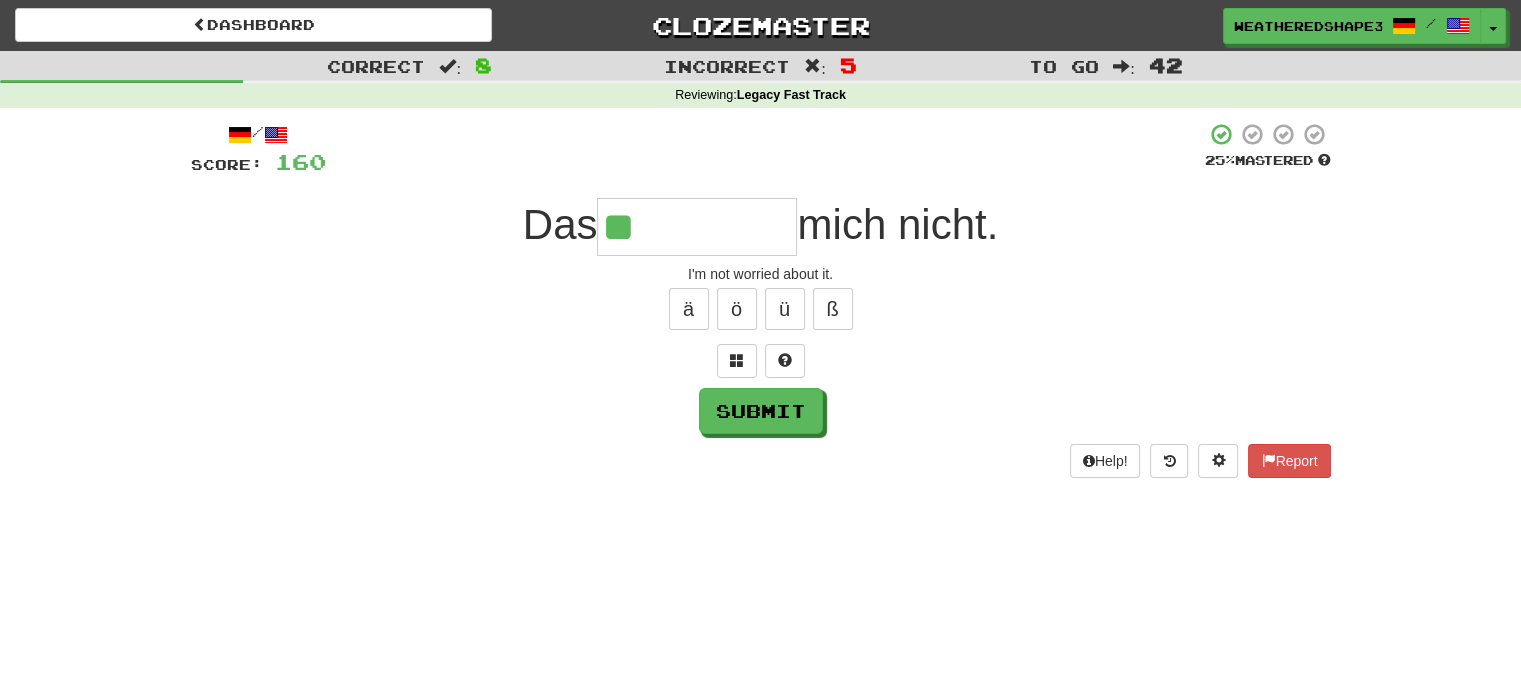 type on "**********" 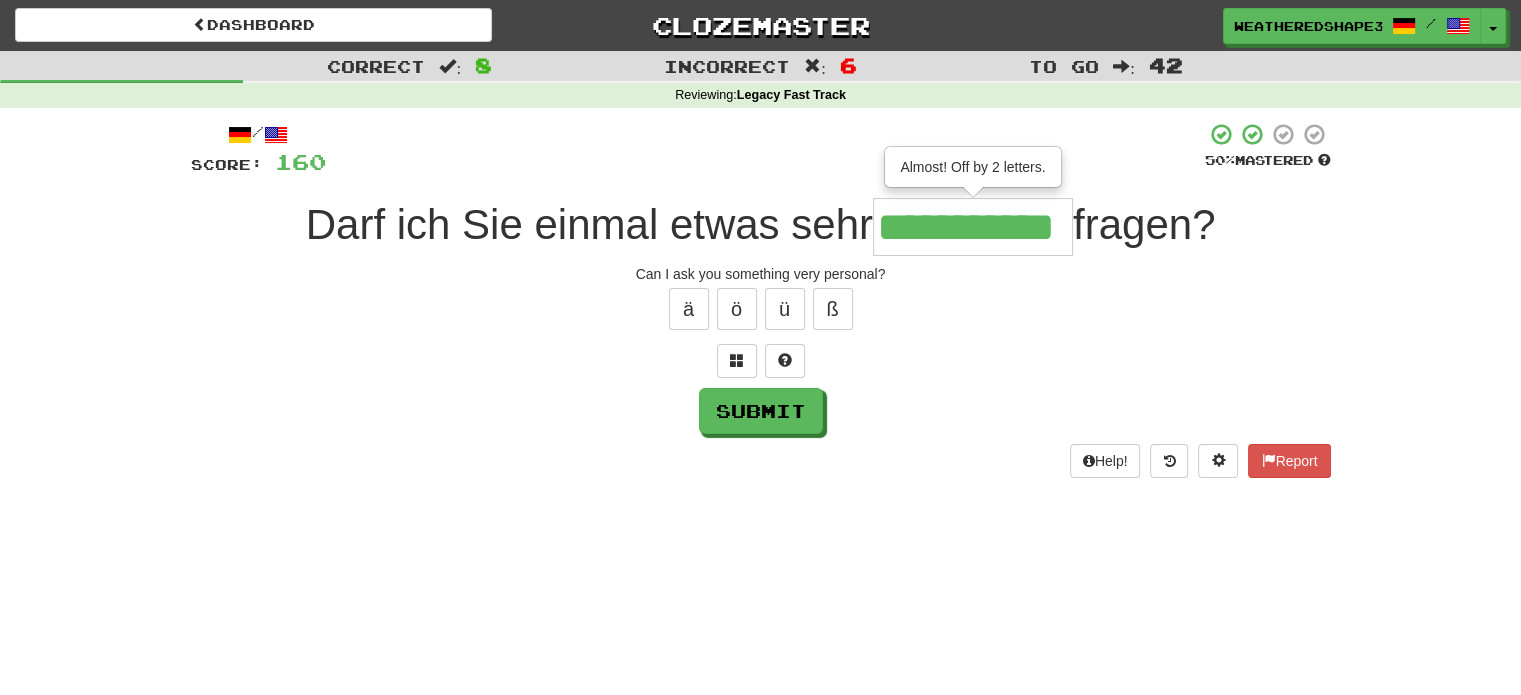 scroll, scrollTop: 0, scrollLeft: 22, axis: horizontal 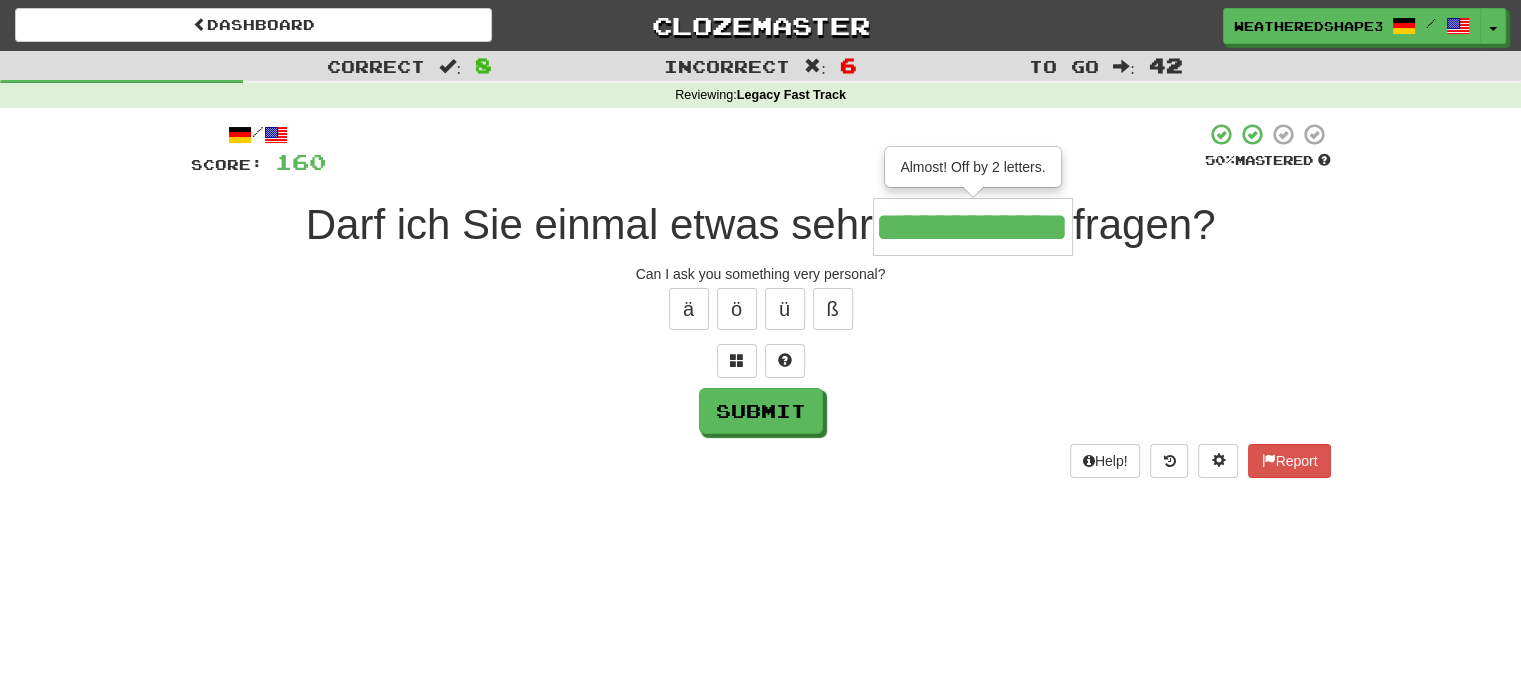 type on "**********" 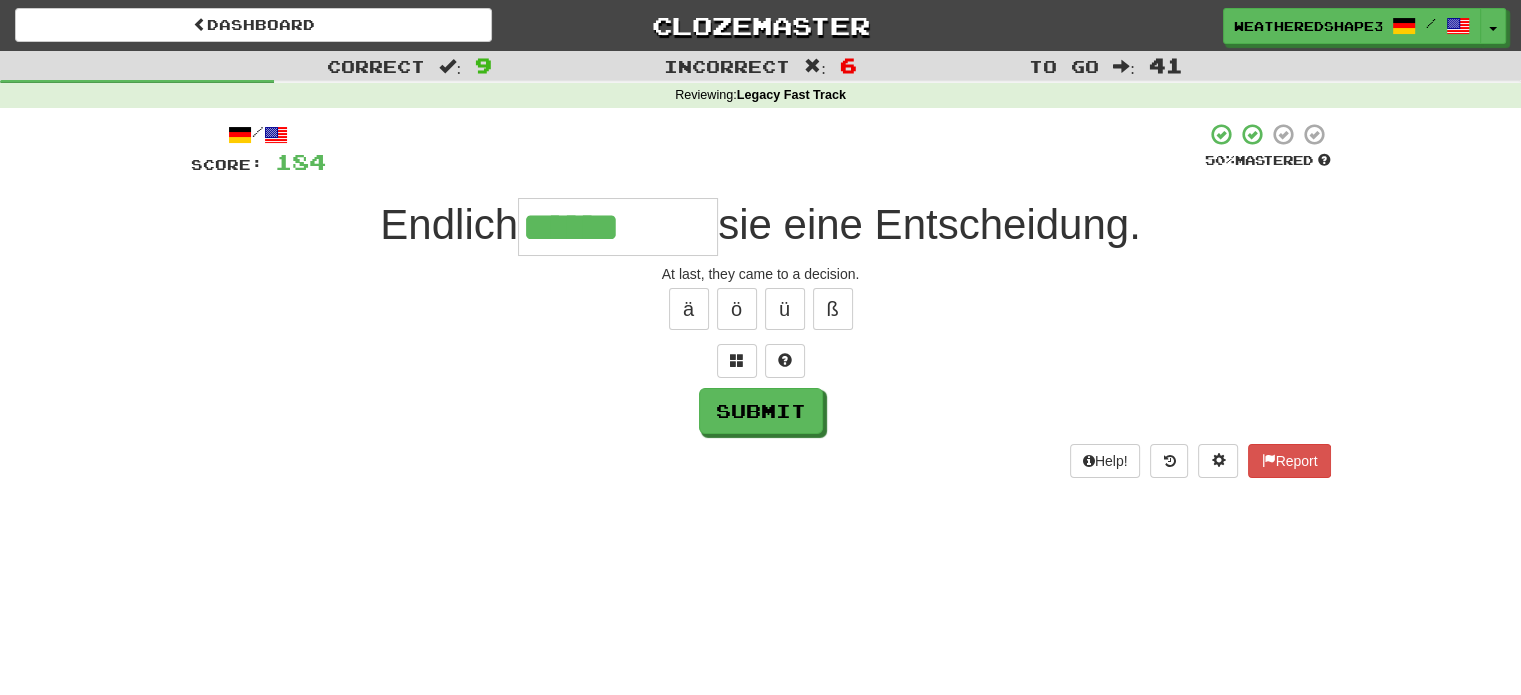 type on "******" 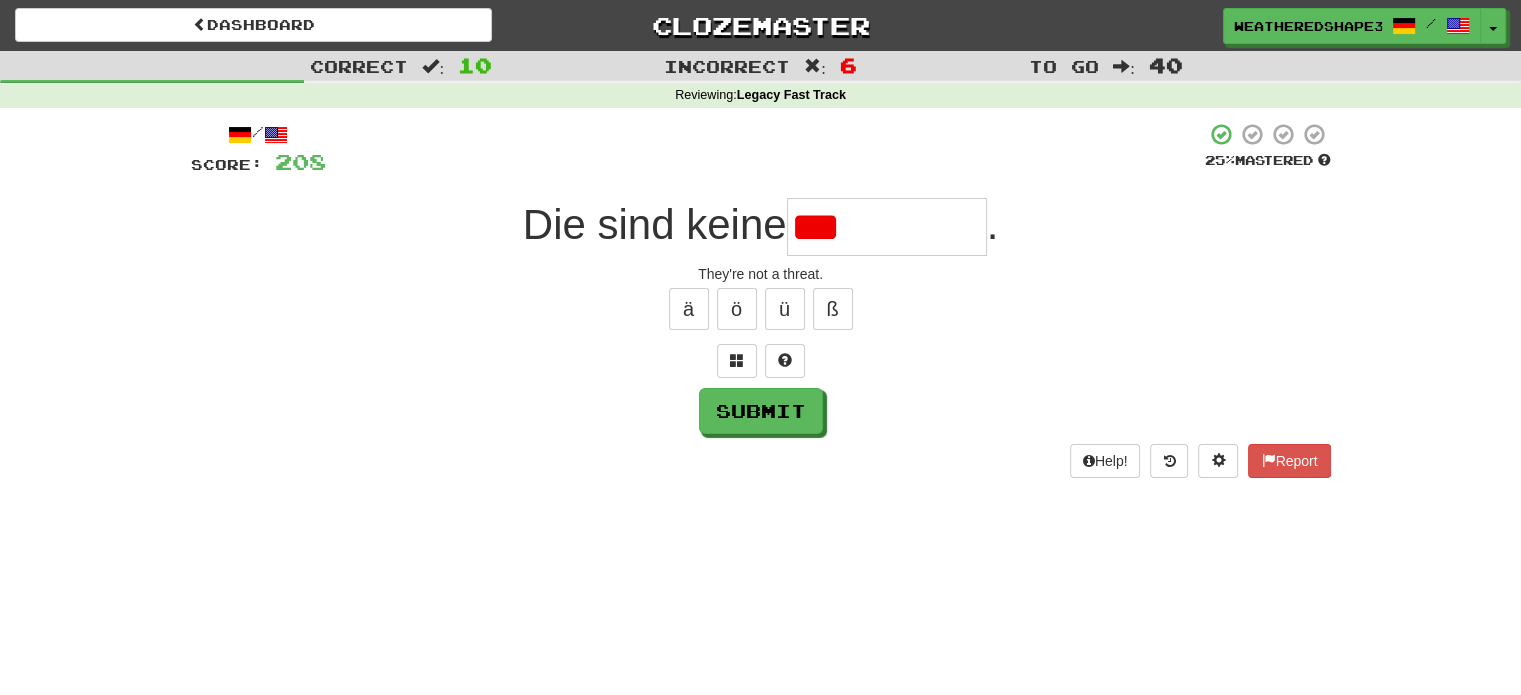 type on "*********" 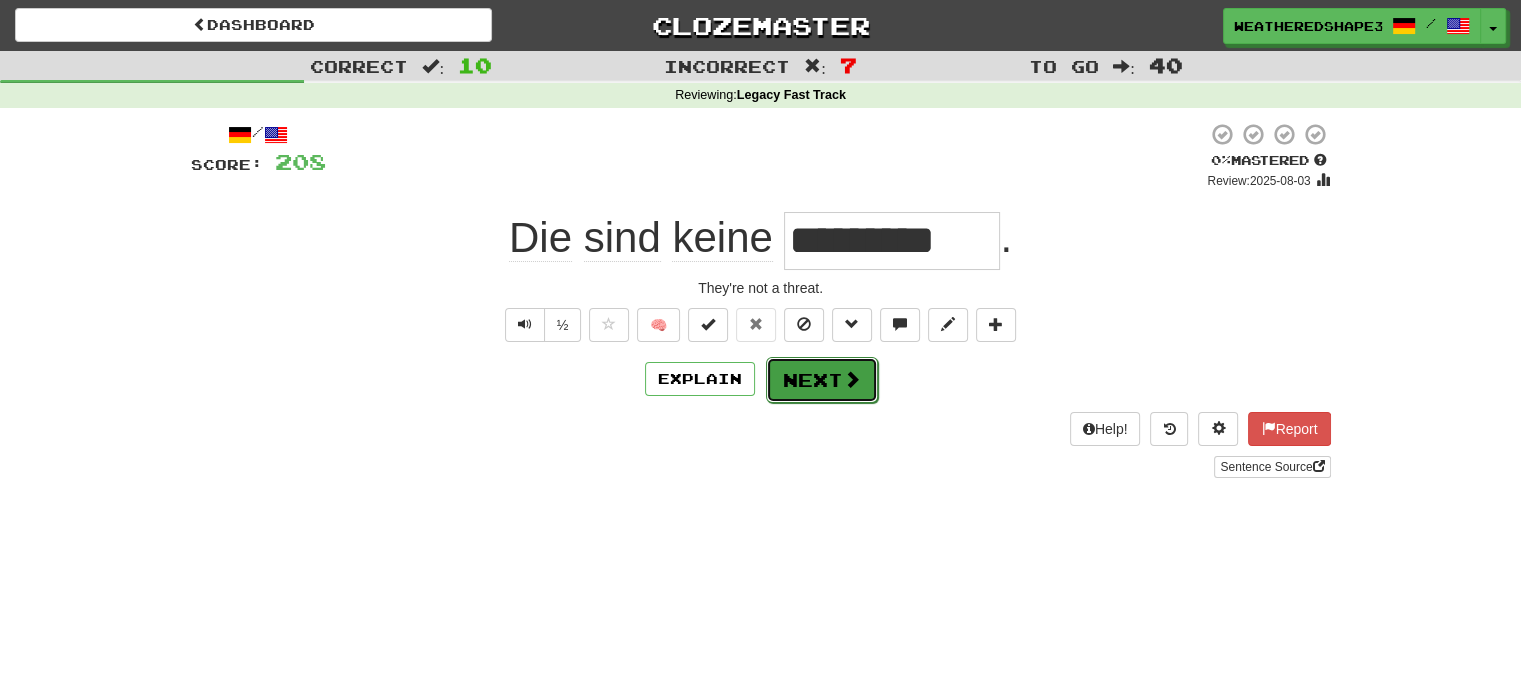 click on "Next" at bounding box center (822, 380) 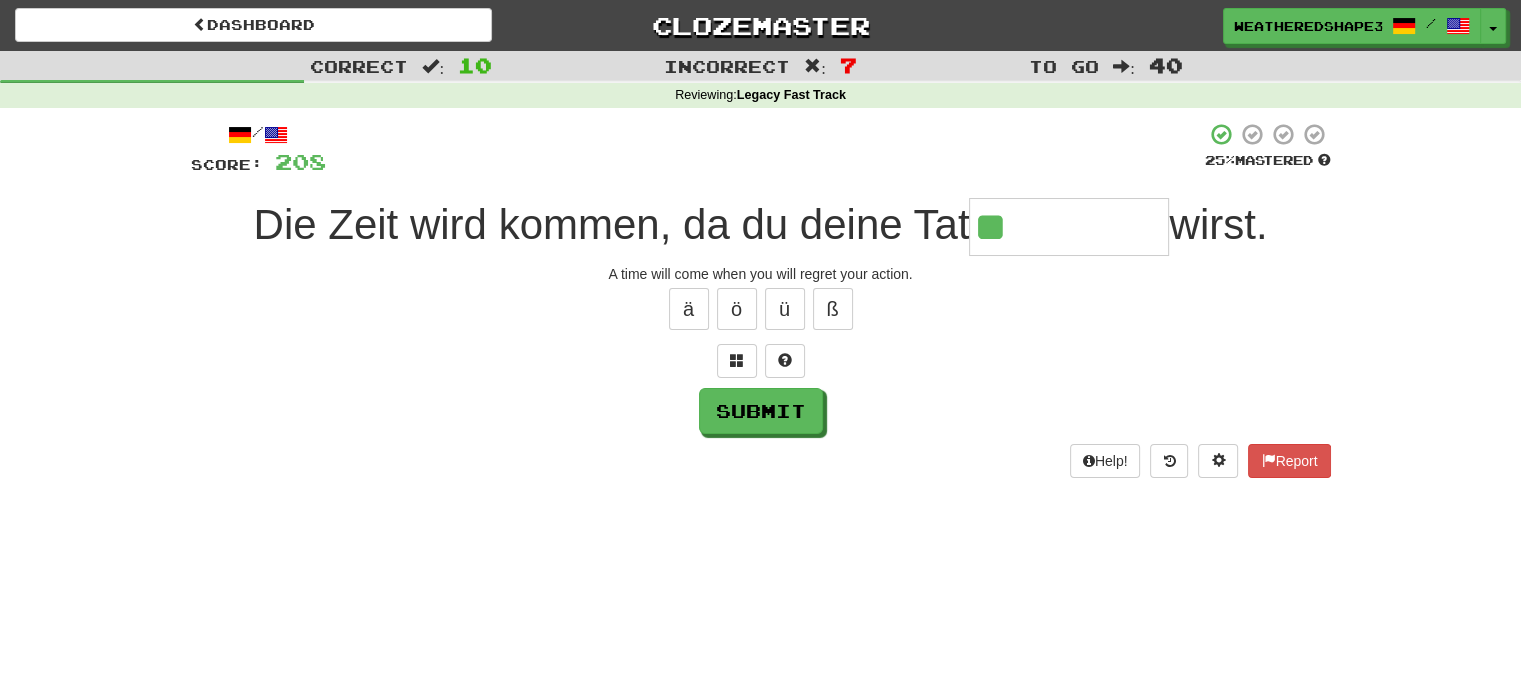 type on "*******" 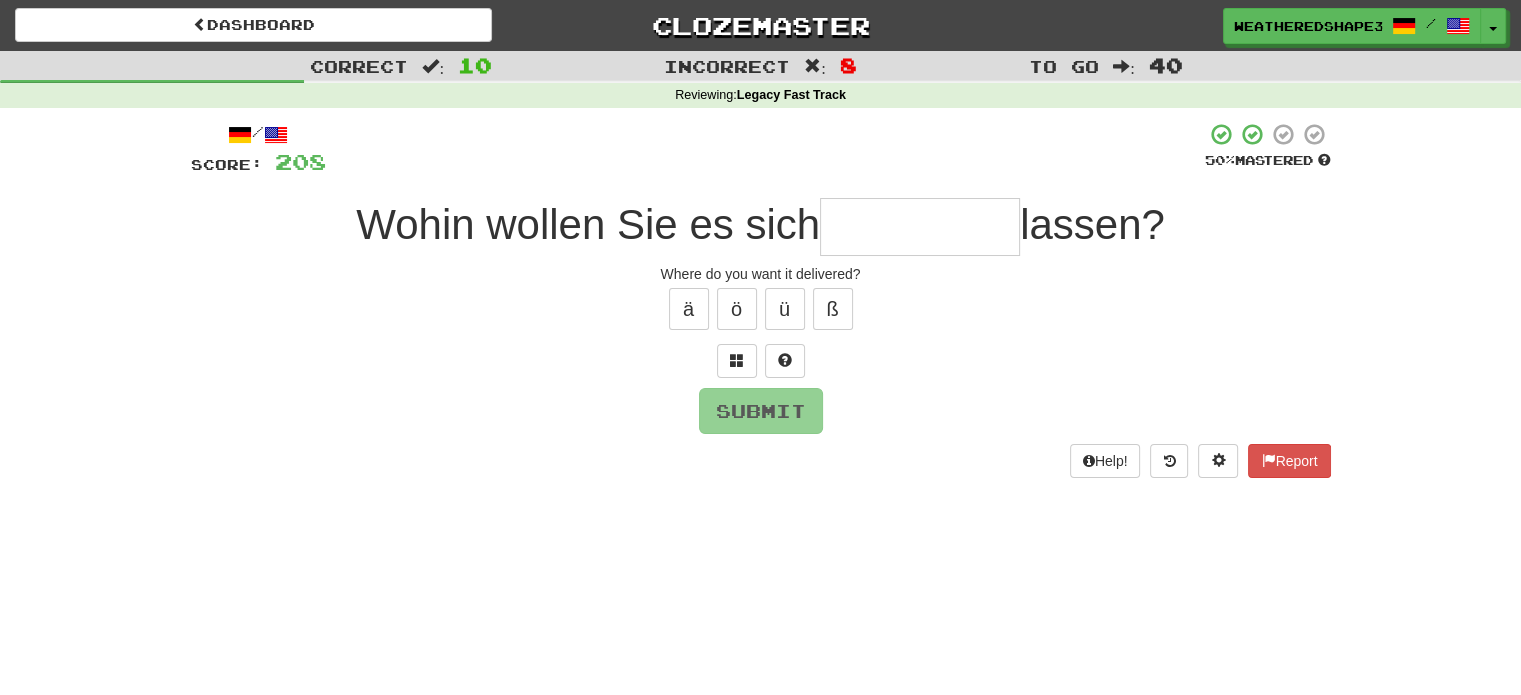type on "*" 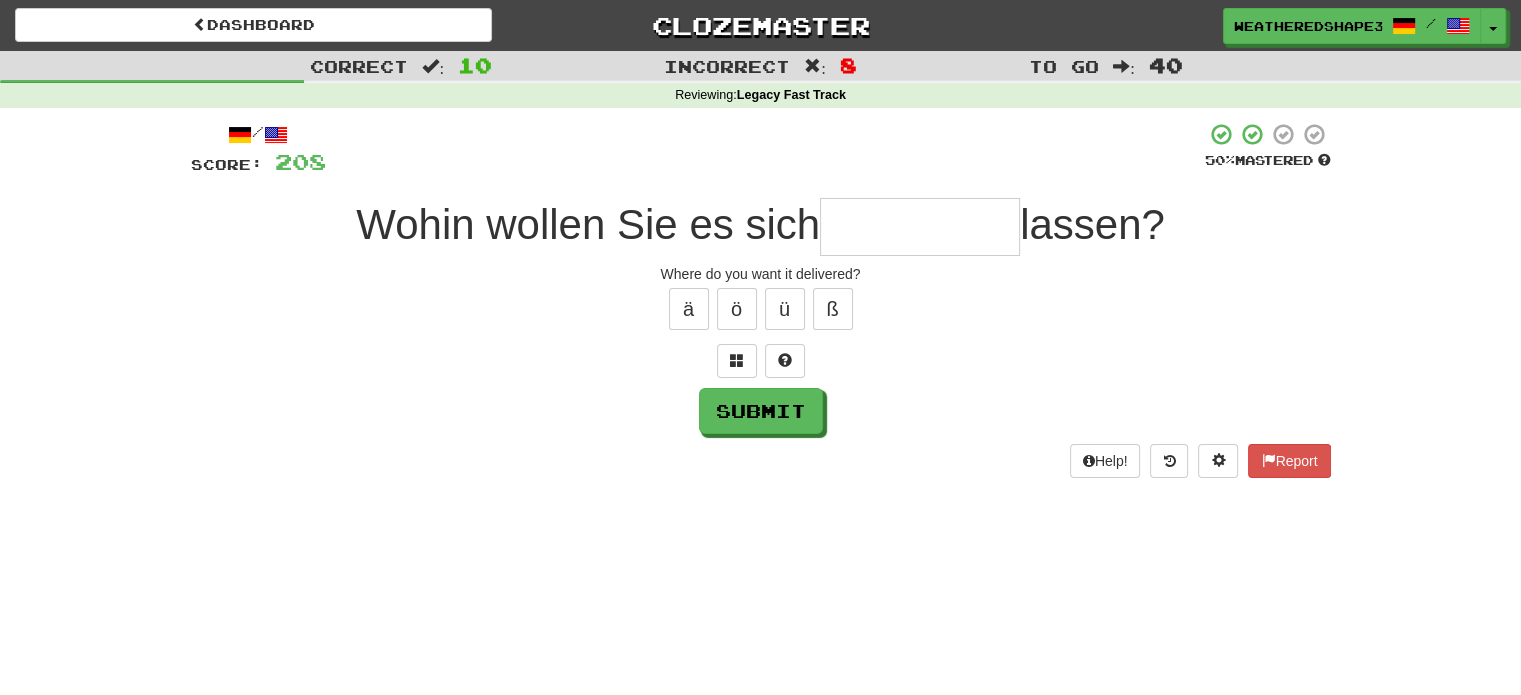 type on "*" 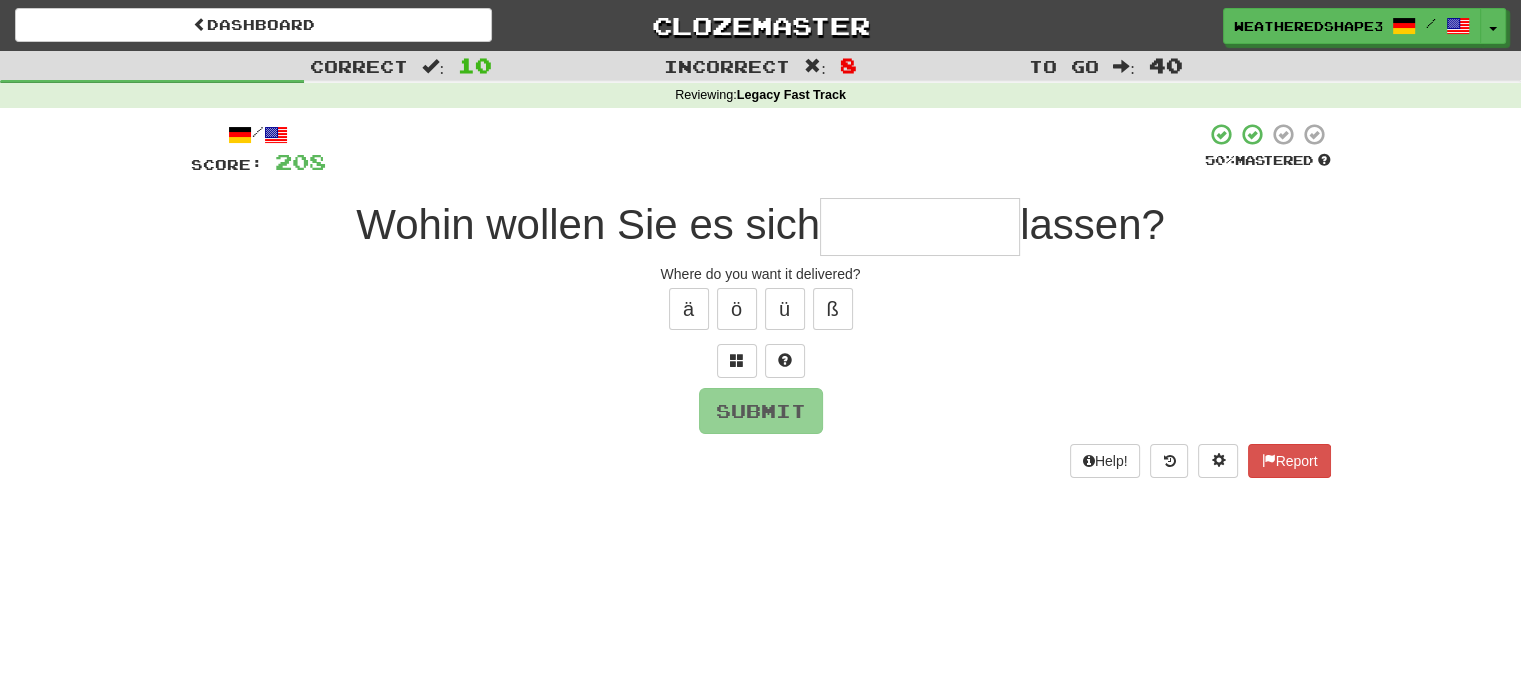 type on "*" 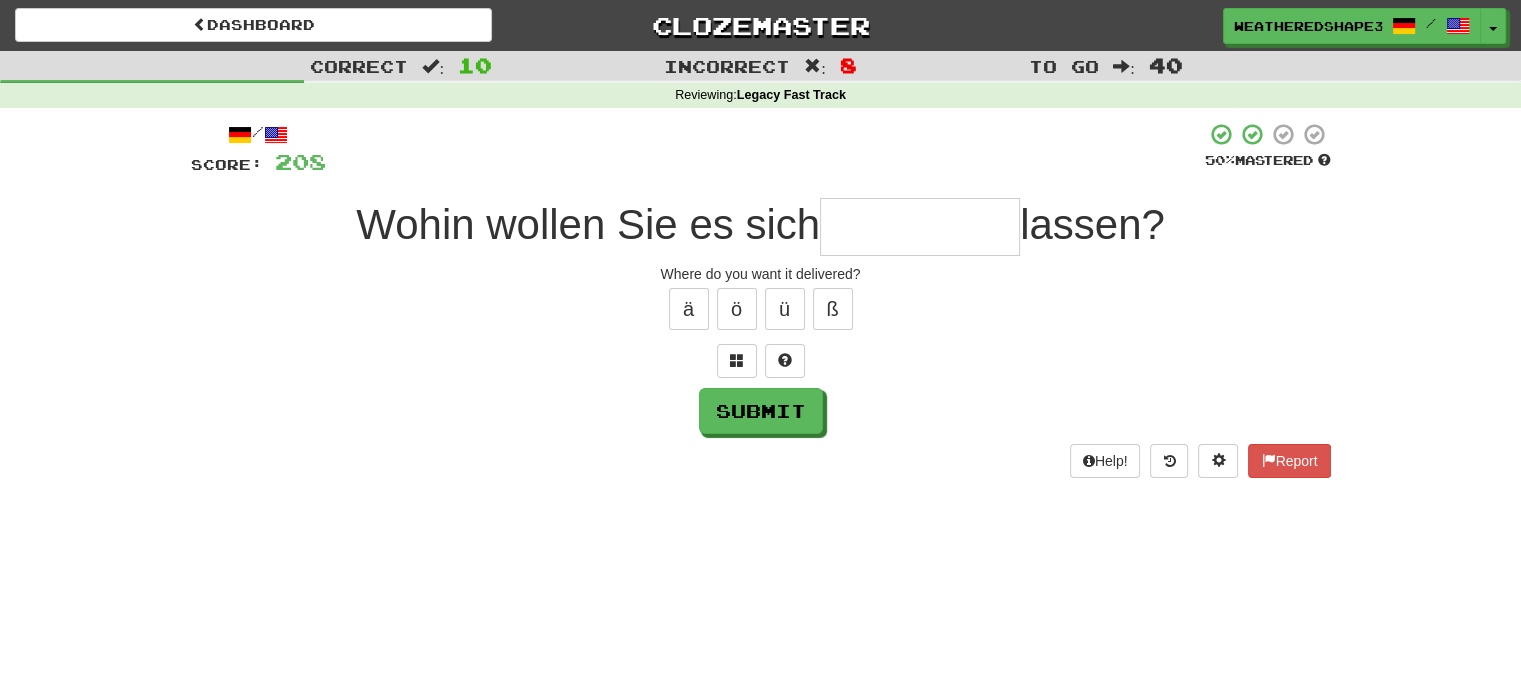type on "*******" 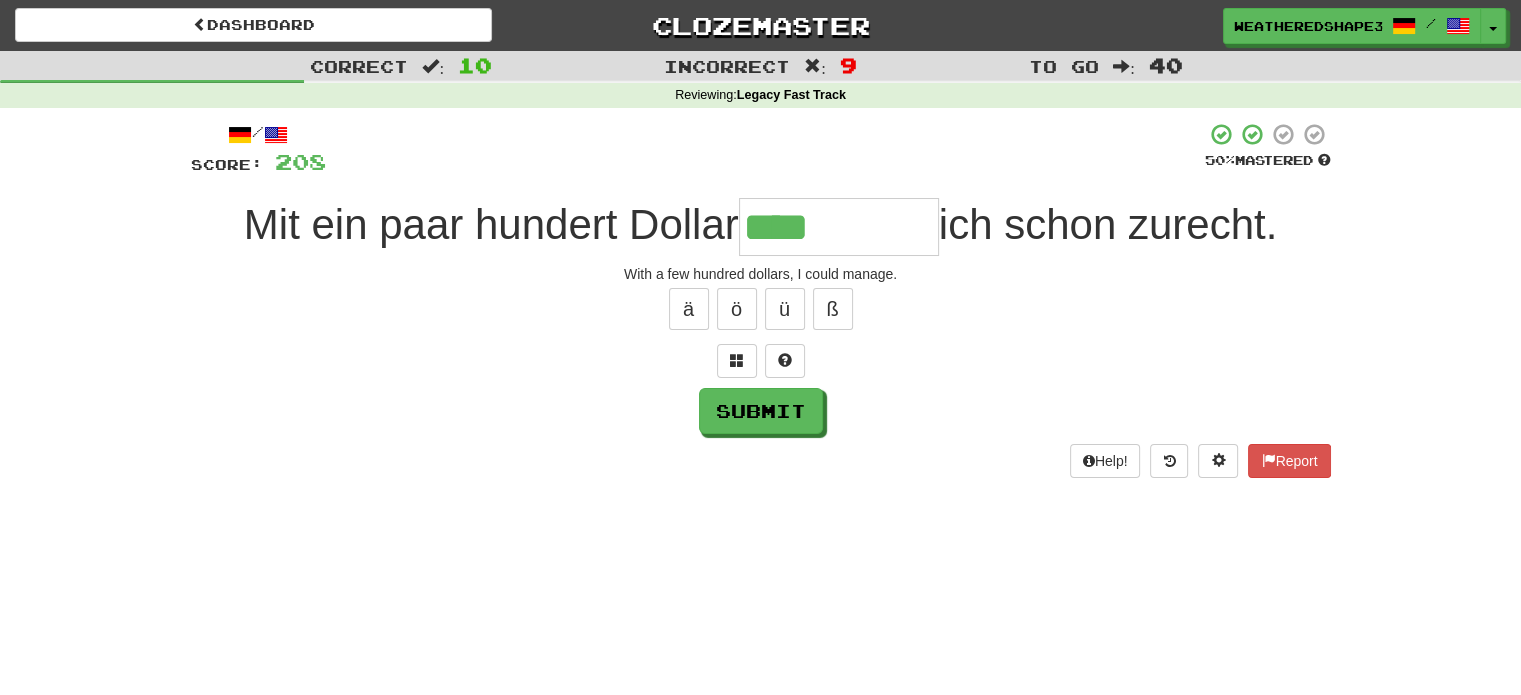 type on "****" 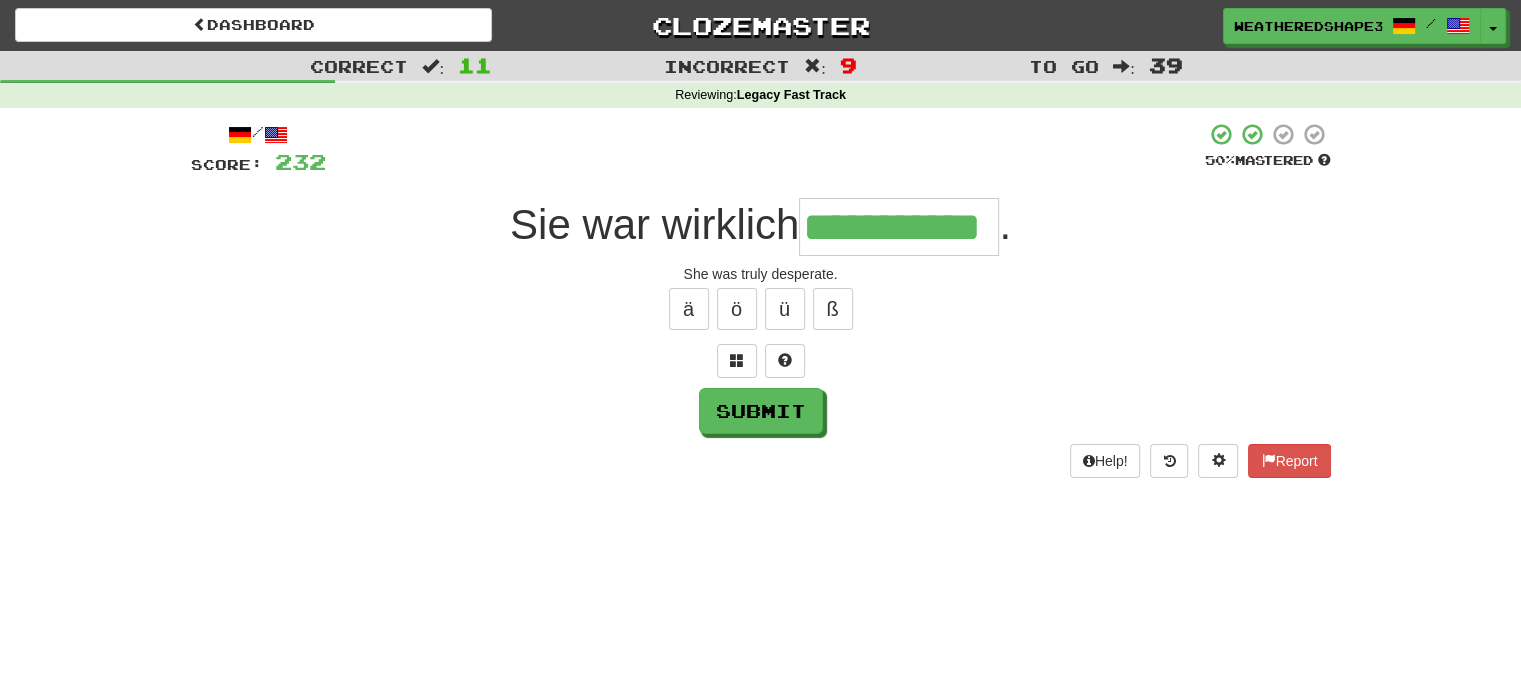 type on "**********" 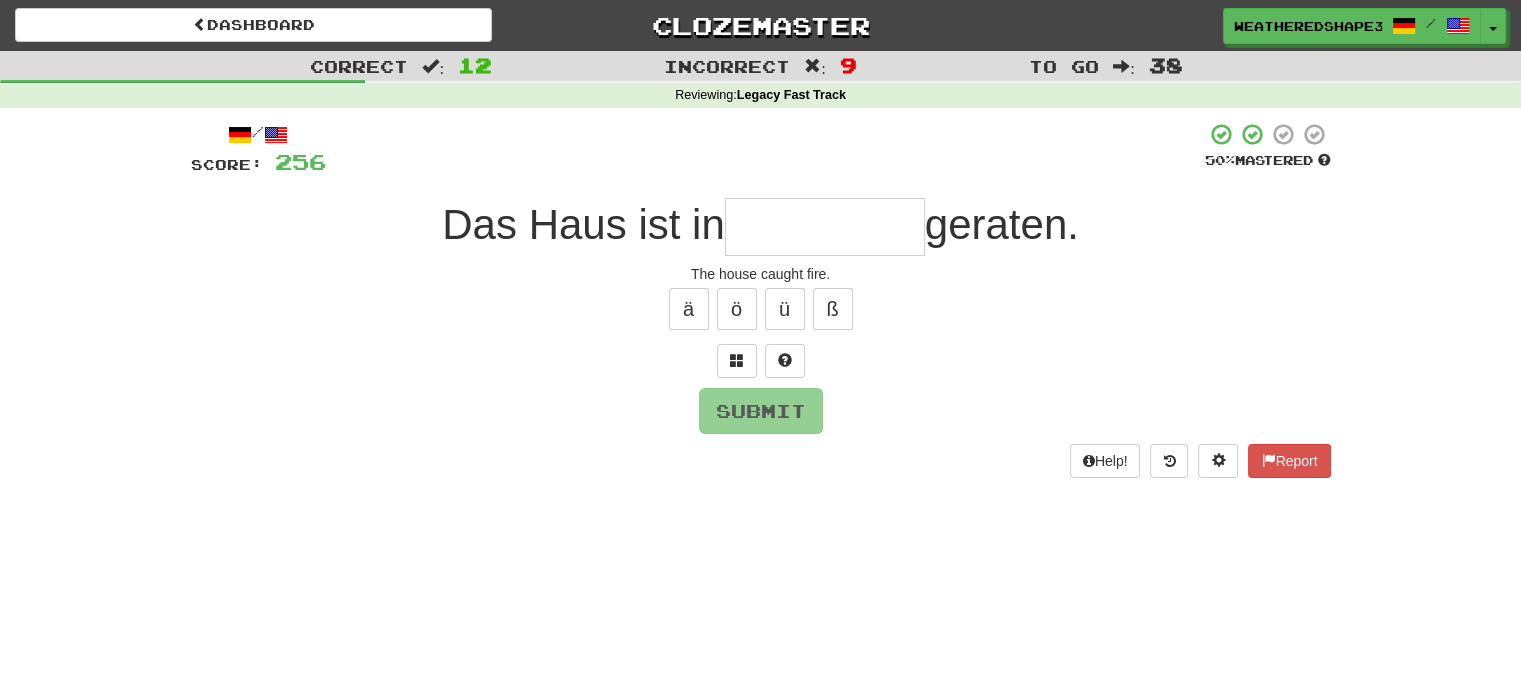 type on "*" 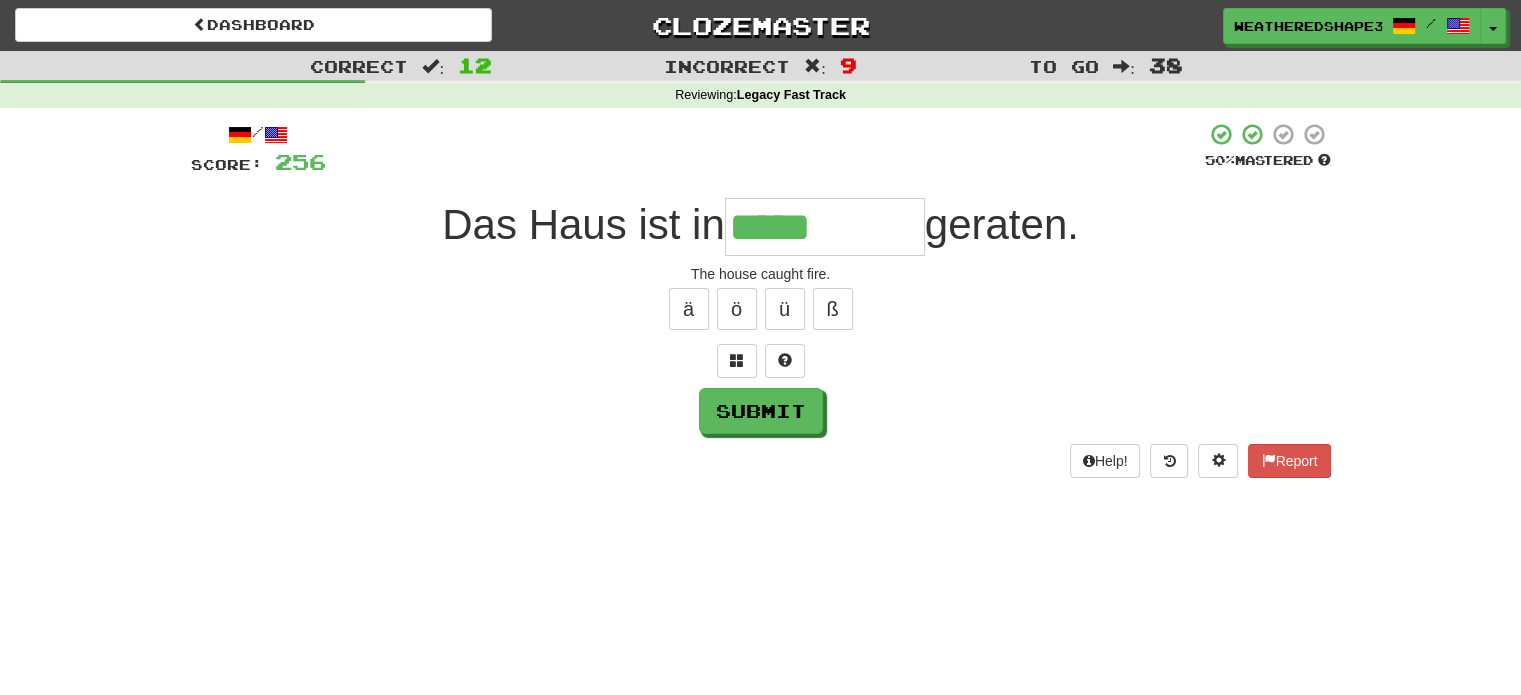 type on "*****" 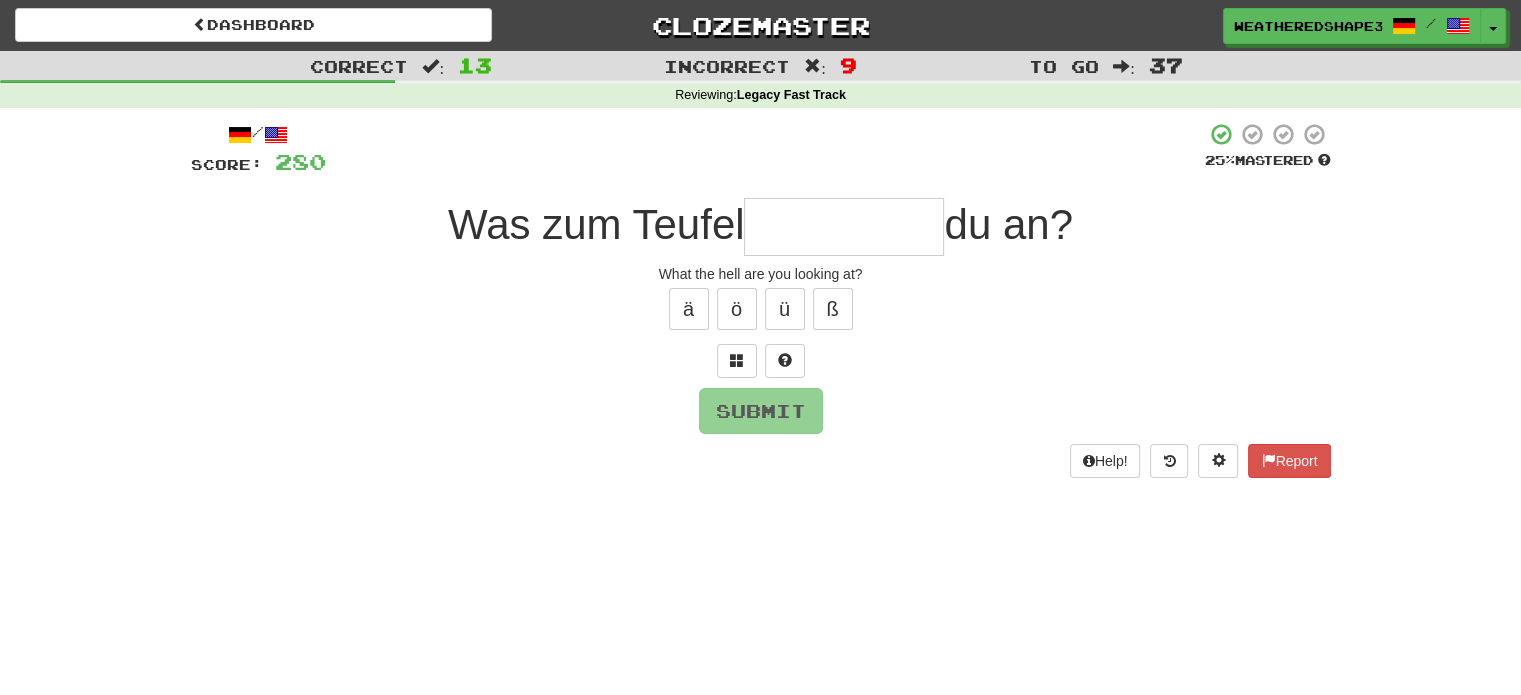 type on "*" 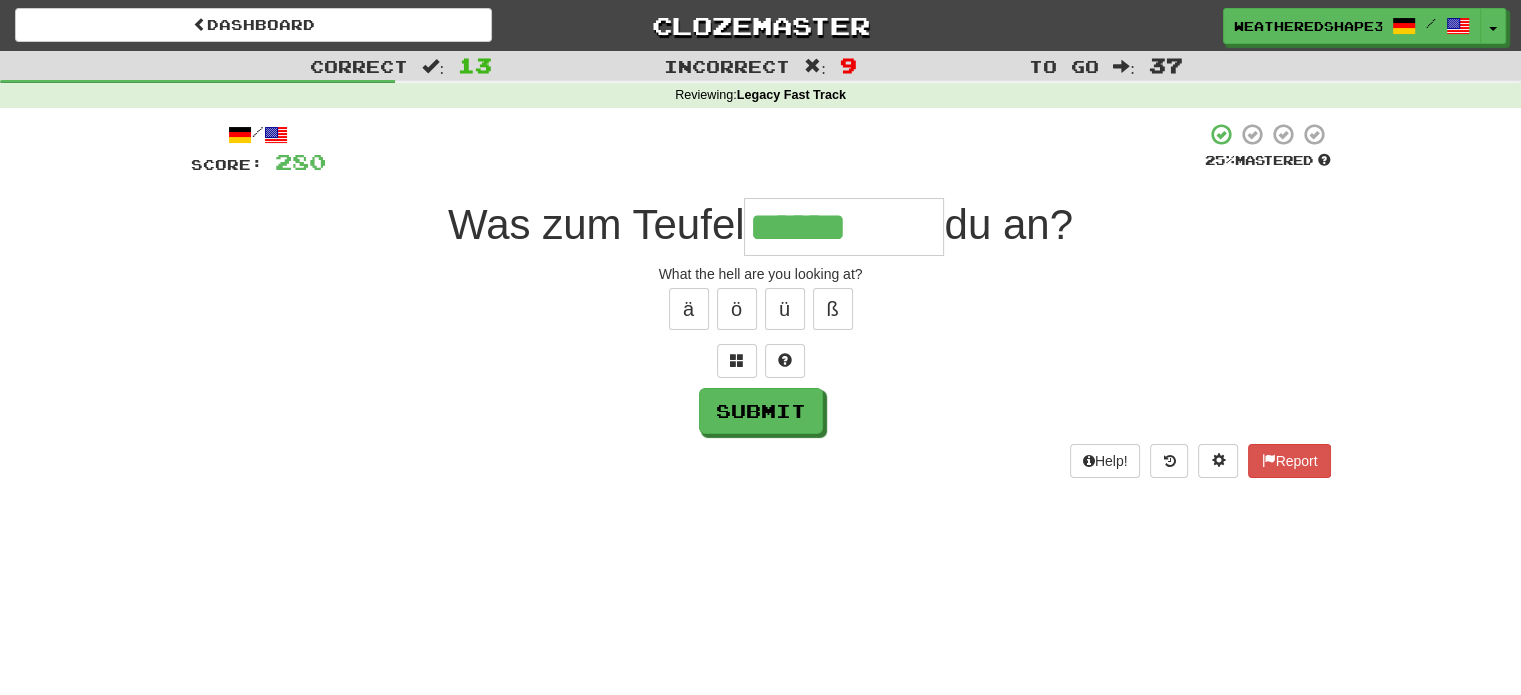 type on "******" 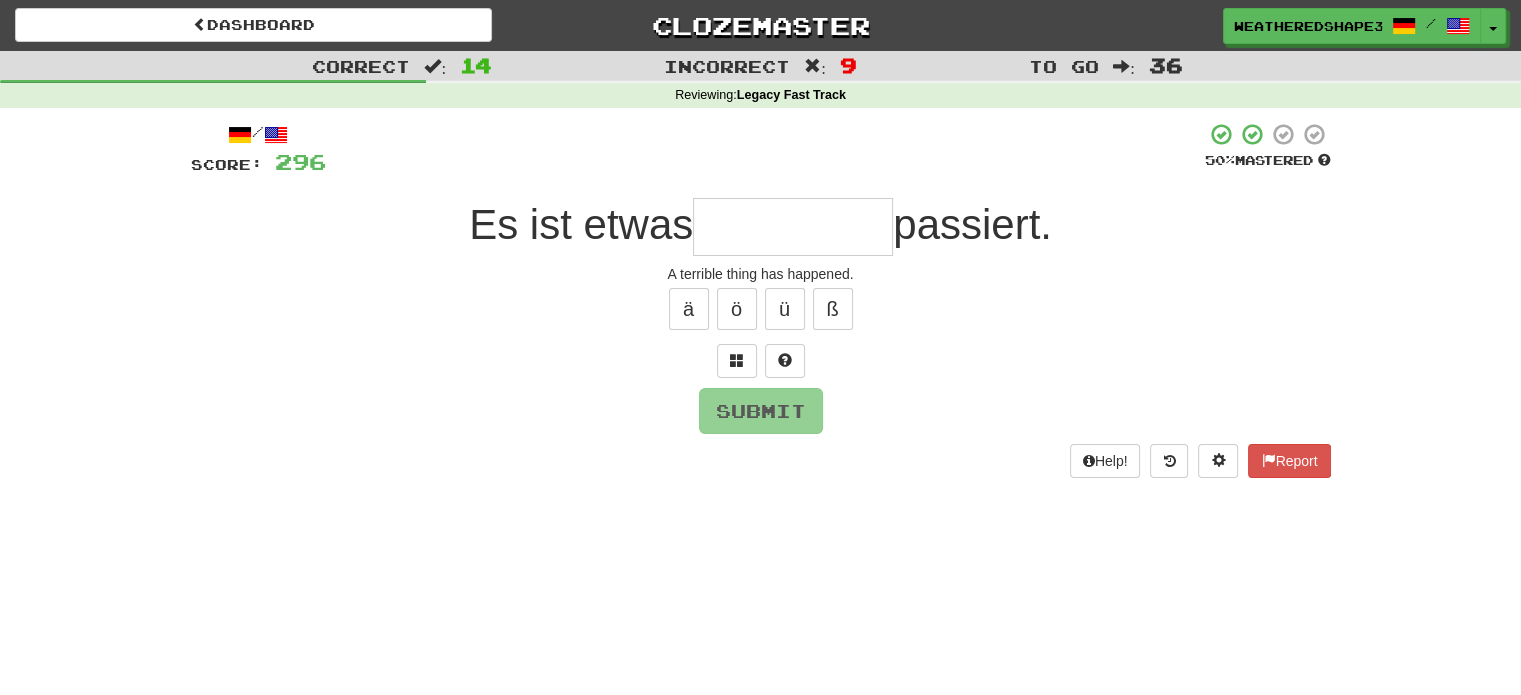 type on "*" 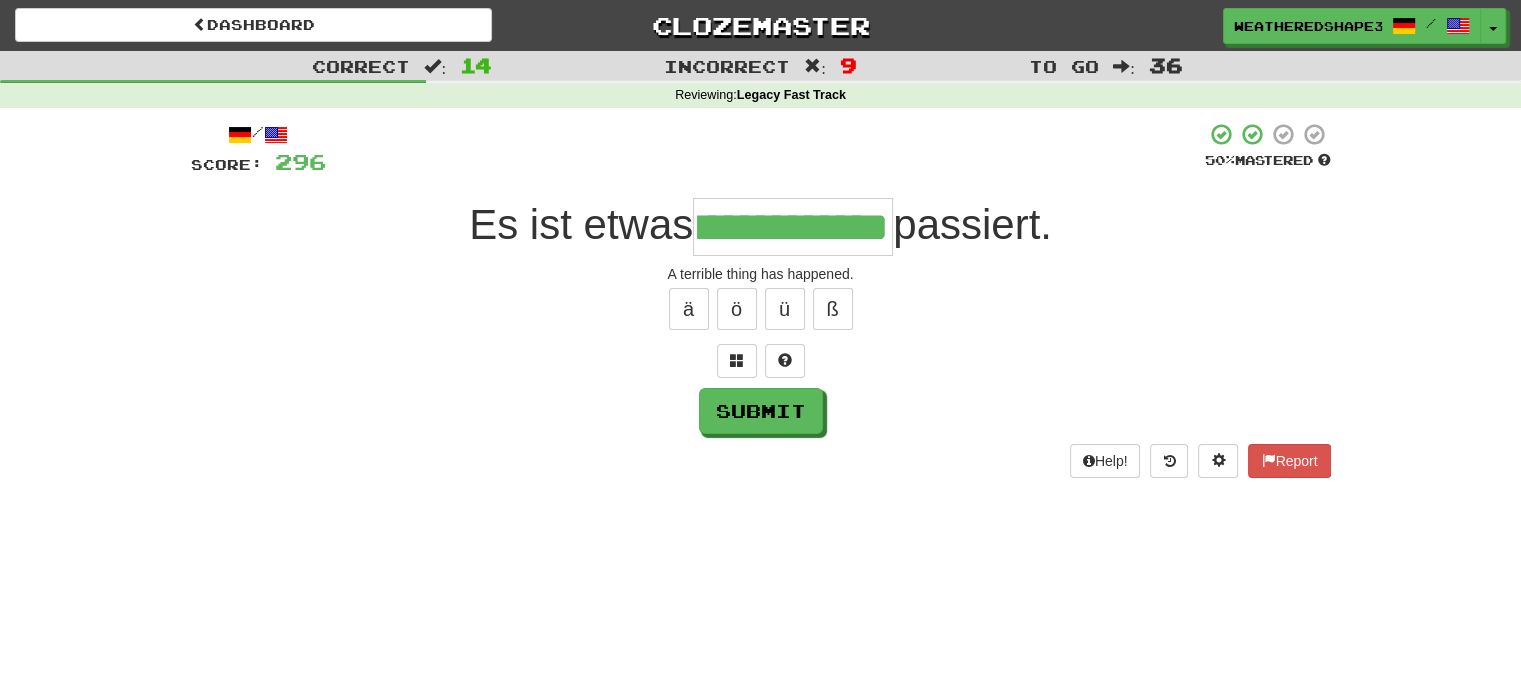 scroll, scrollTop: 0, scrollLeft: 59, axis: horizontal 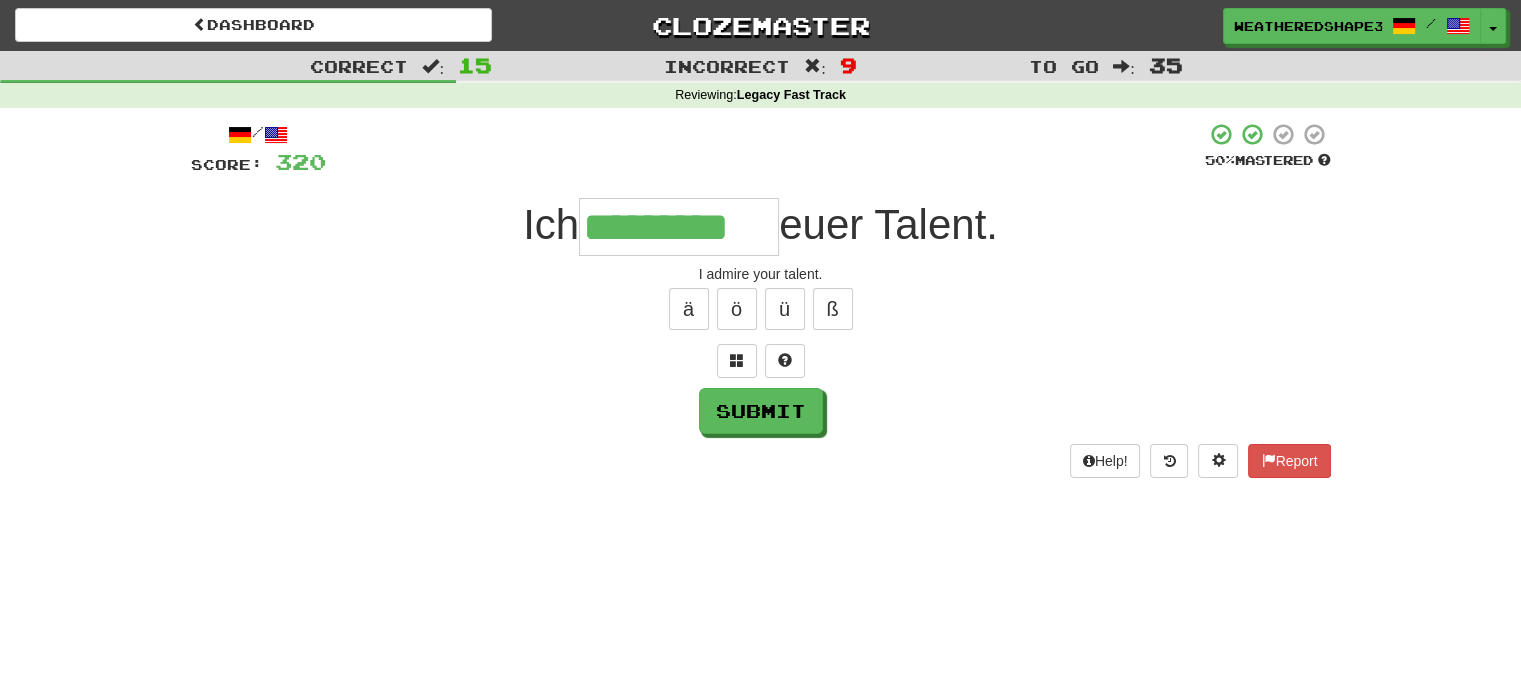 type on "*********" 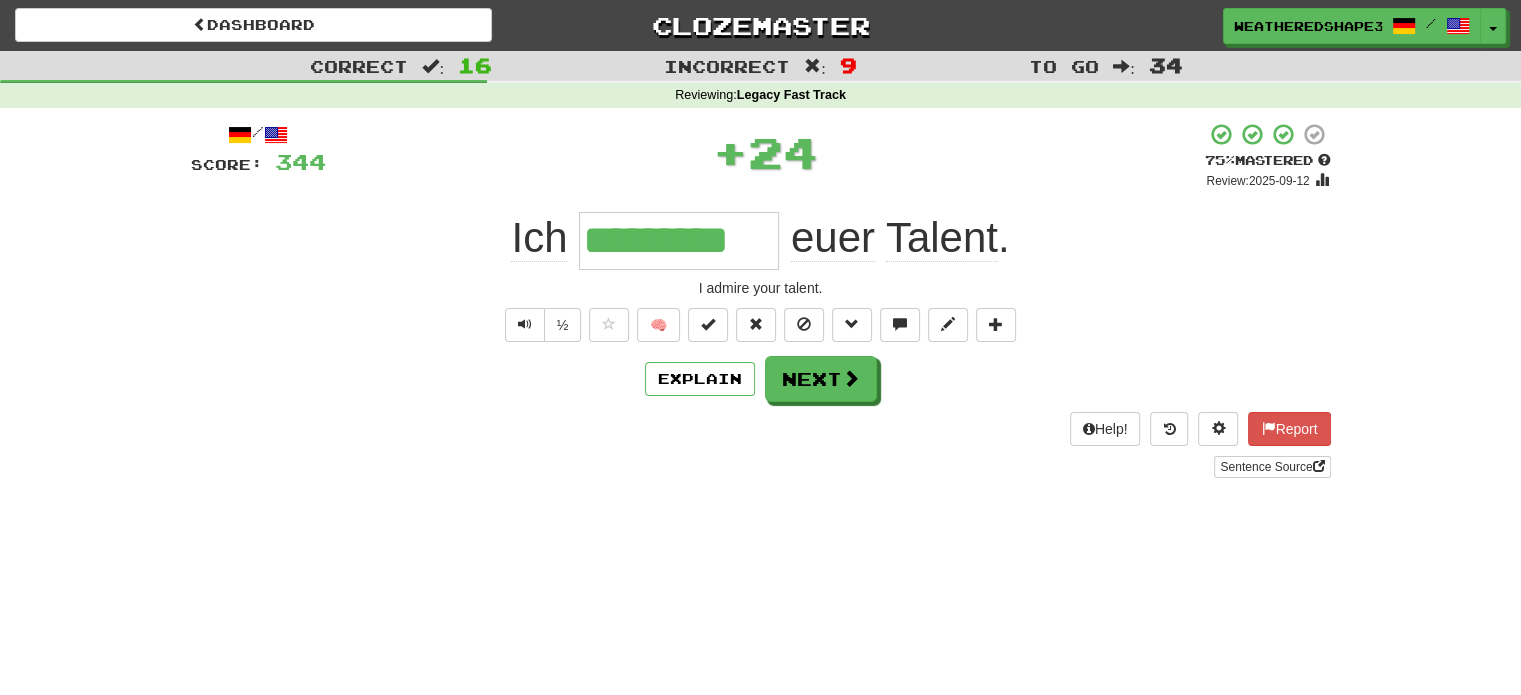 scroll, scrollTop: 0, scrollLeft: 0, axis: both 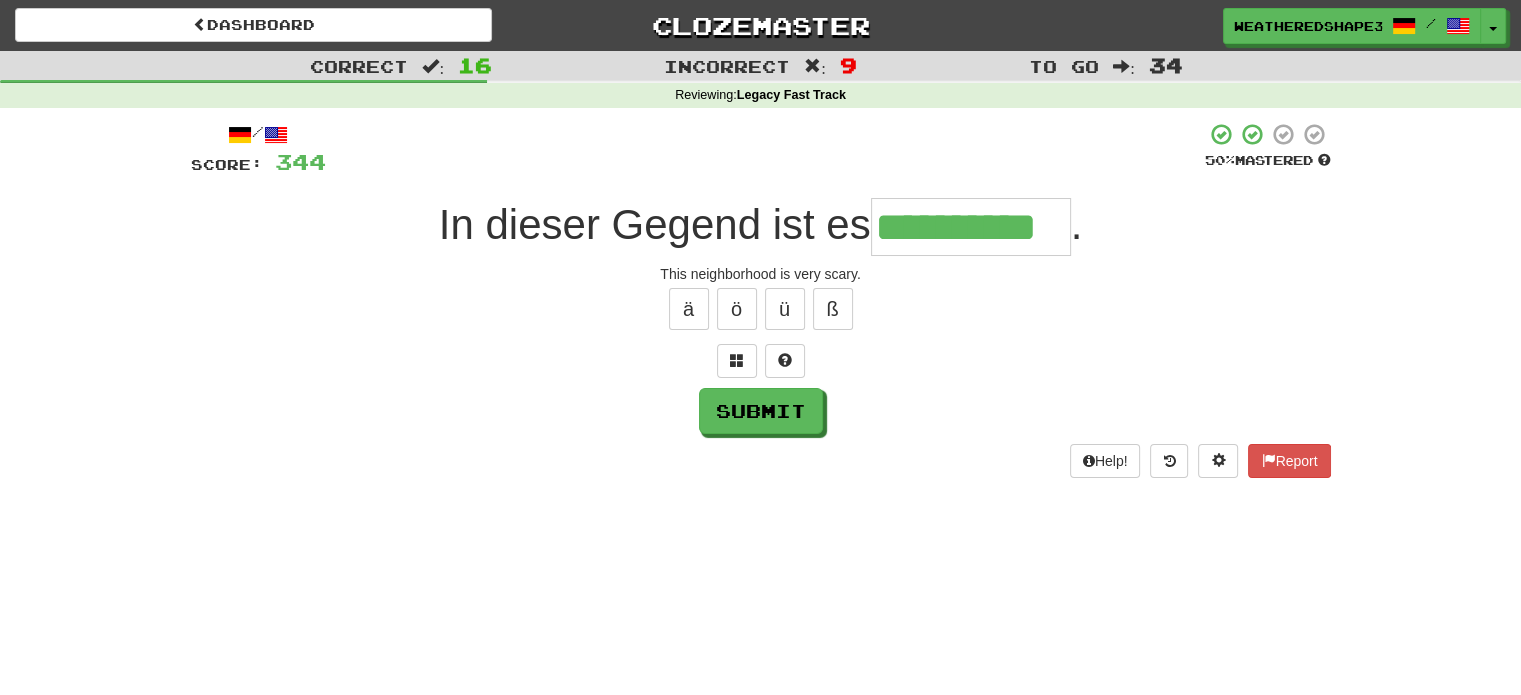 type on "**********" 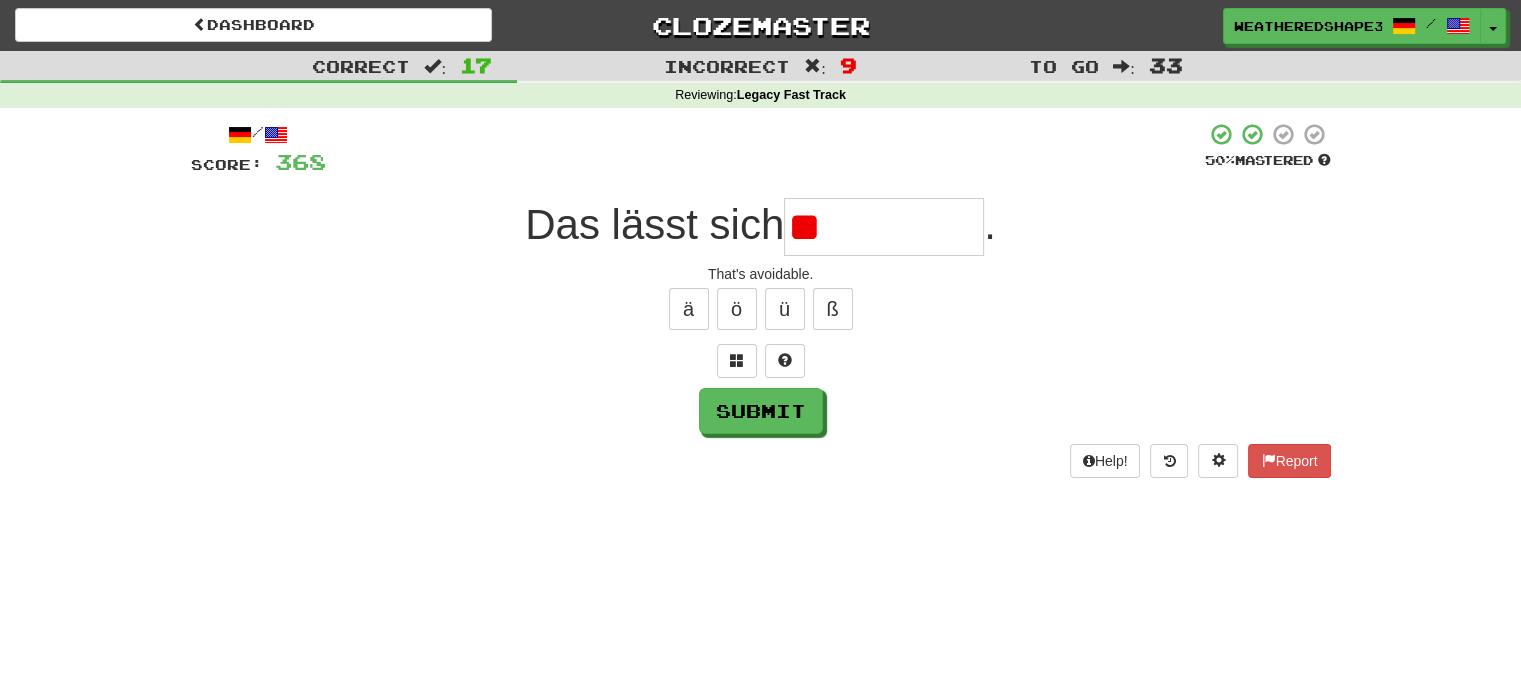 type on "*" 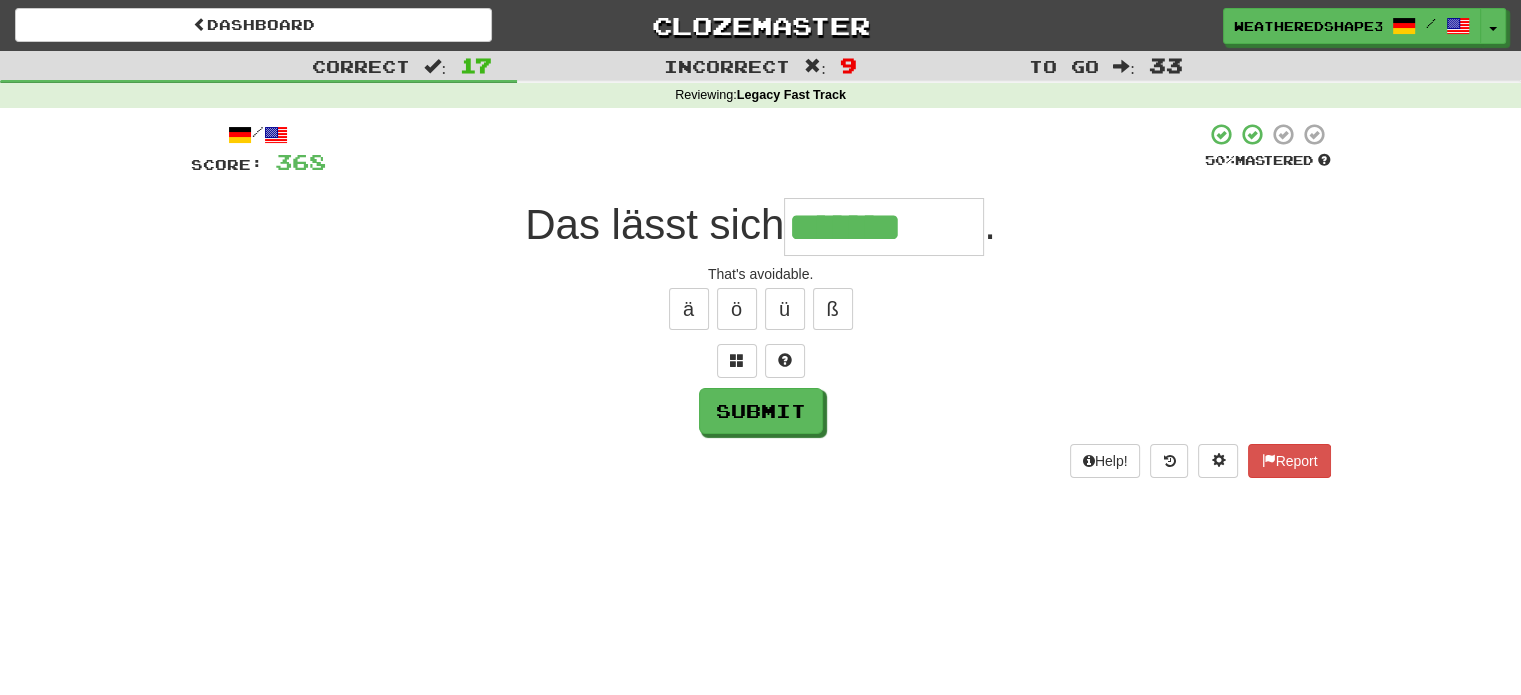 type on "*******" 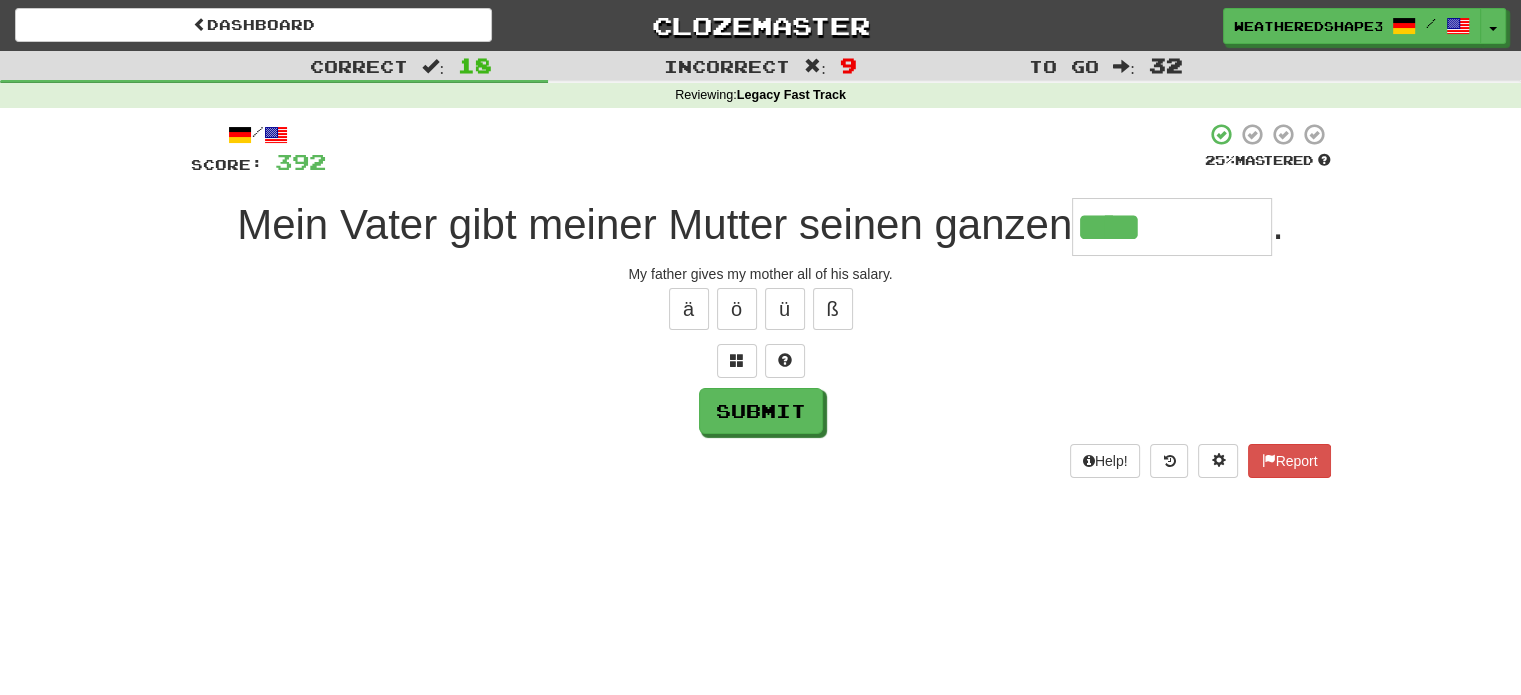 type on "****" 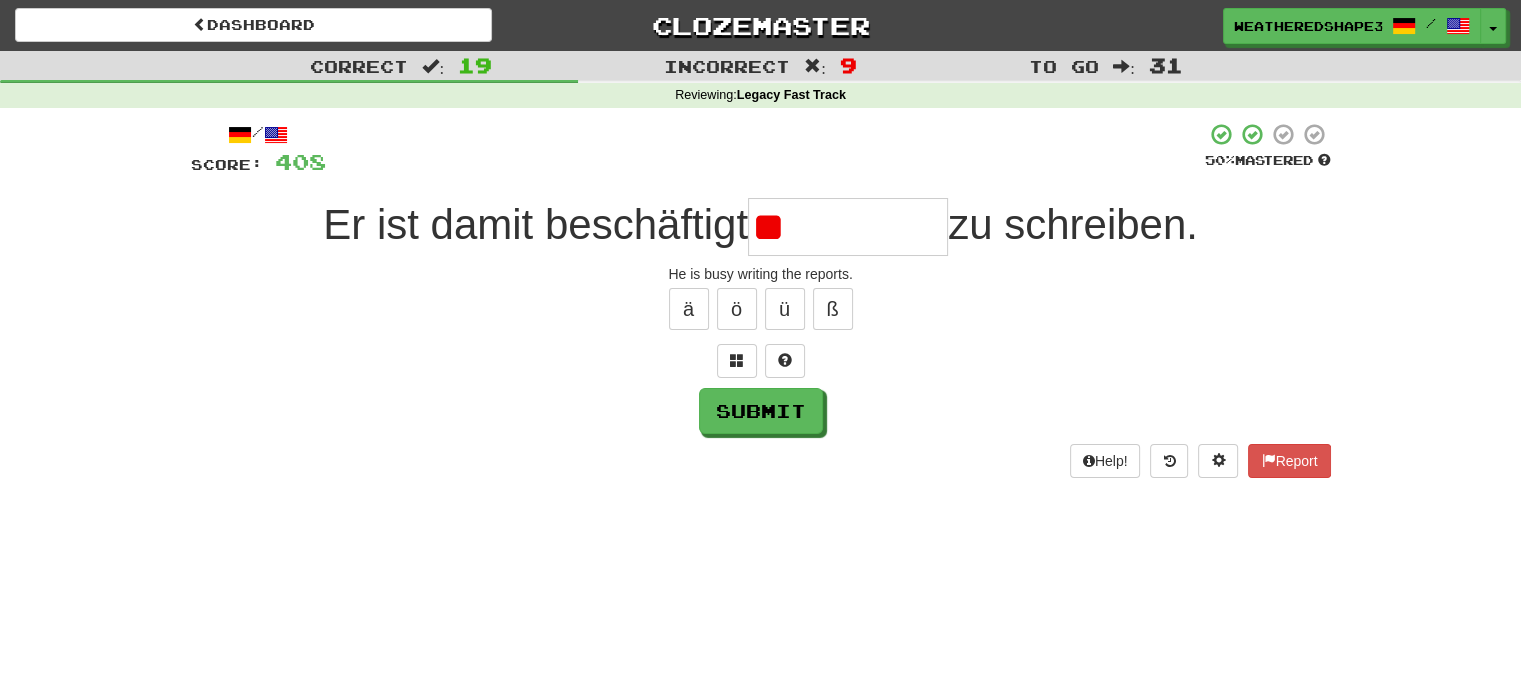 type on "*" 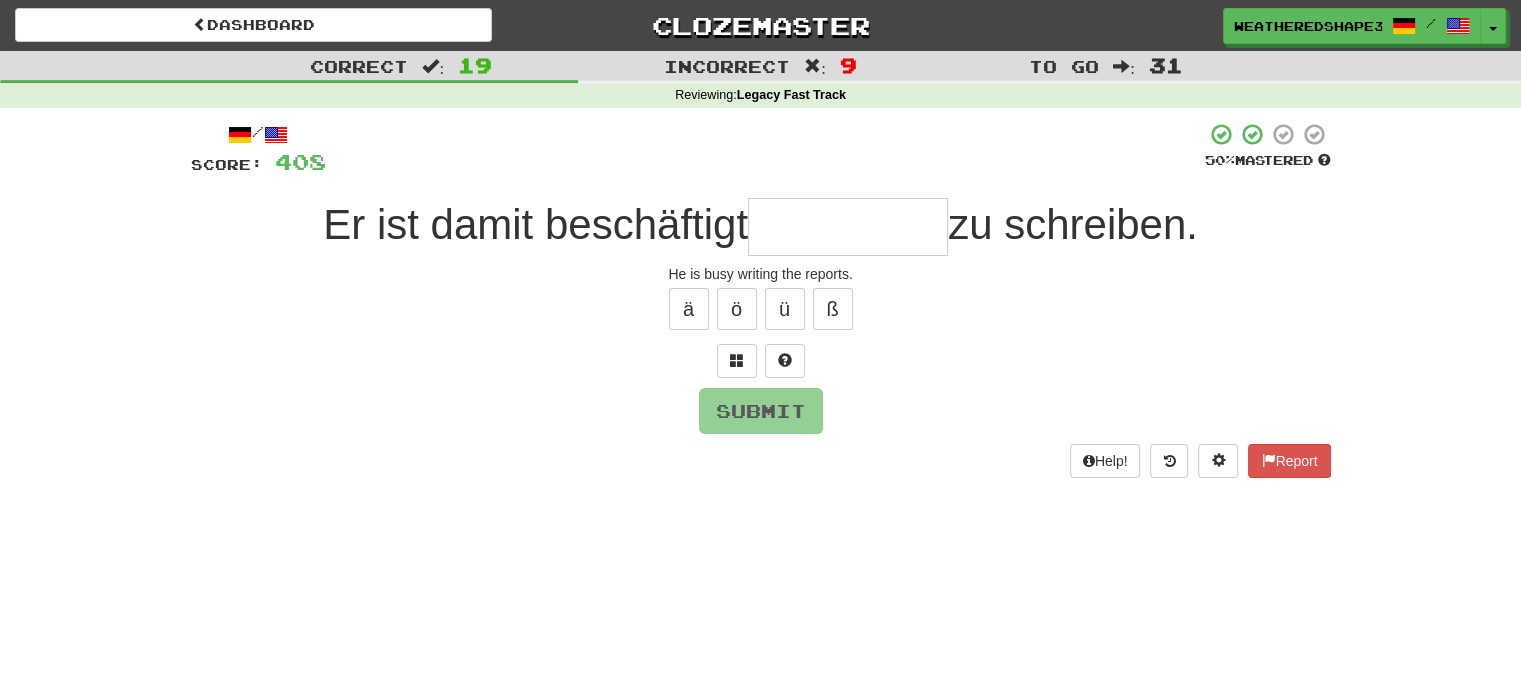 type on "*" 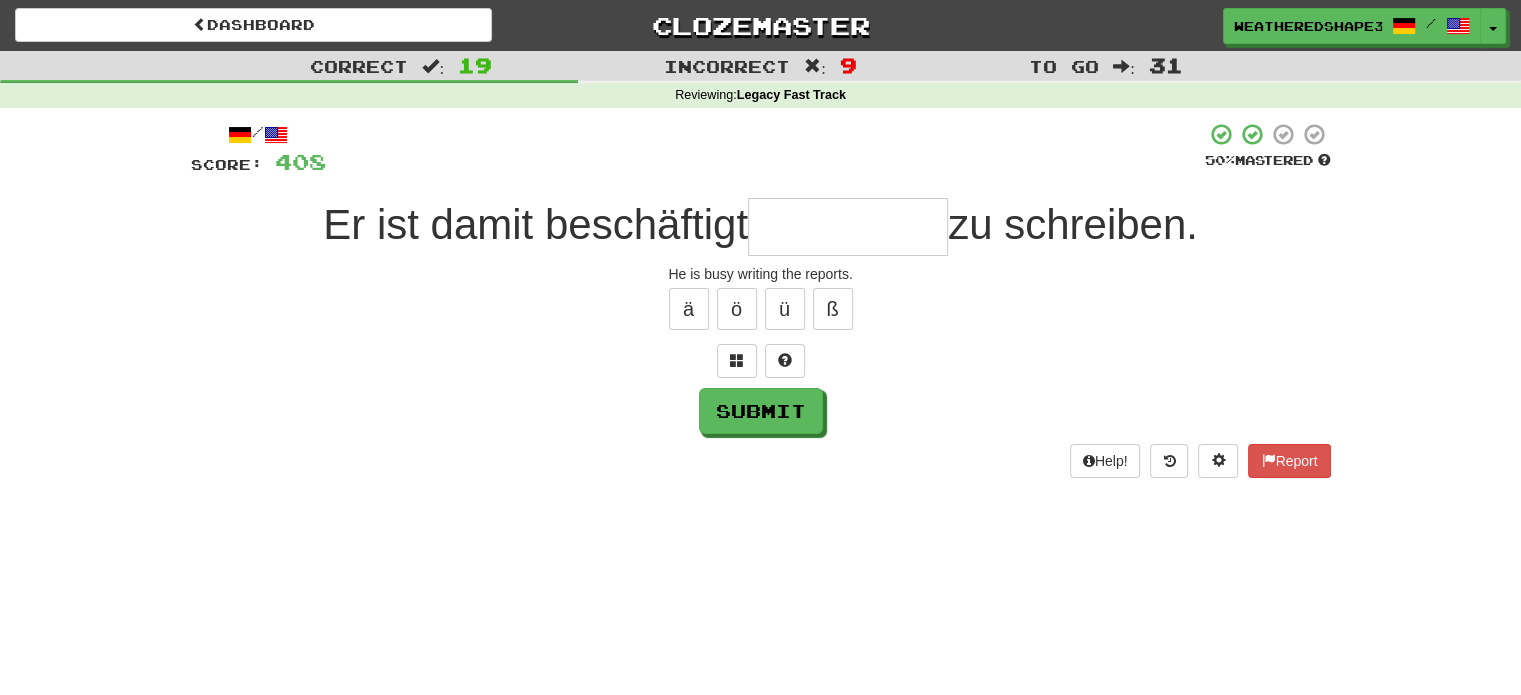 type on "*" 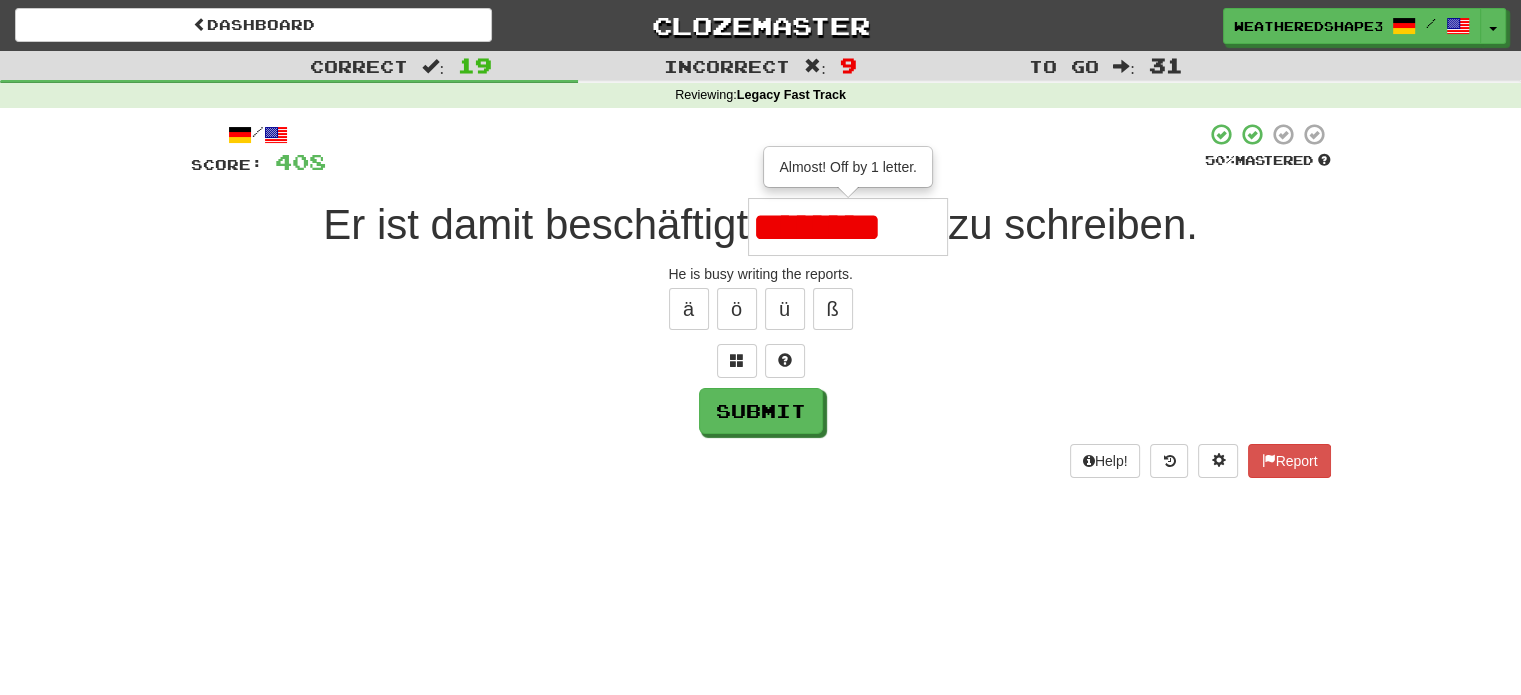 type on "********" 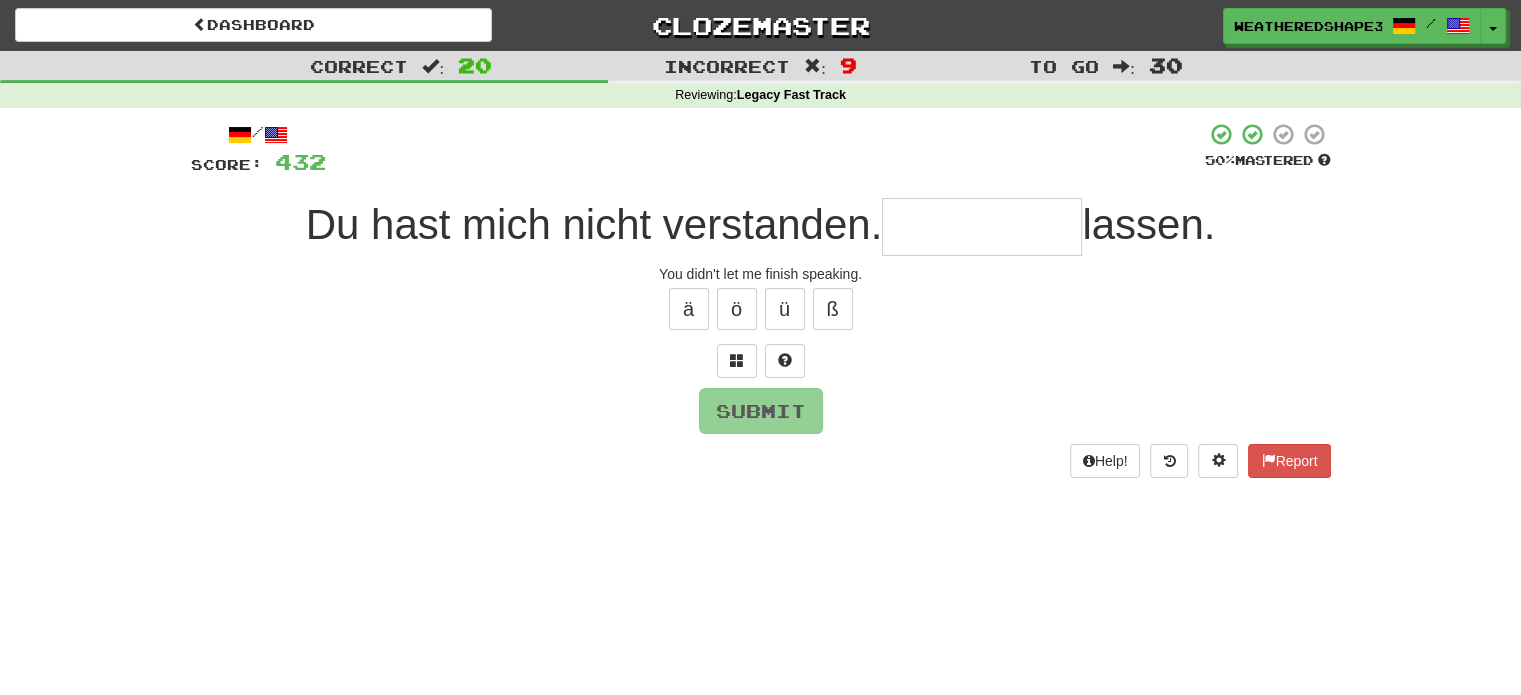 type on "*" 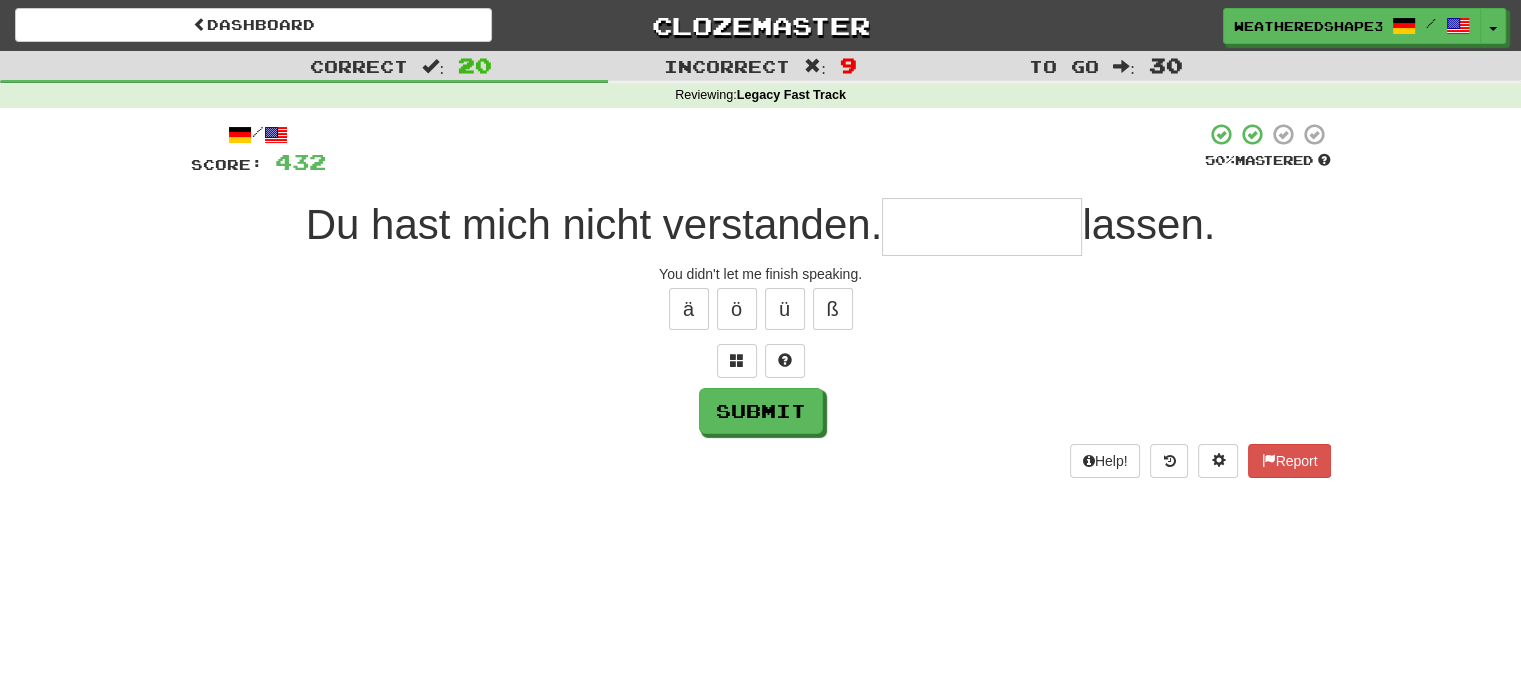 type on "*" 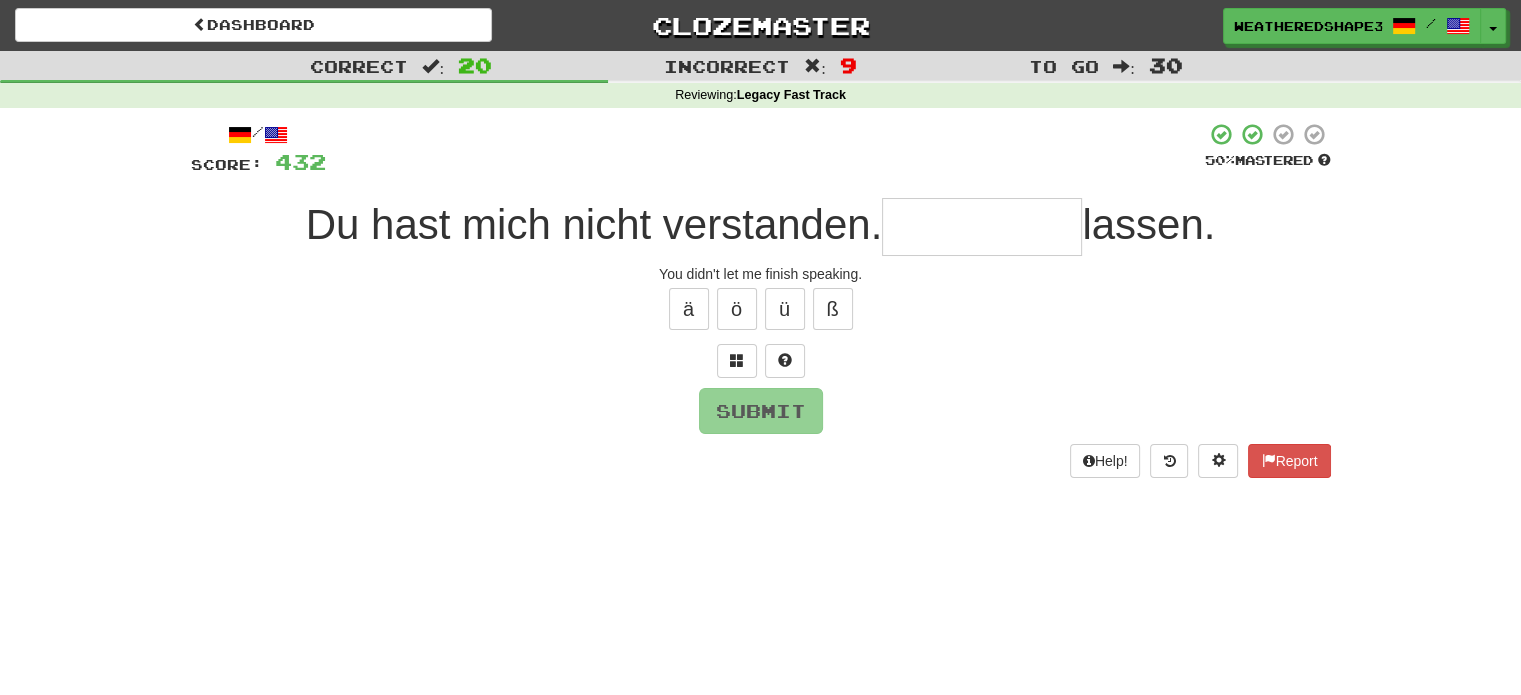 type on "*" 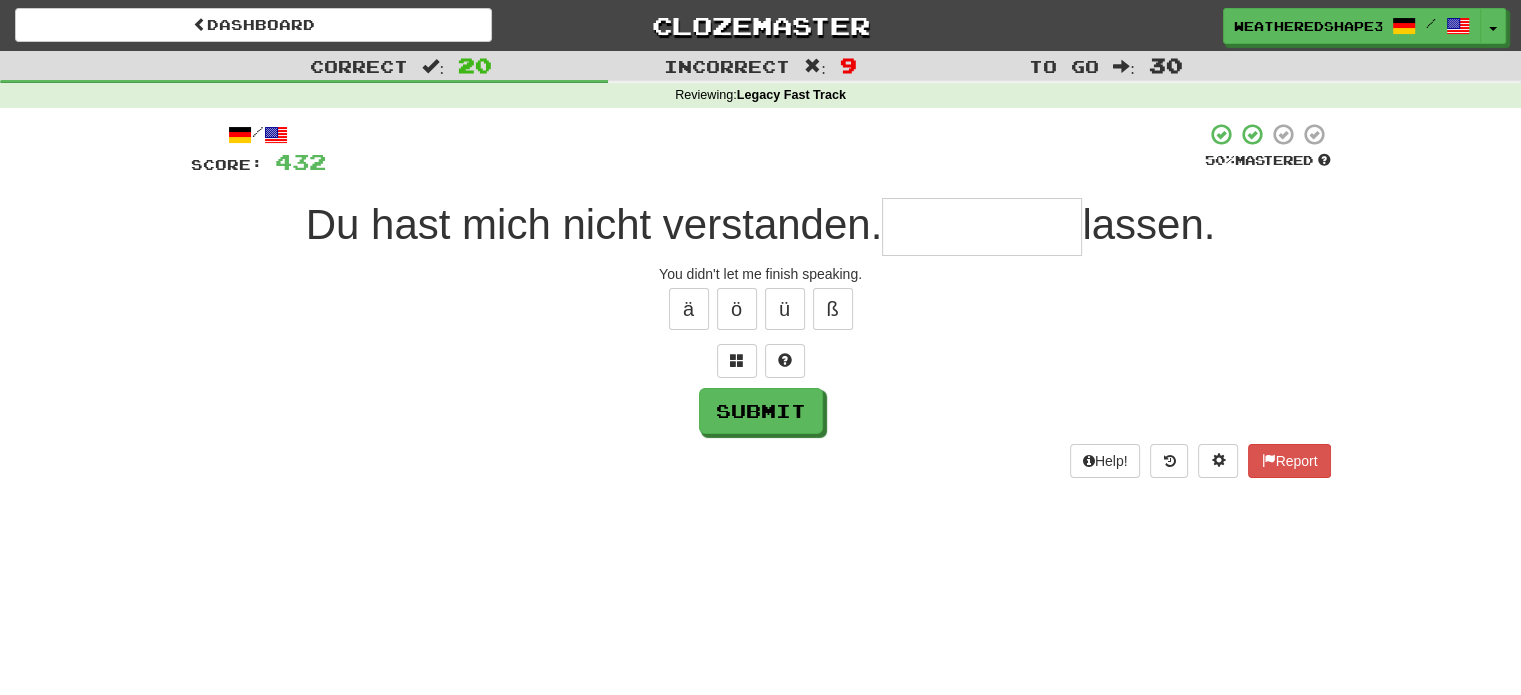 type on "*" 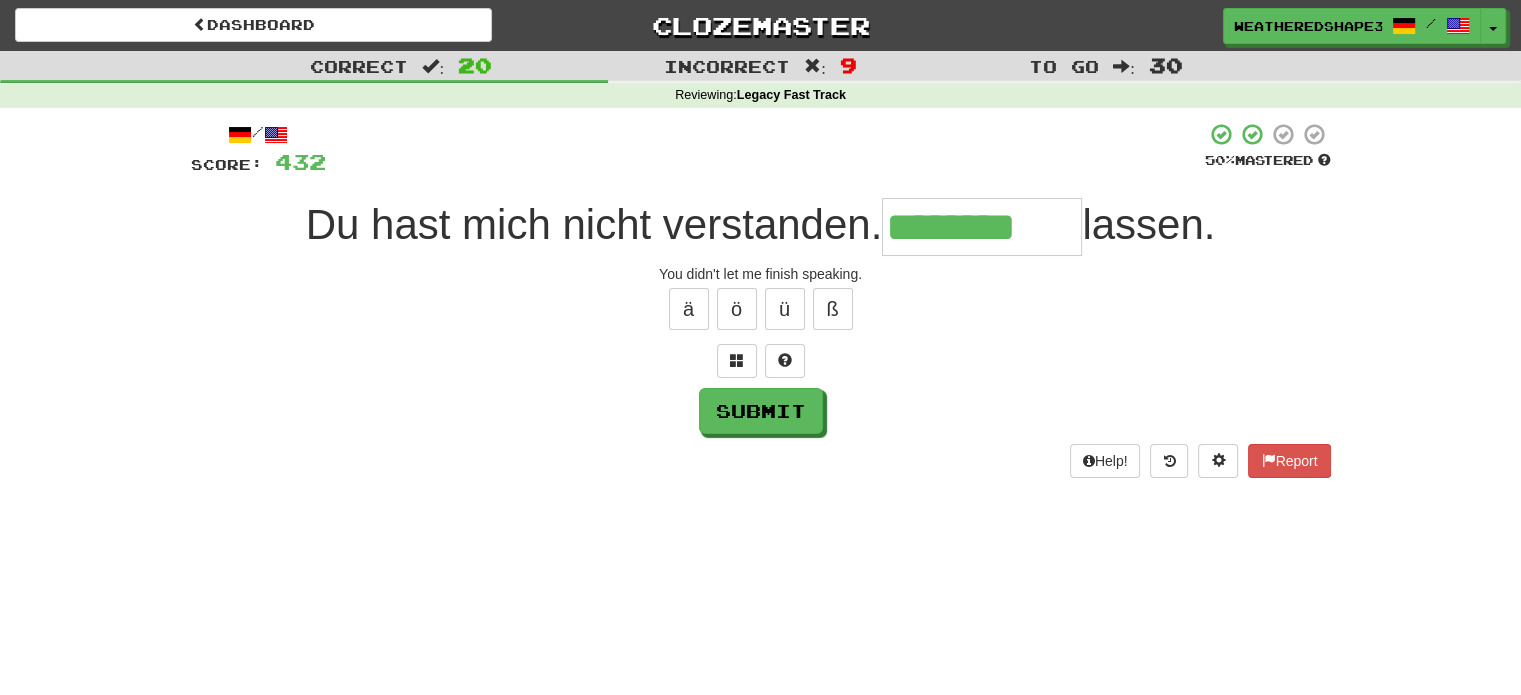 type on "********" 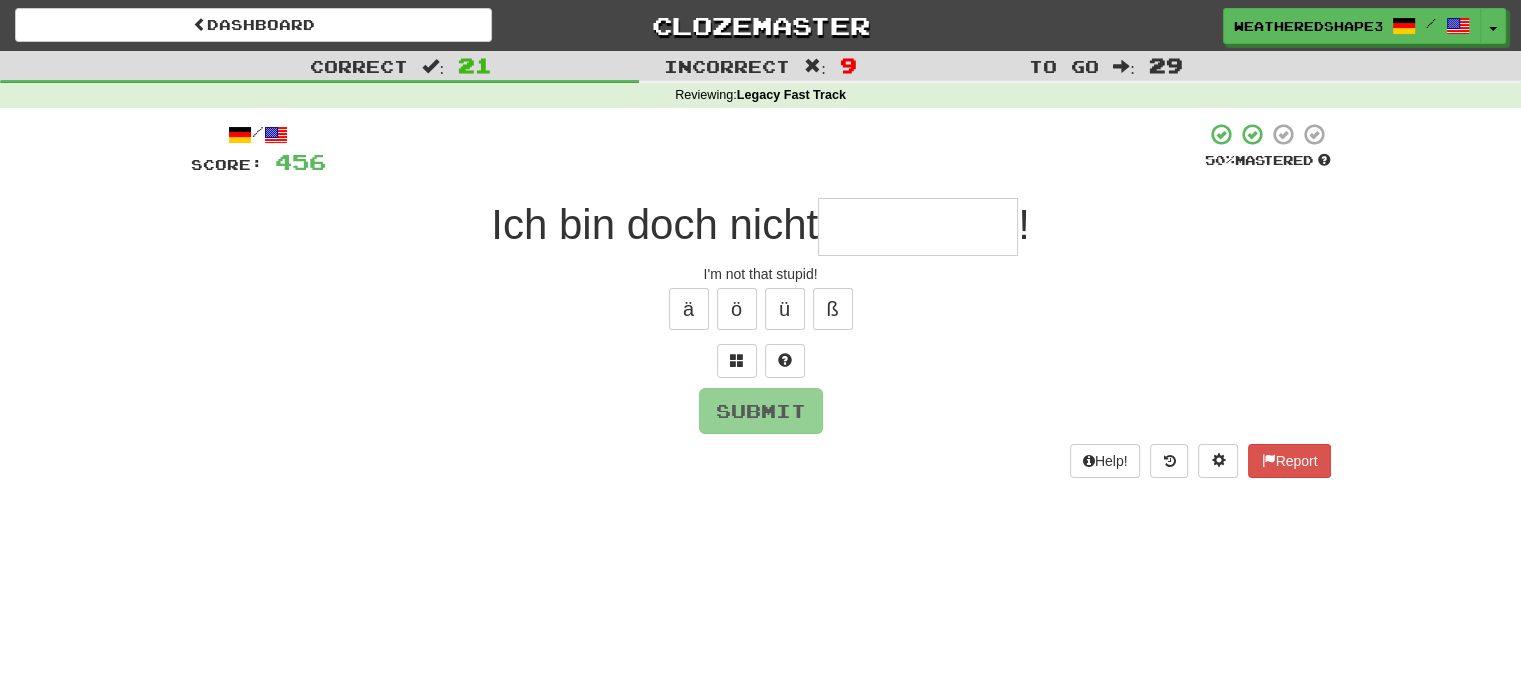 type on "*" 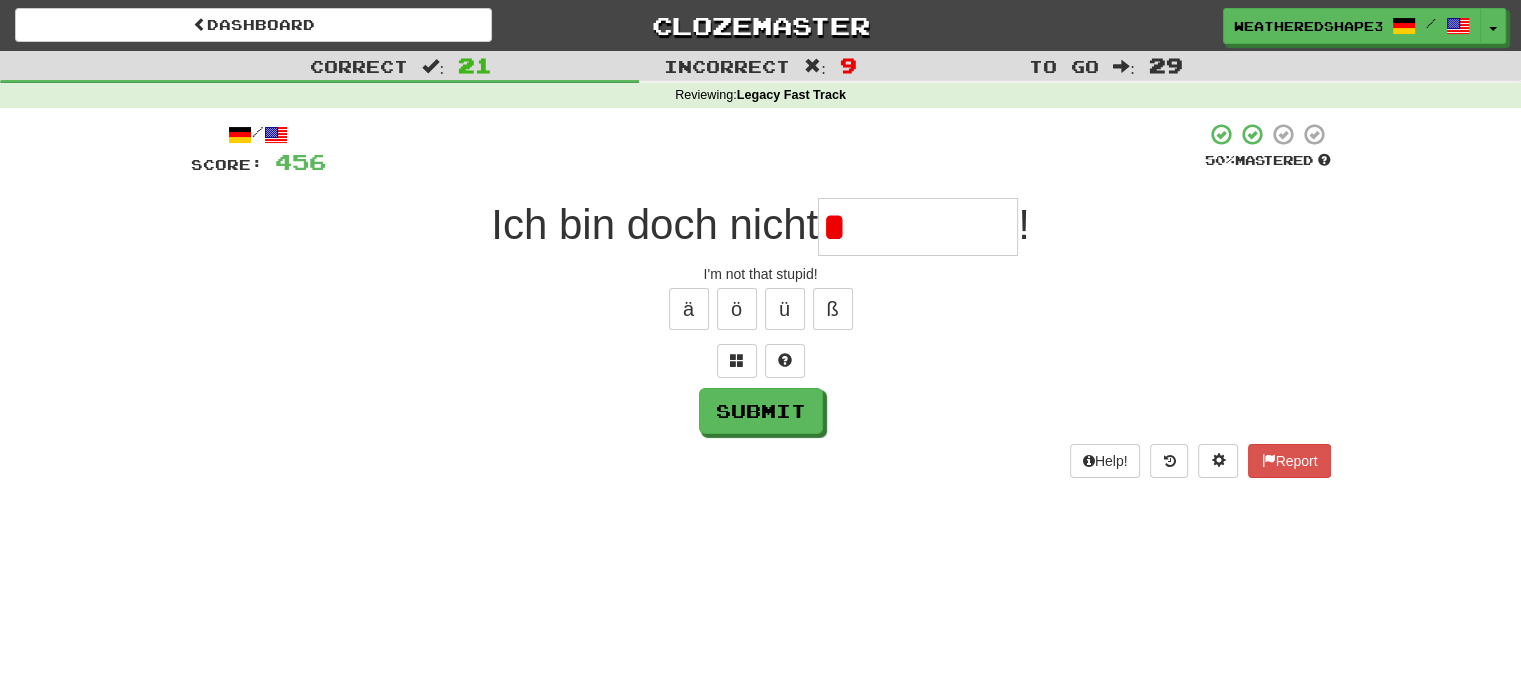type on "**********" 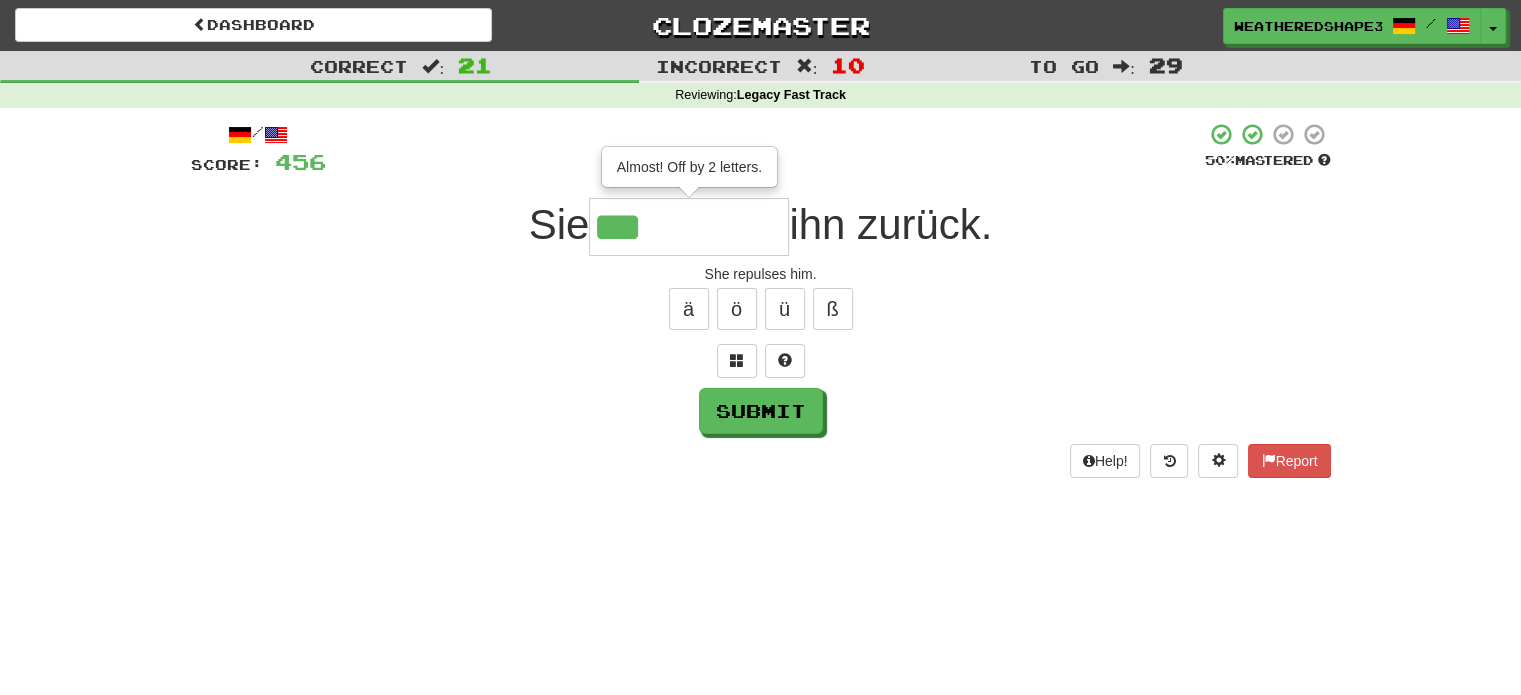type on "*****" 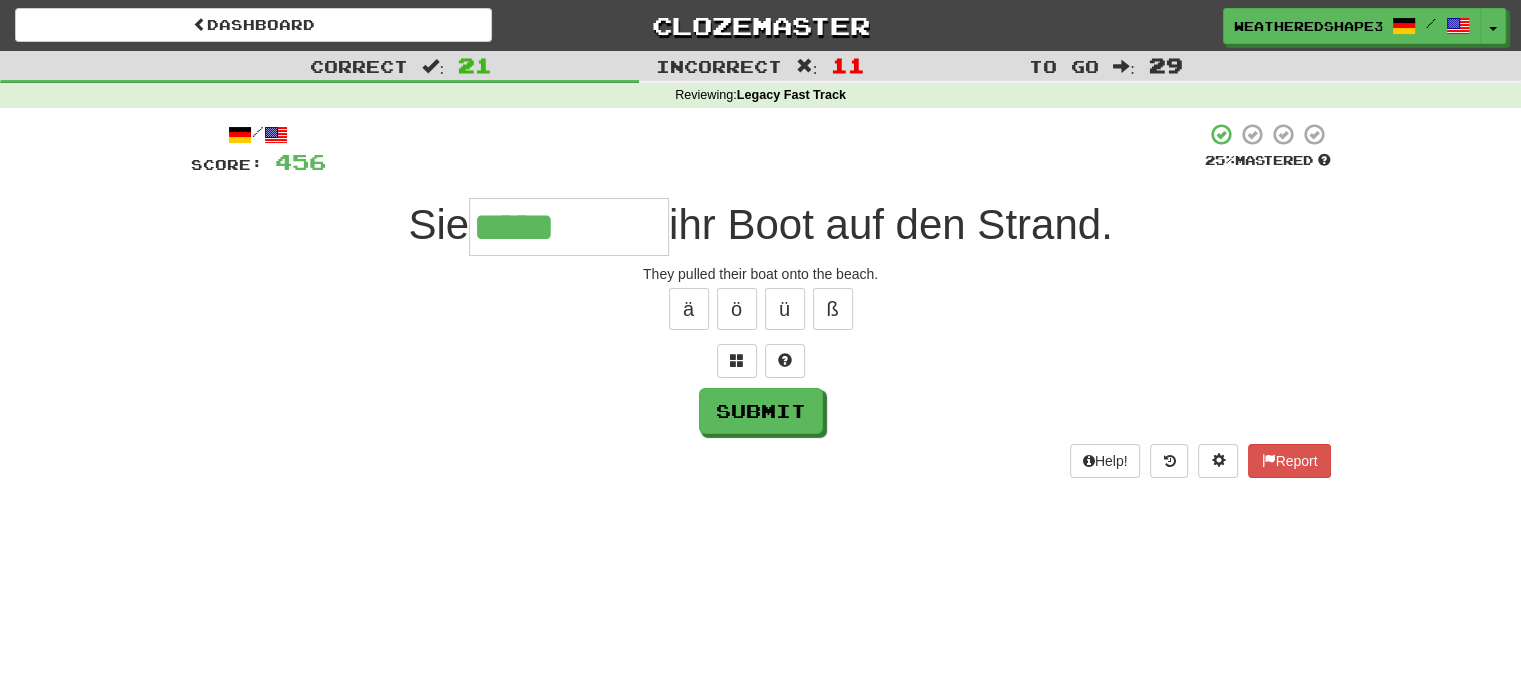 type on "*****" 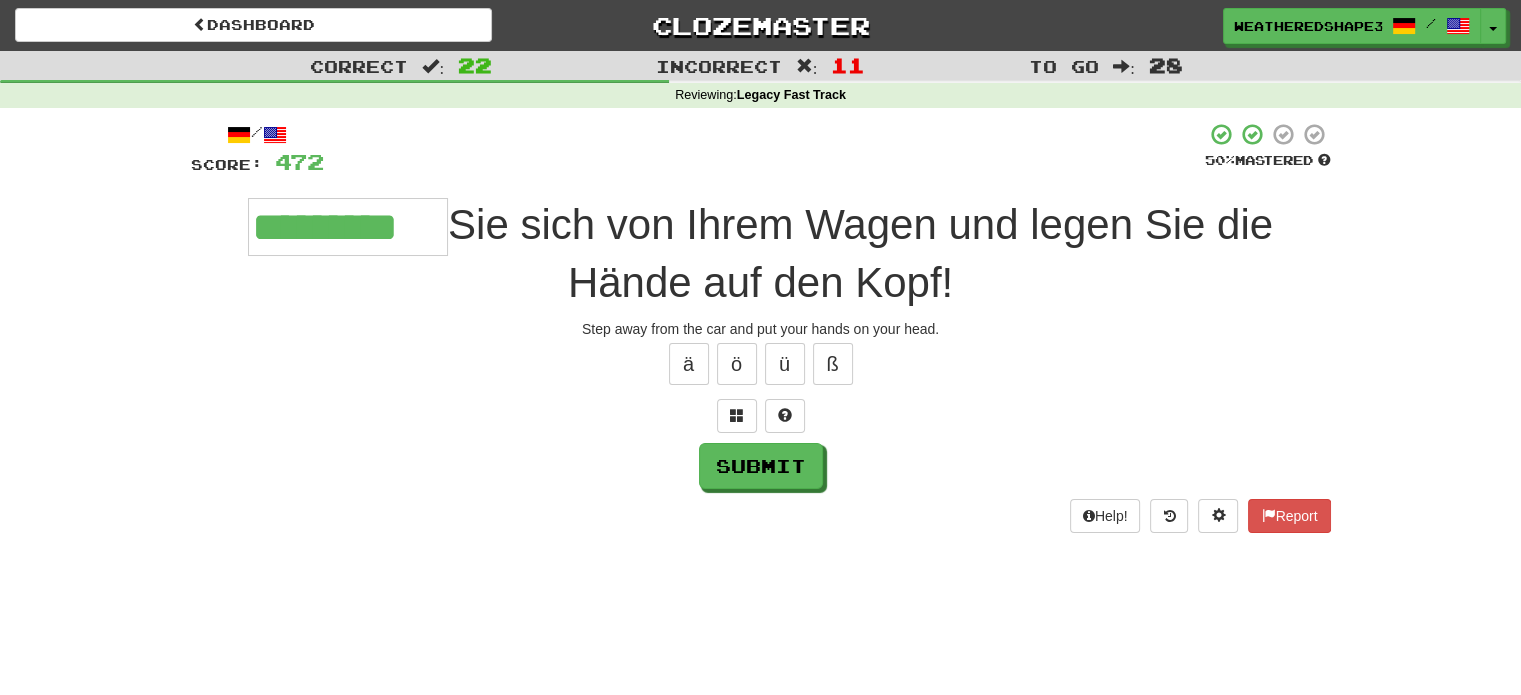 type on "*********" 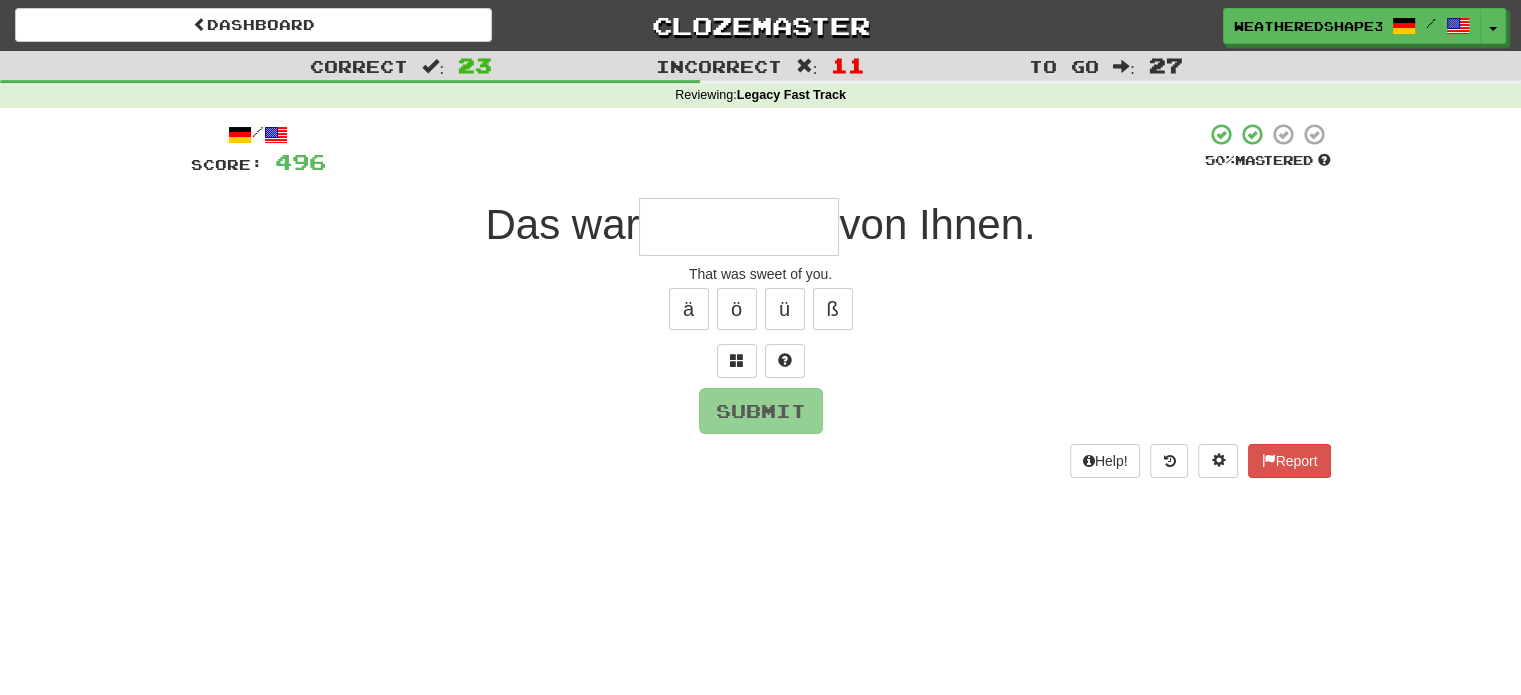 type on "*" 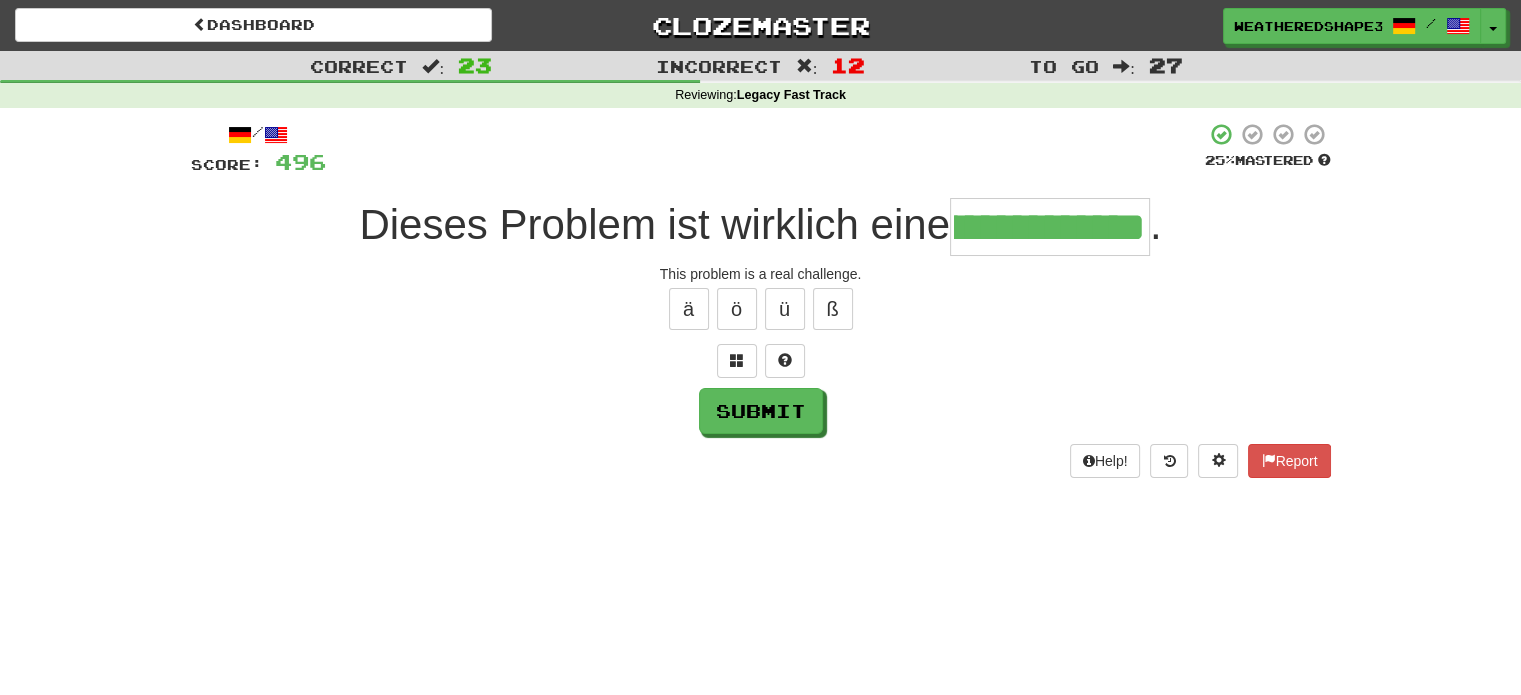 scroll, scrollTop: 0, scrollLeft: 115, axis: horizontal 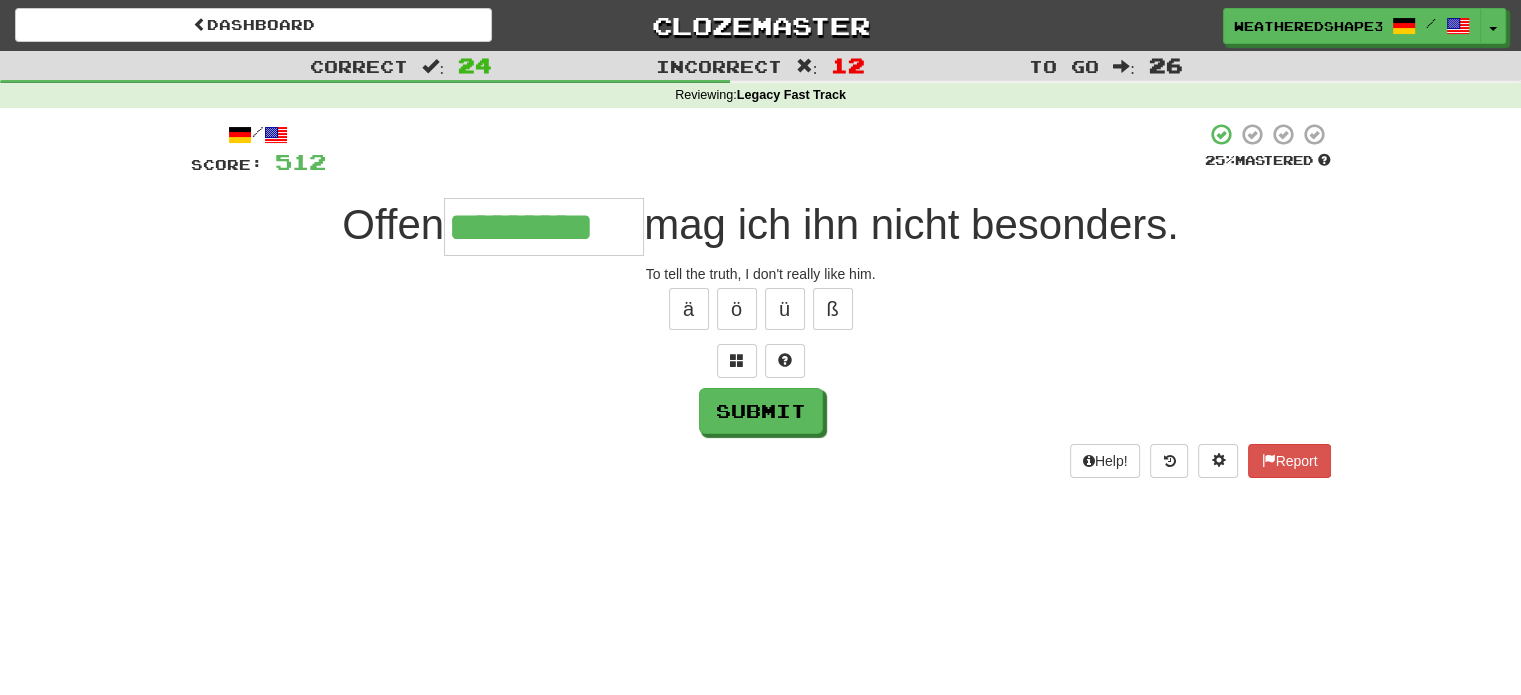 type on "*********" 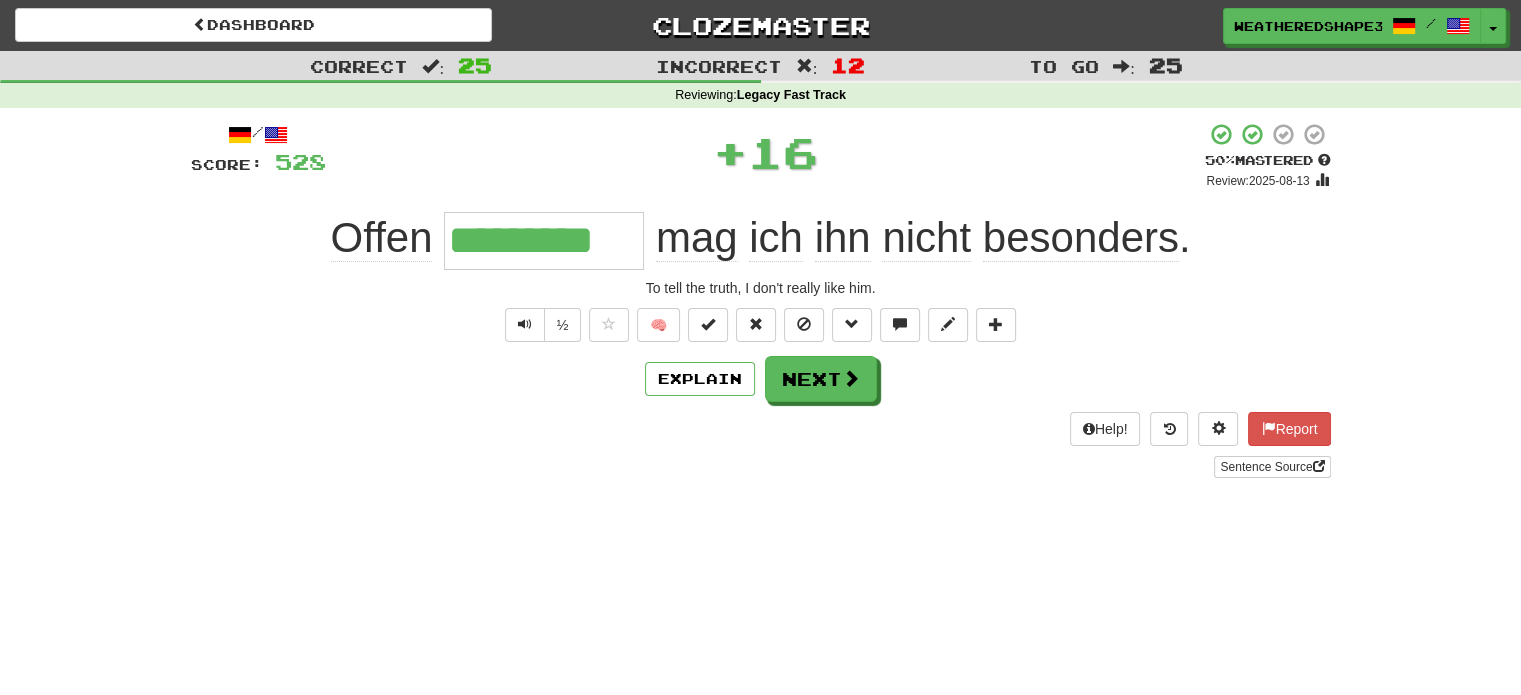 scroll, scrollTop: 0, scrollLeft: 0, axis: both 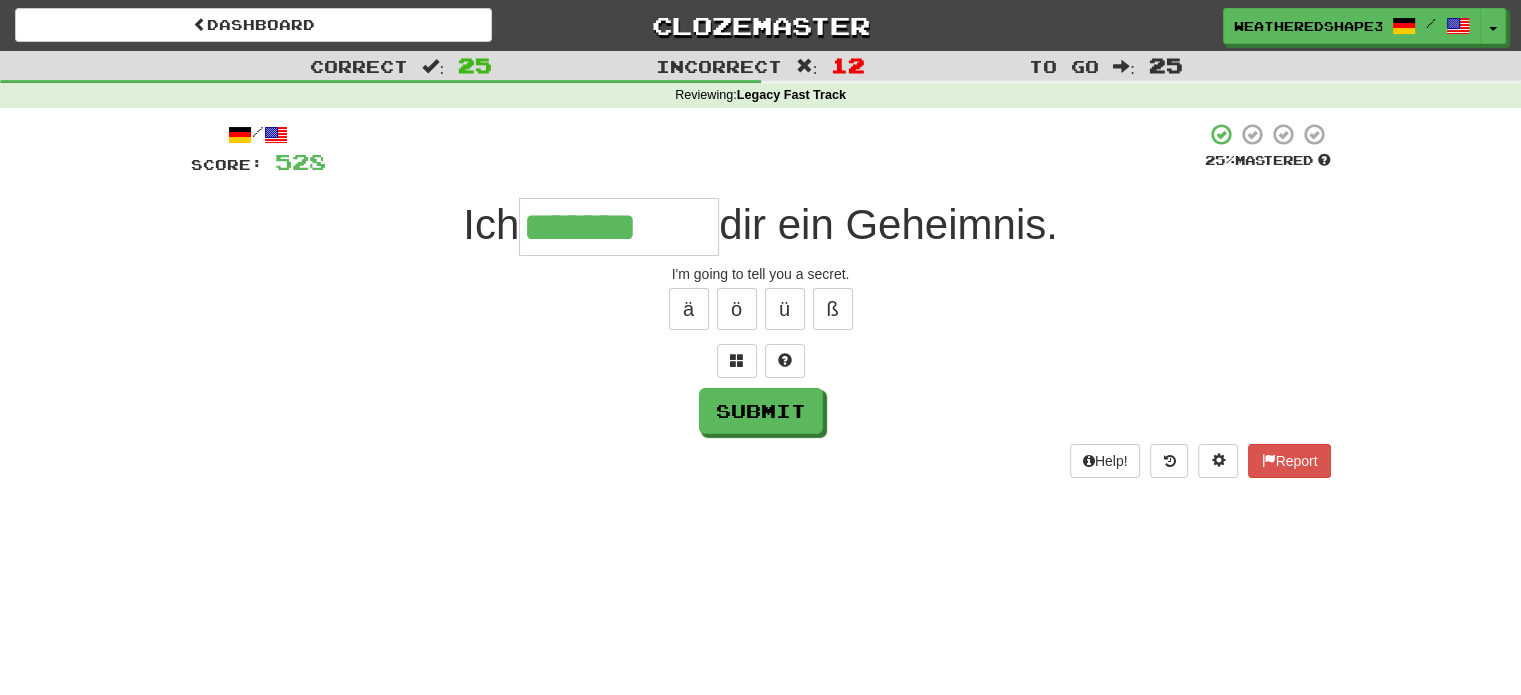 type on "*******" 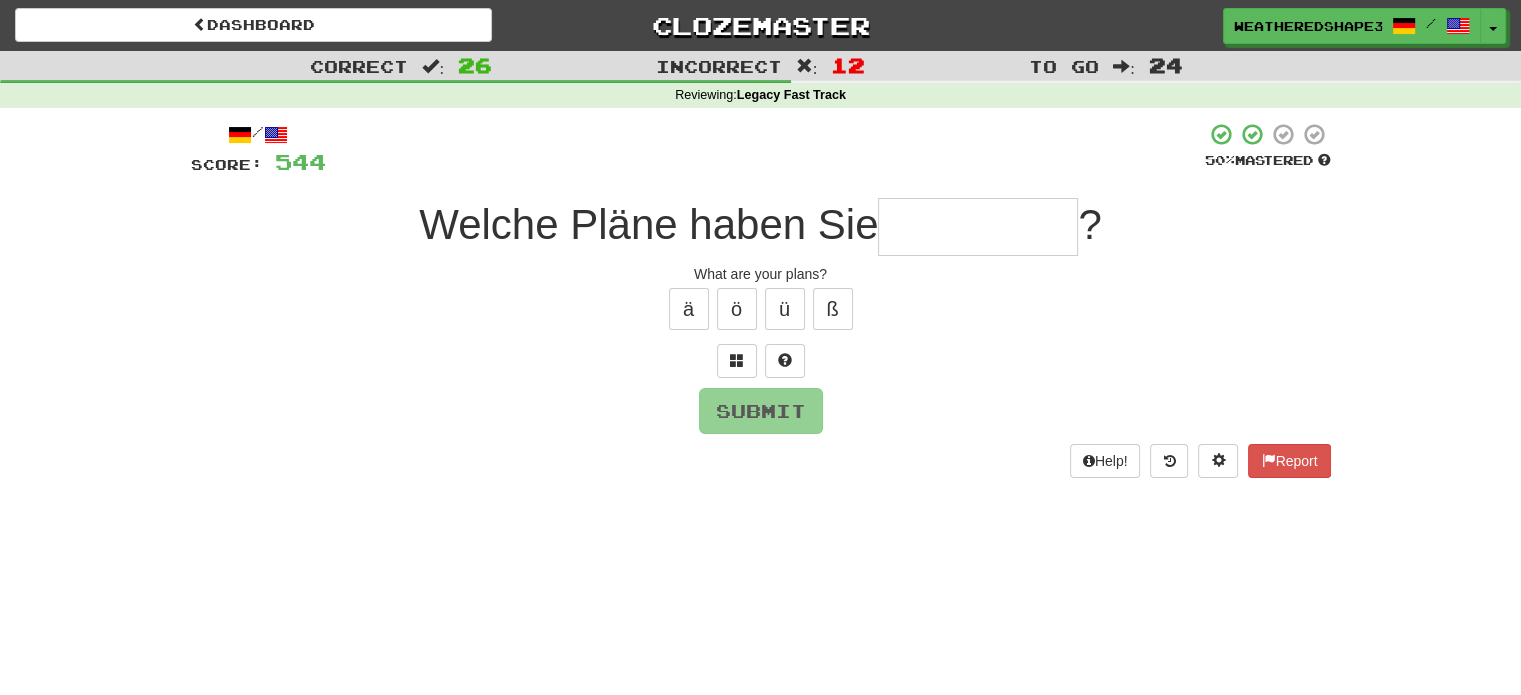 type on "*" 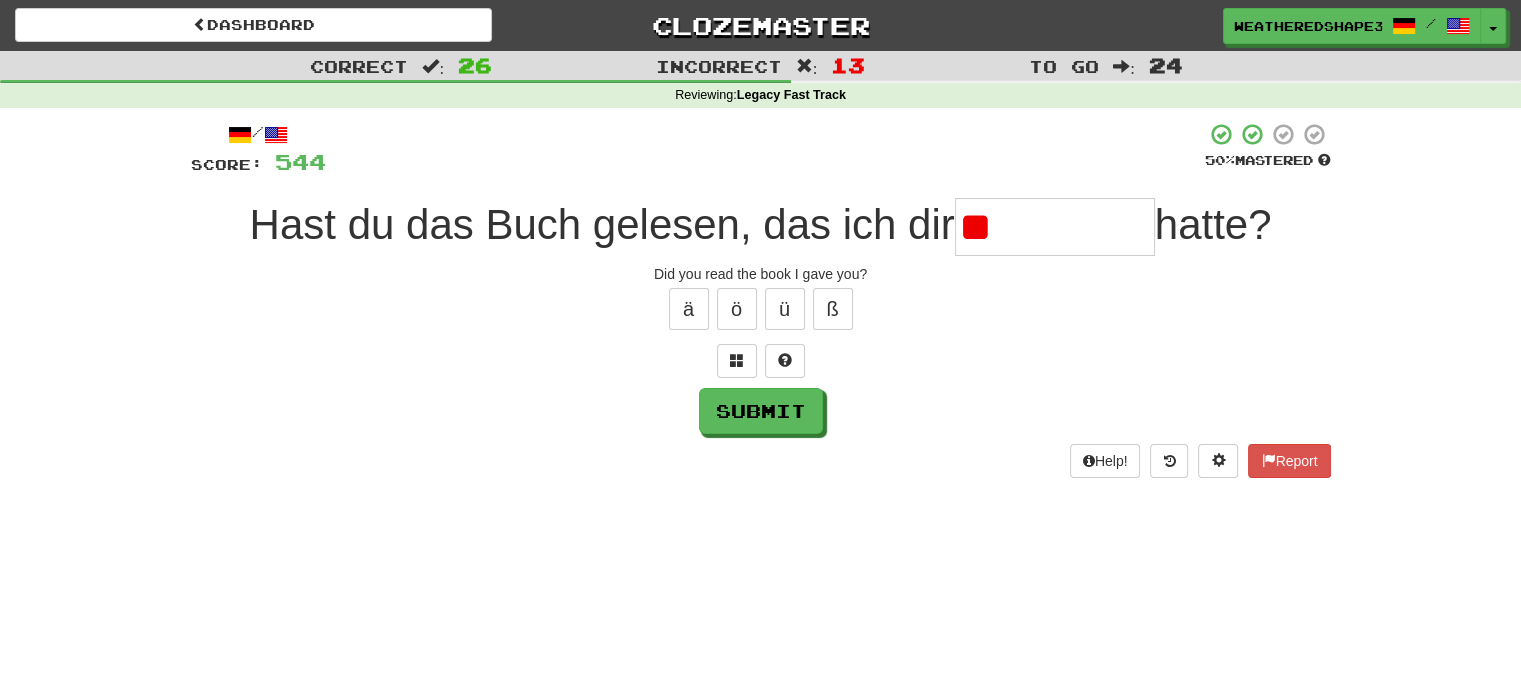 type on "*" 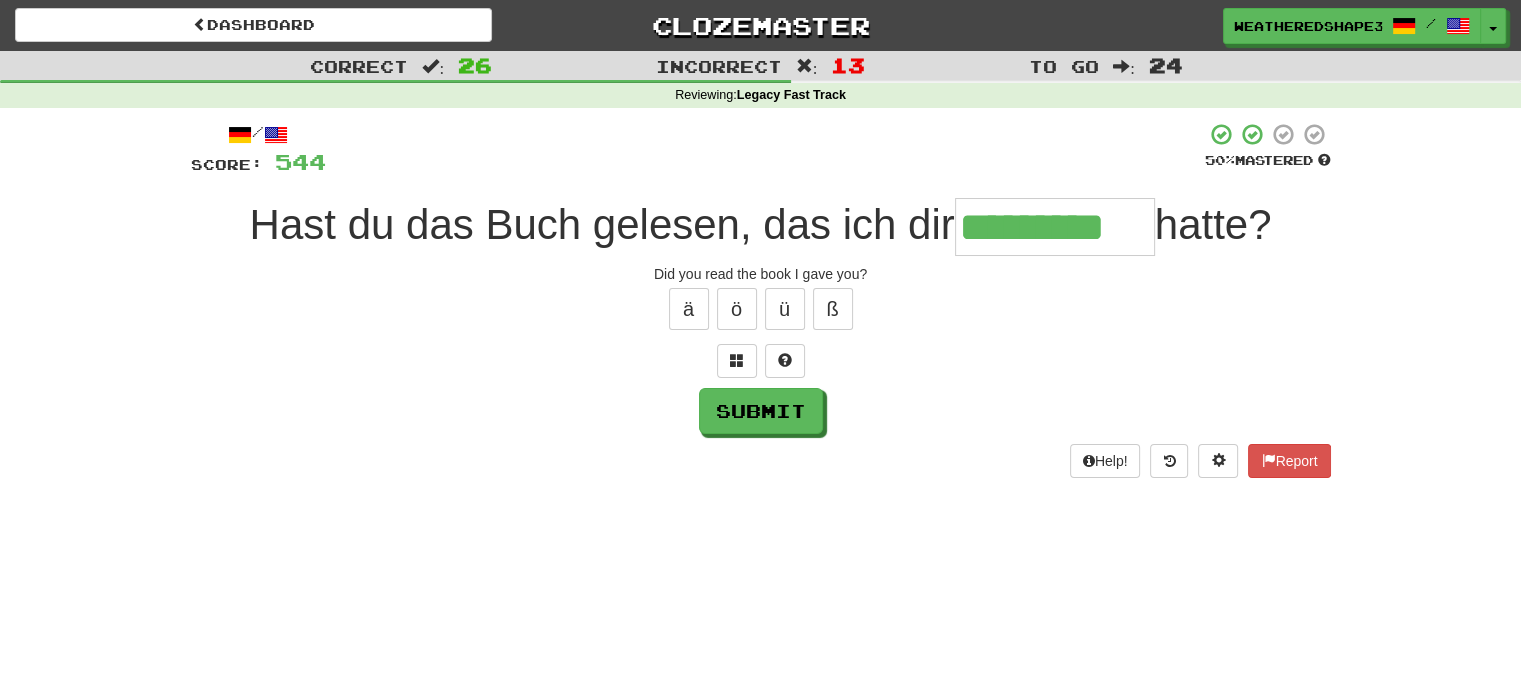 type on "*********" 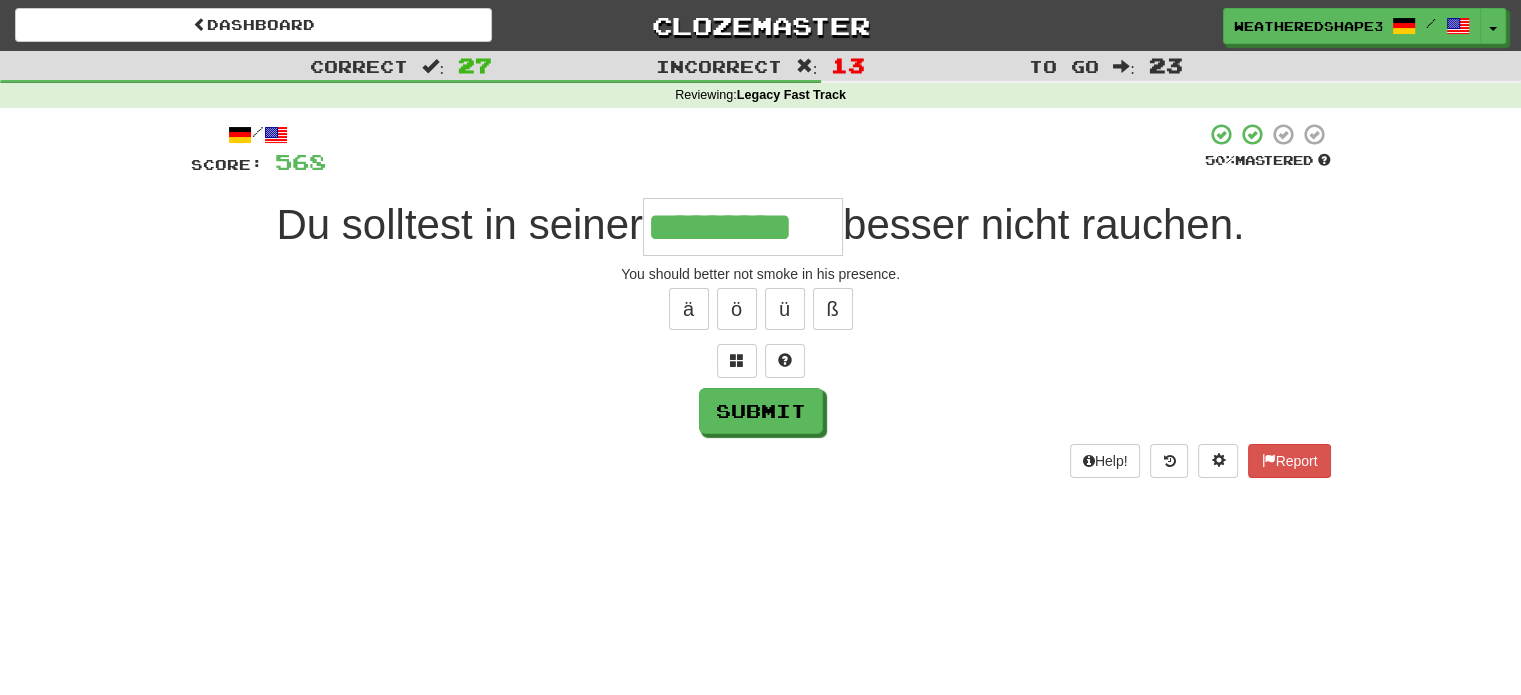 type on "*********" 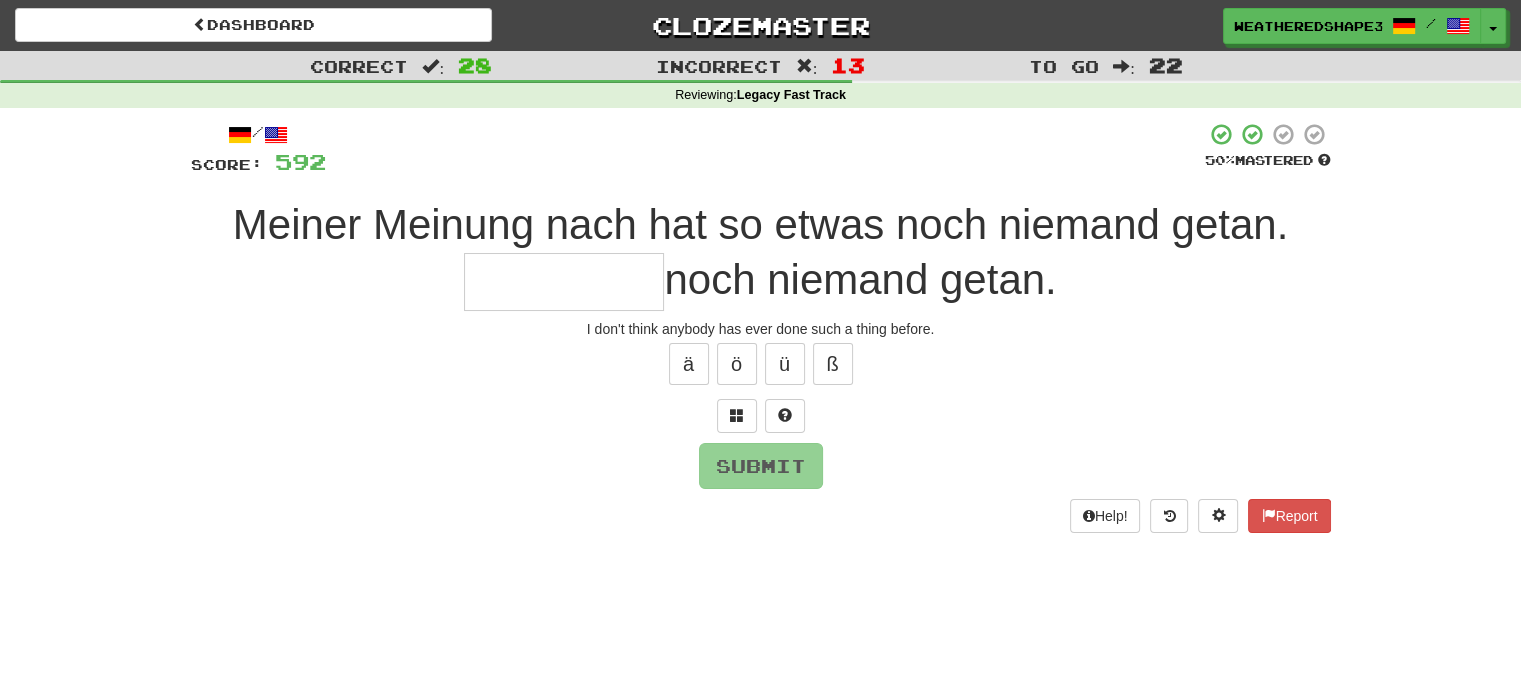 type on "*" 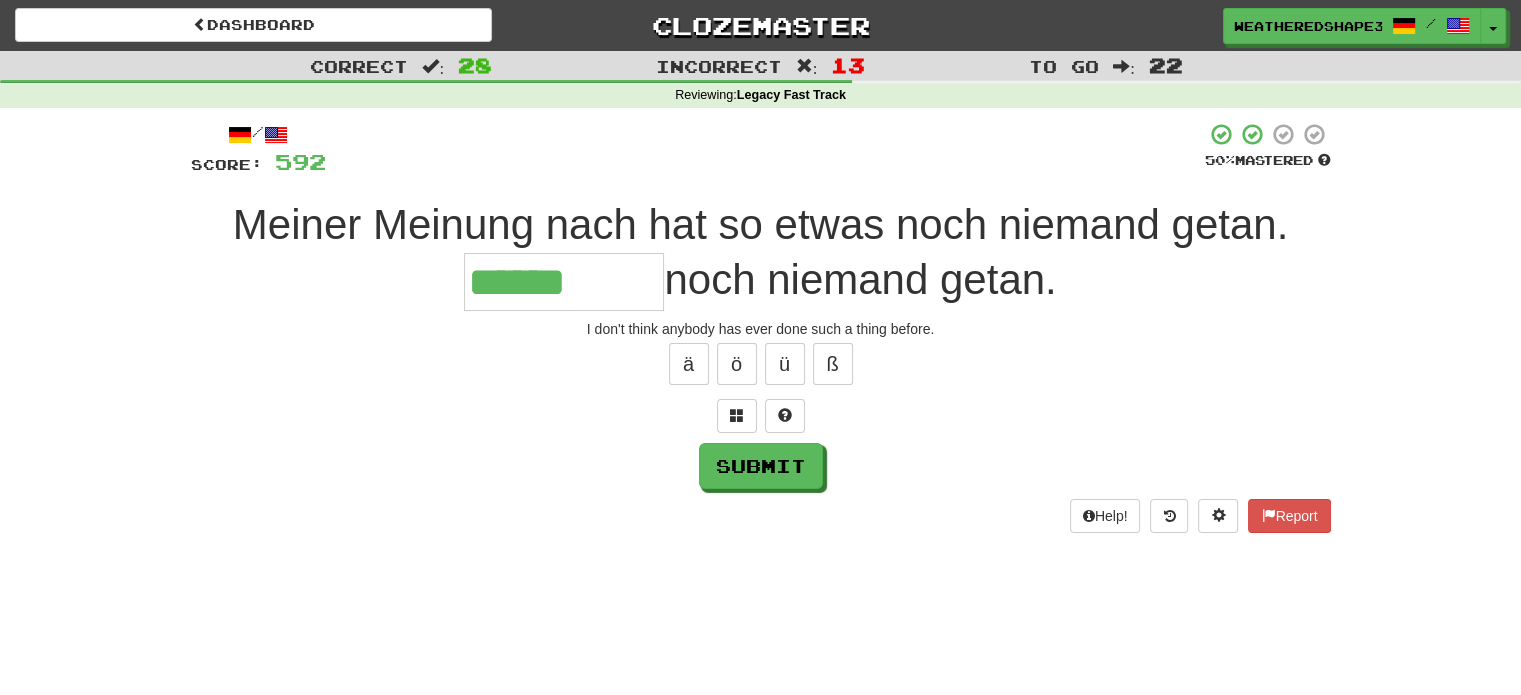 type on "******" 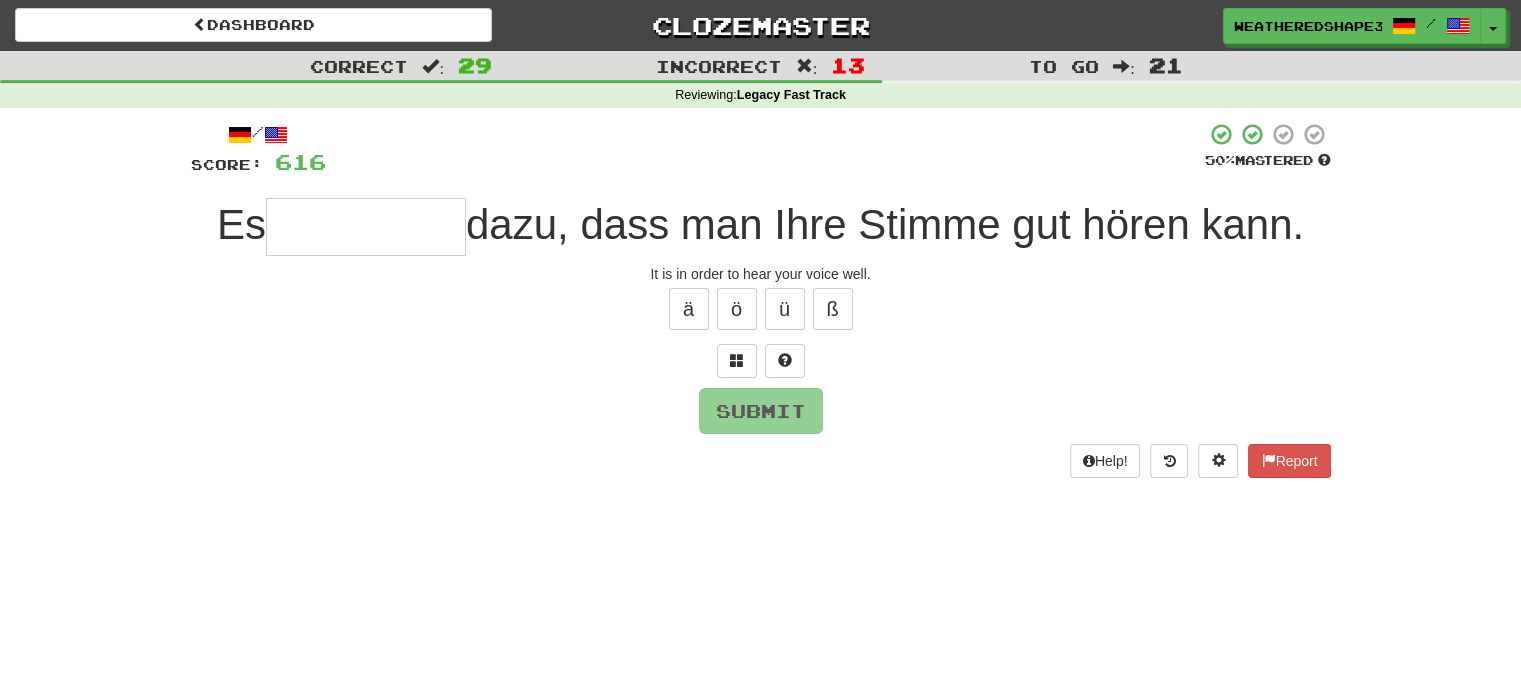 type on "*" 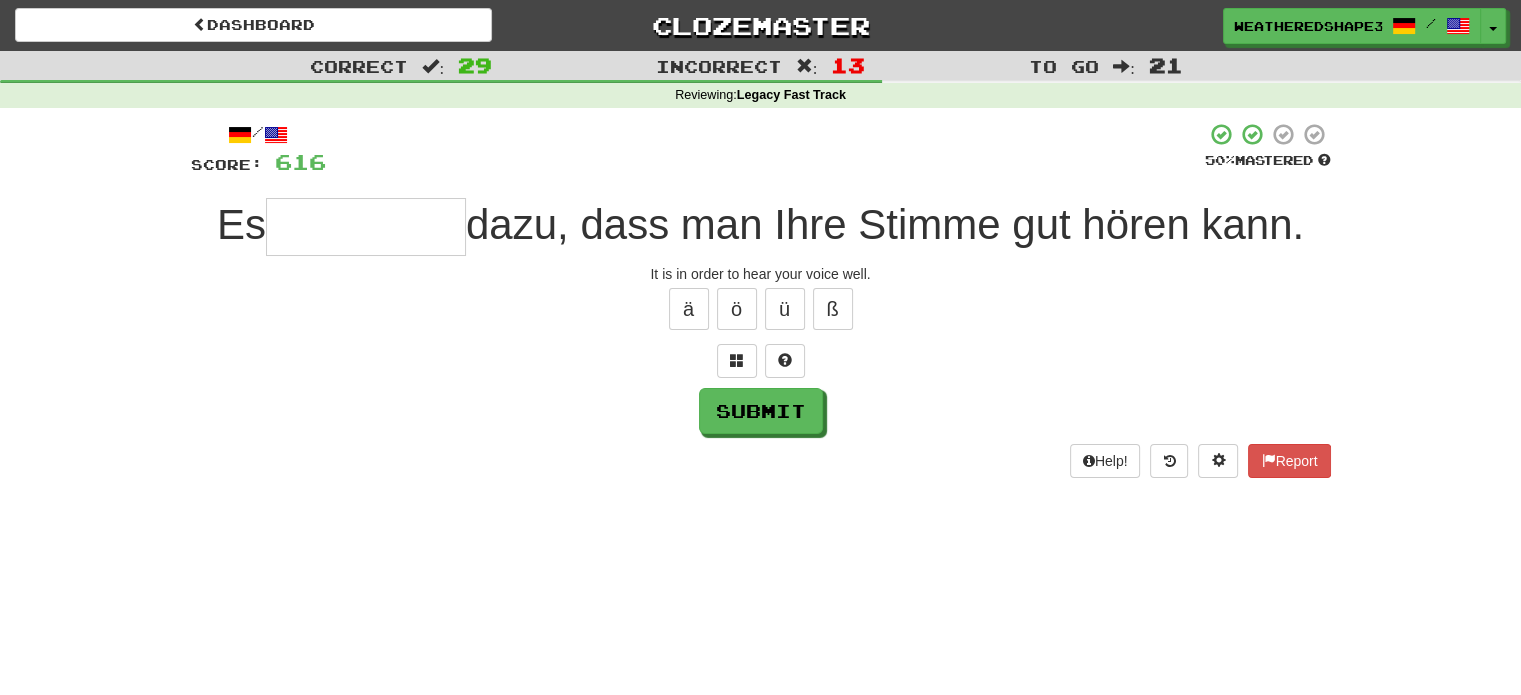 type on "*" 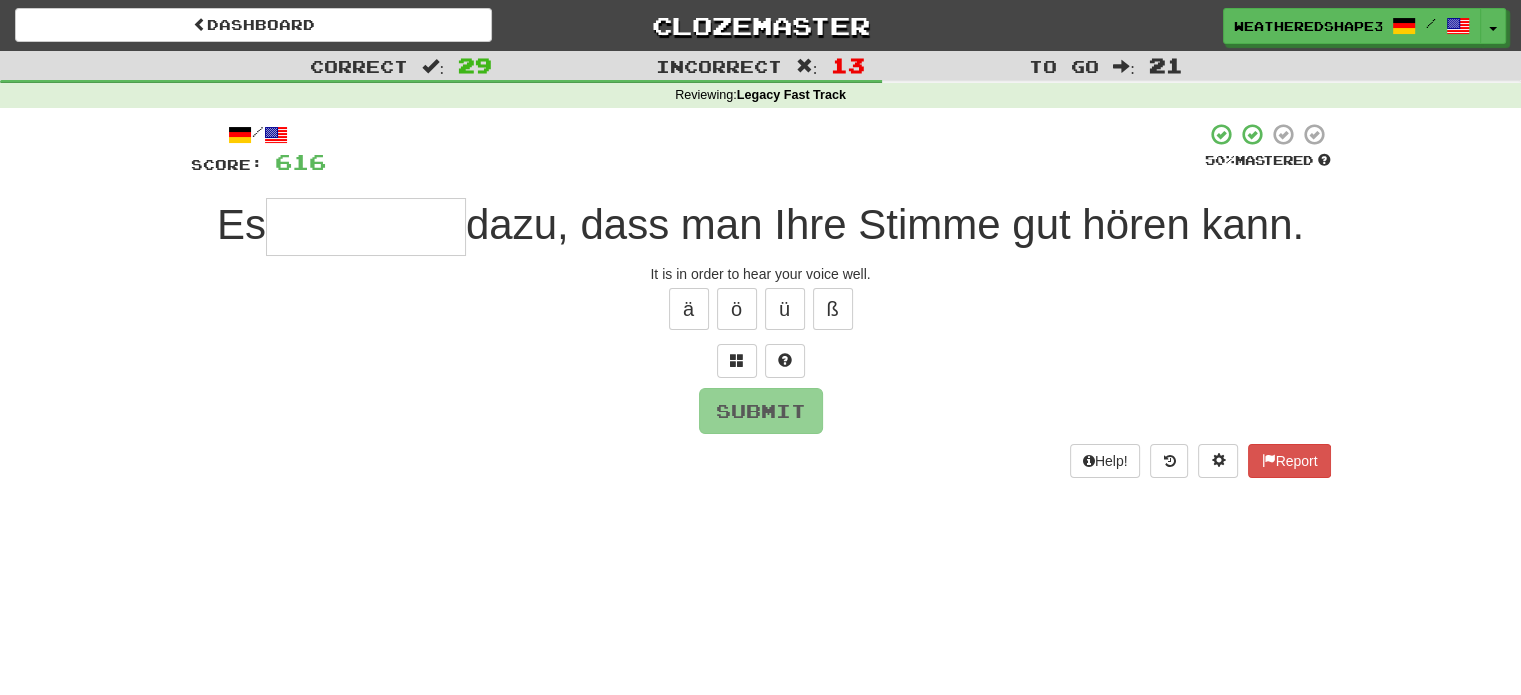type on "*****" 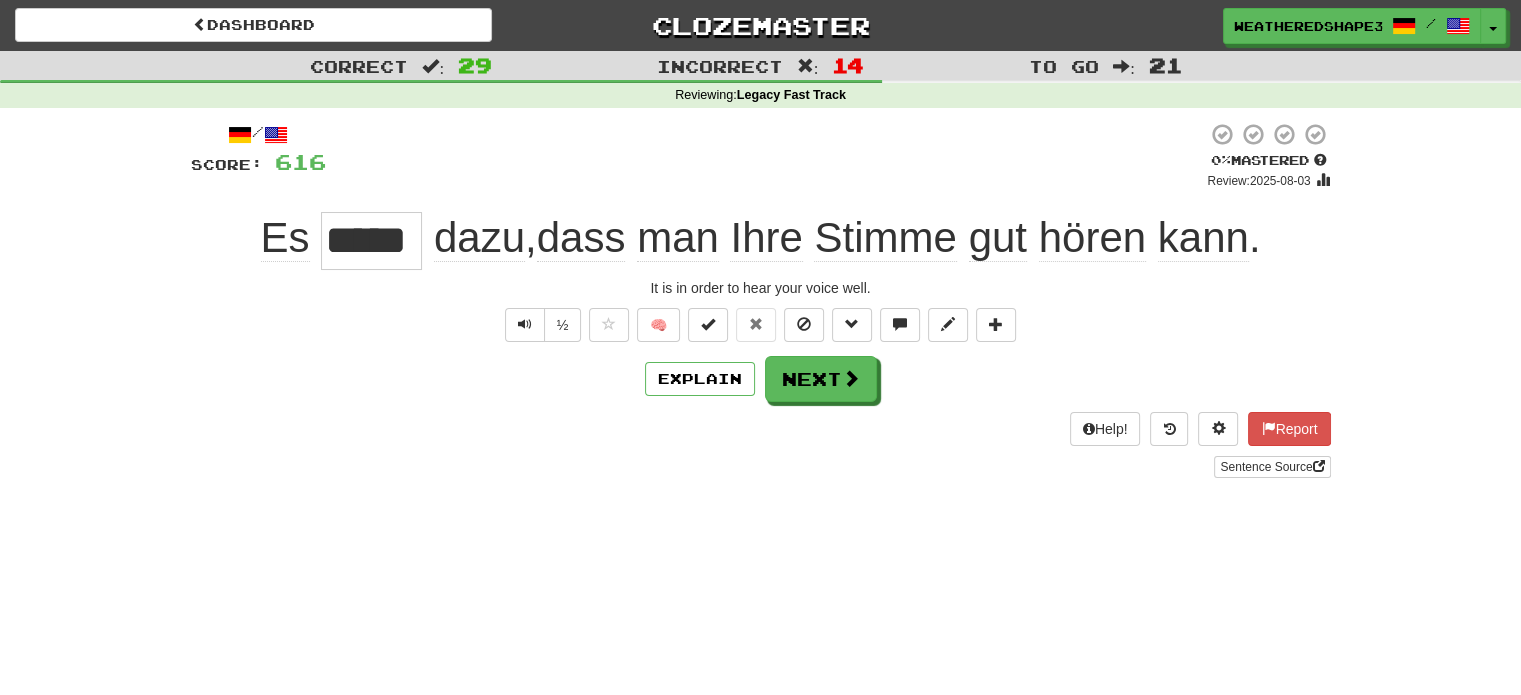 click on "Help!  Report Sentence Source" at bounding box center (761, 445) 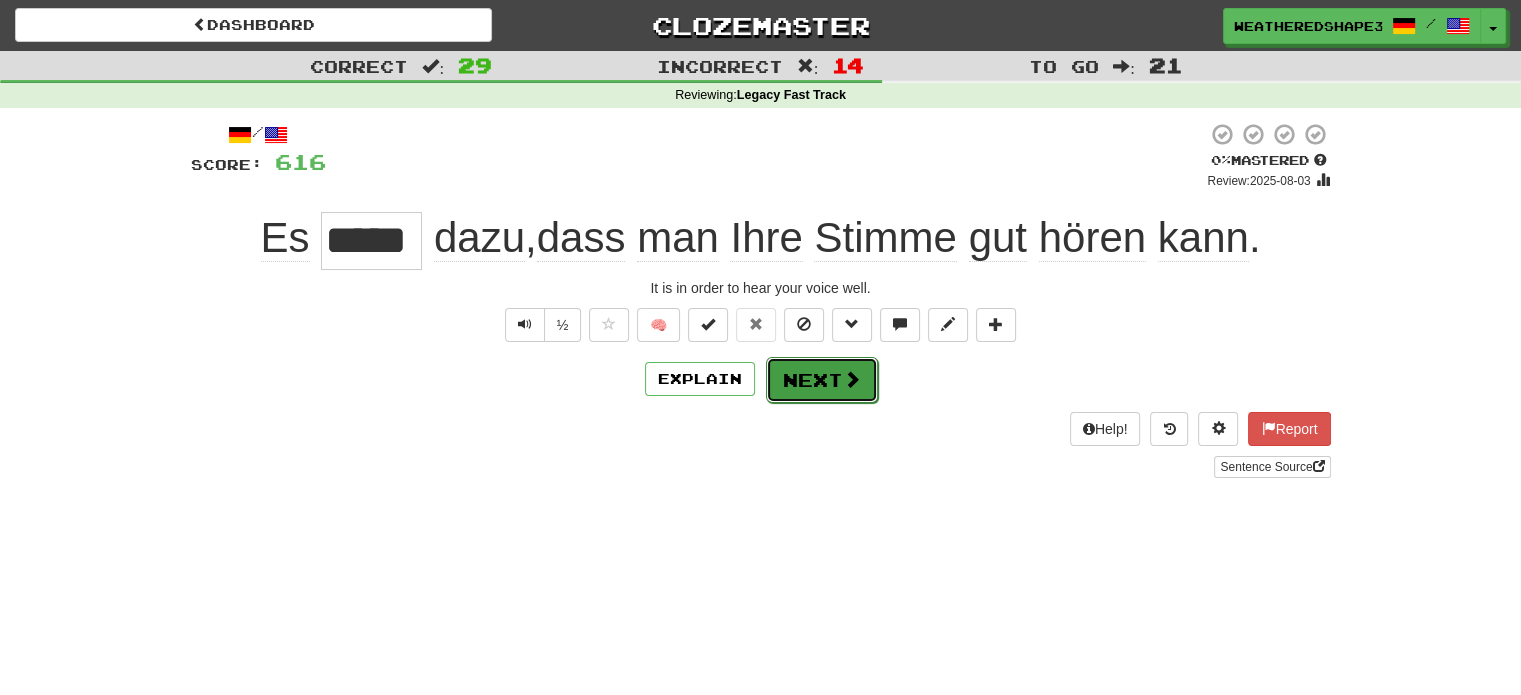 click on "Next" at bounding box center (822, 380) 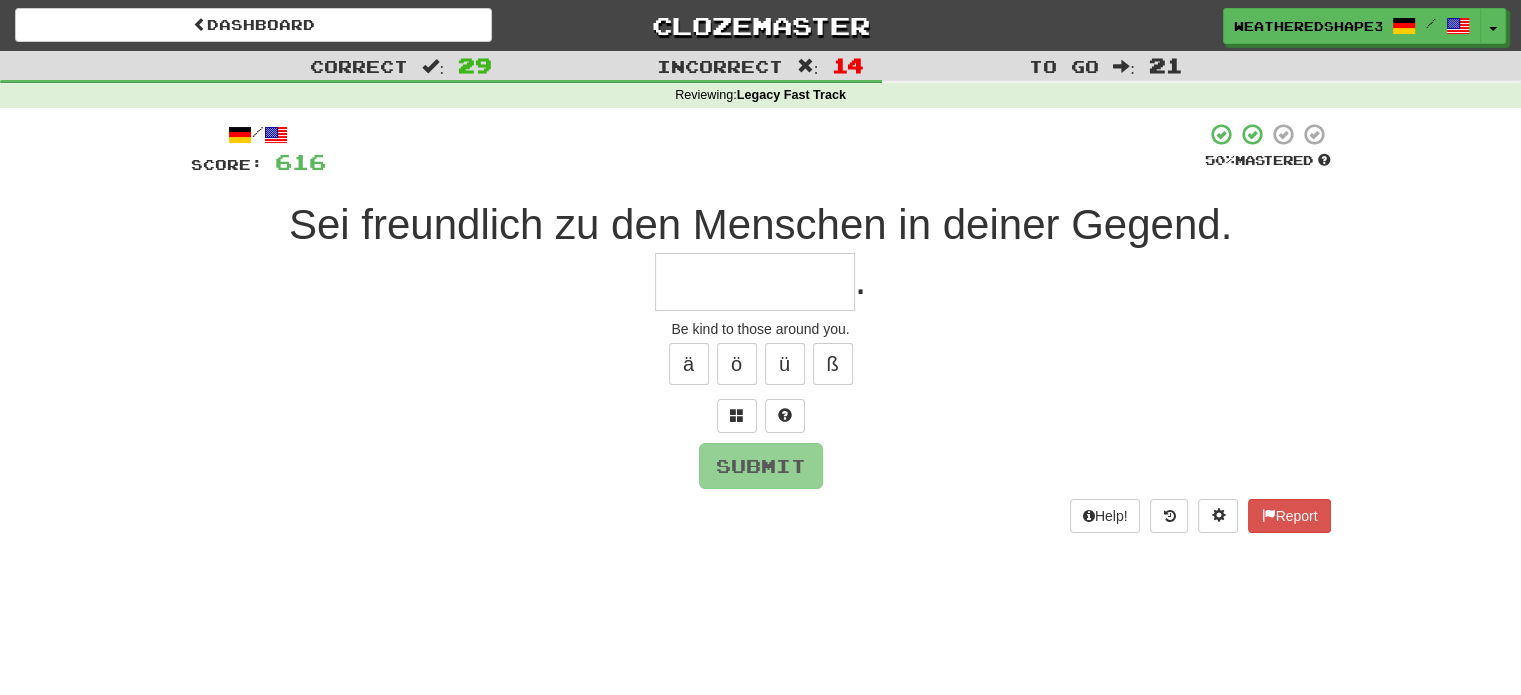 click at bounding box center (755, 282) 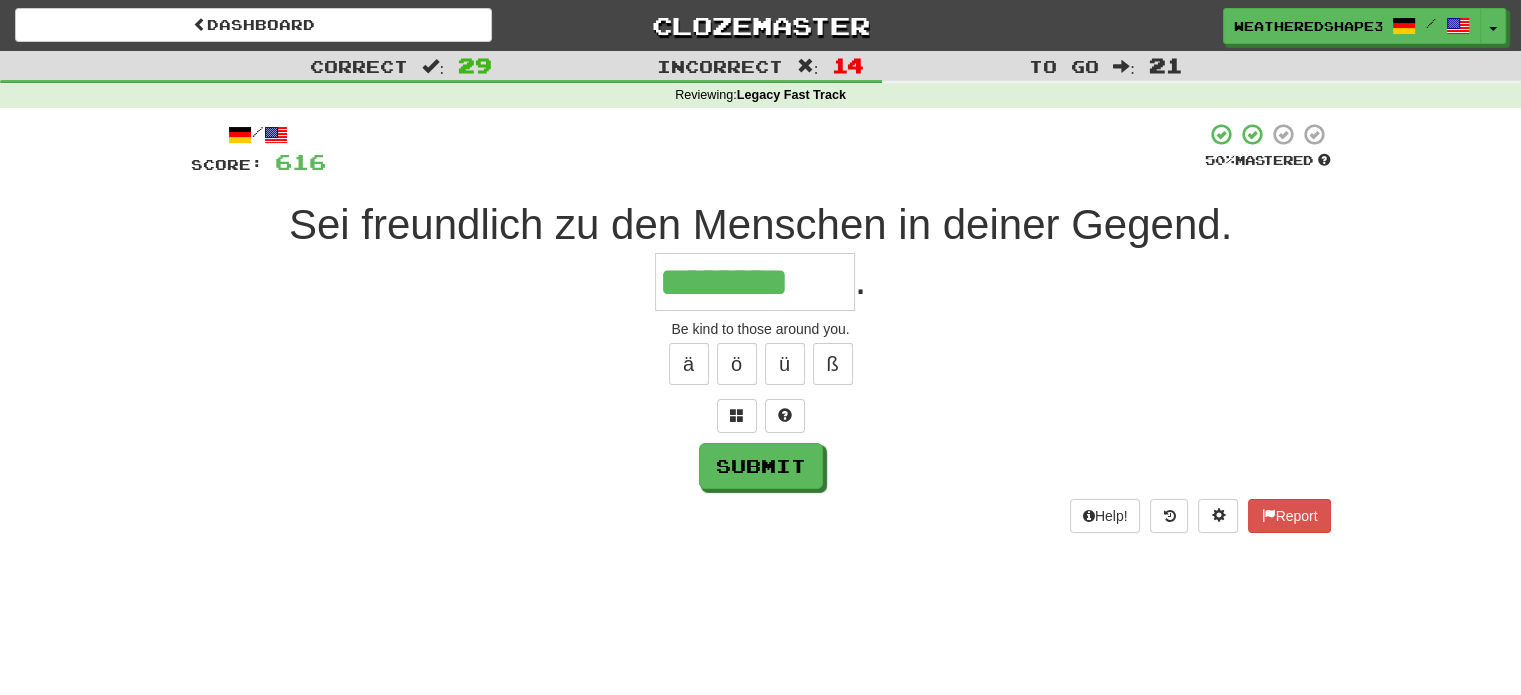 scroll, scrollTop: 0, scrollLeft: 0, axis: both 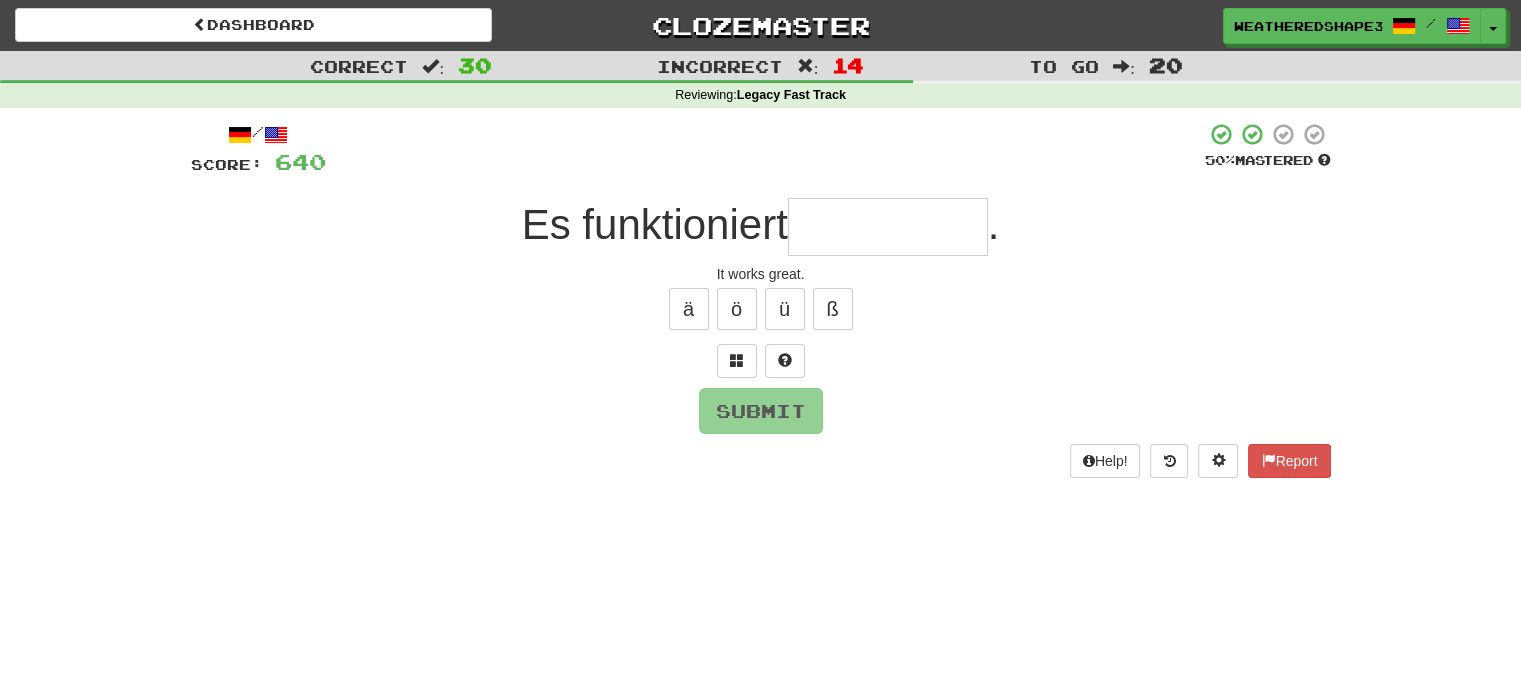 type on "*" 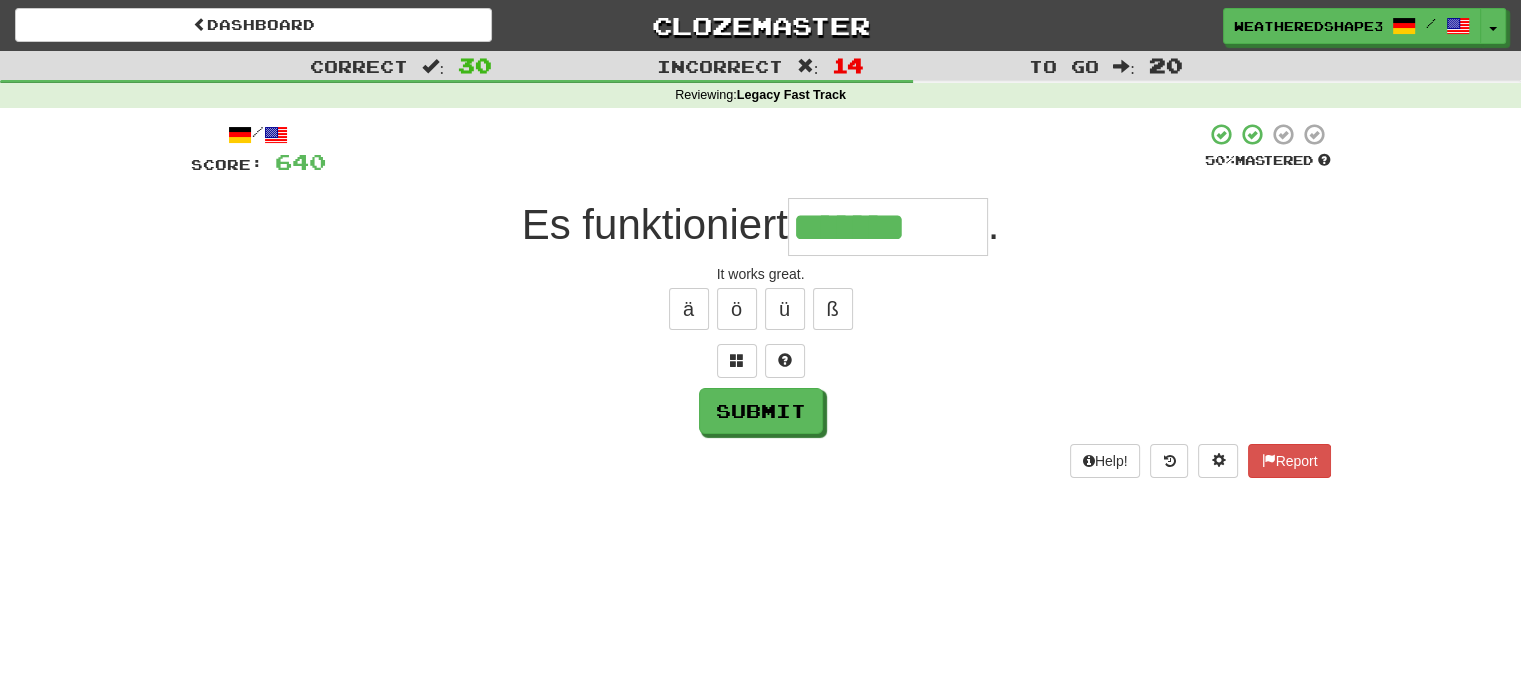 type on "*******" 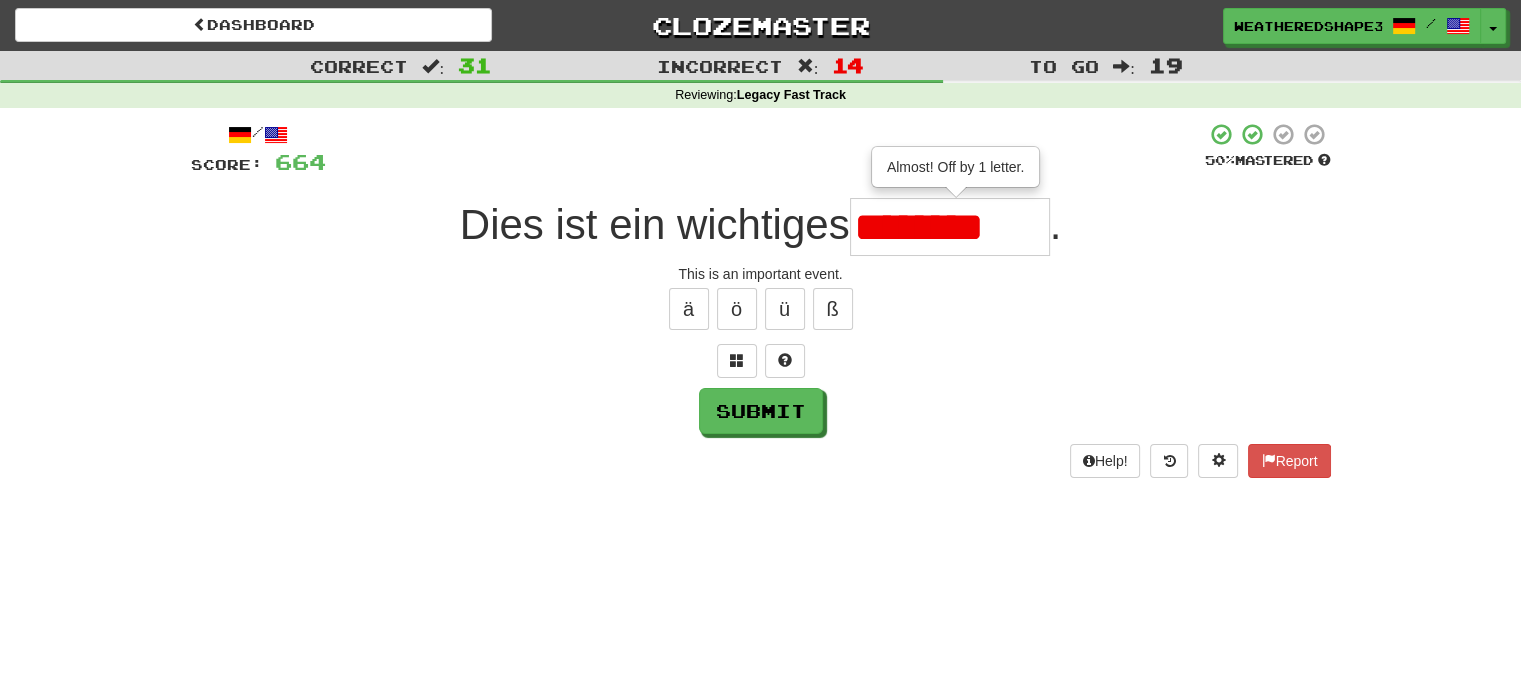 type on "********" 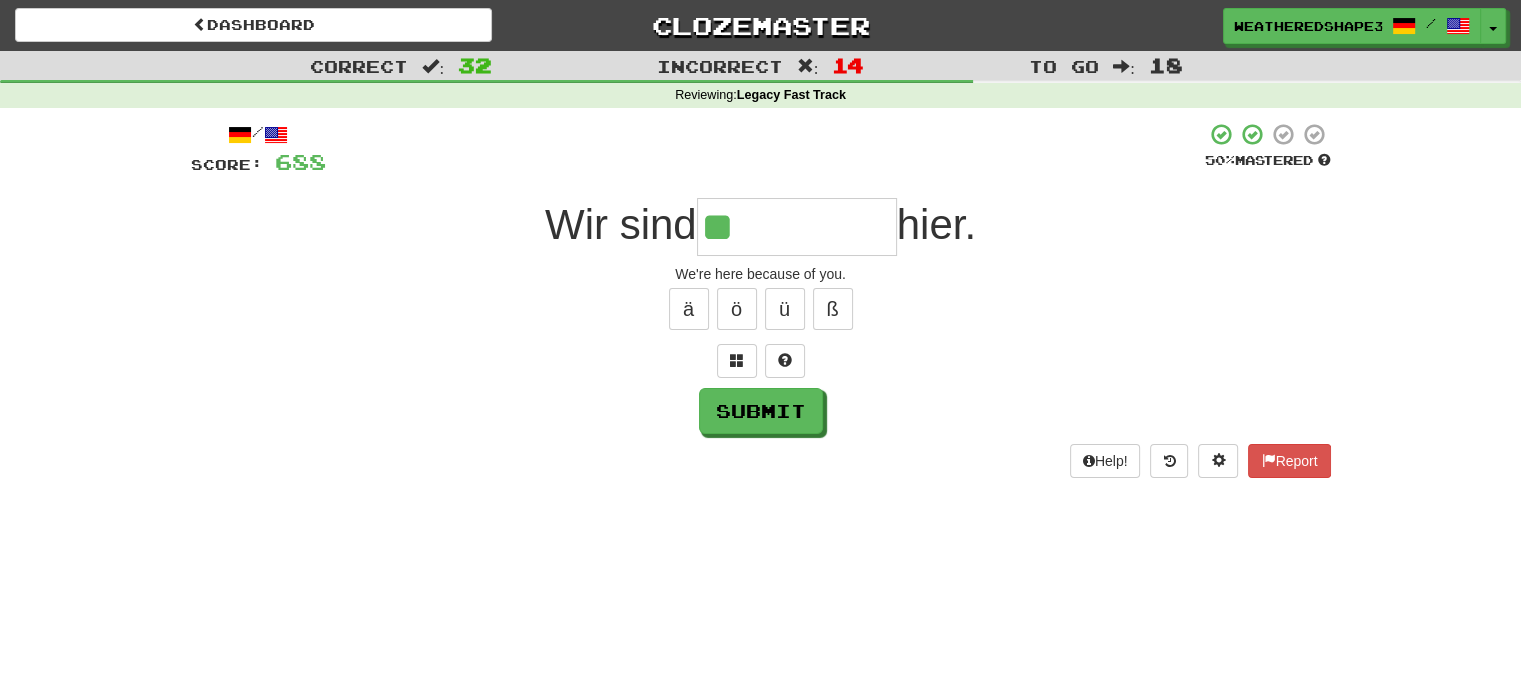 type on "**********" 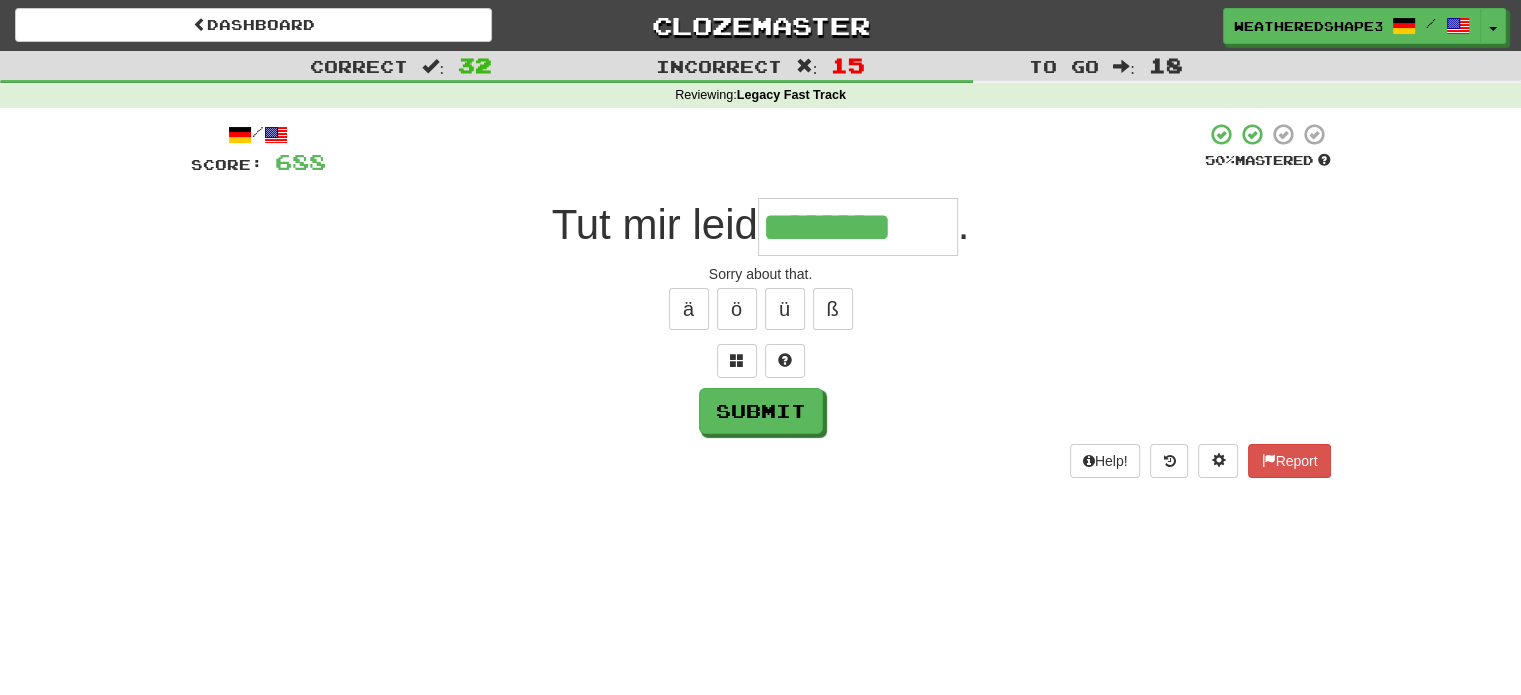 type on "********" 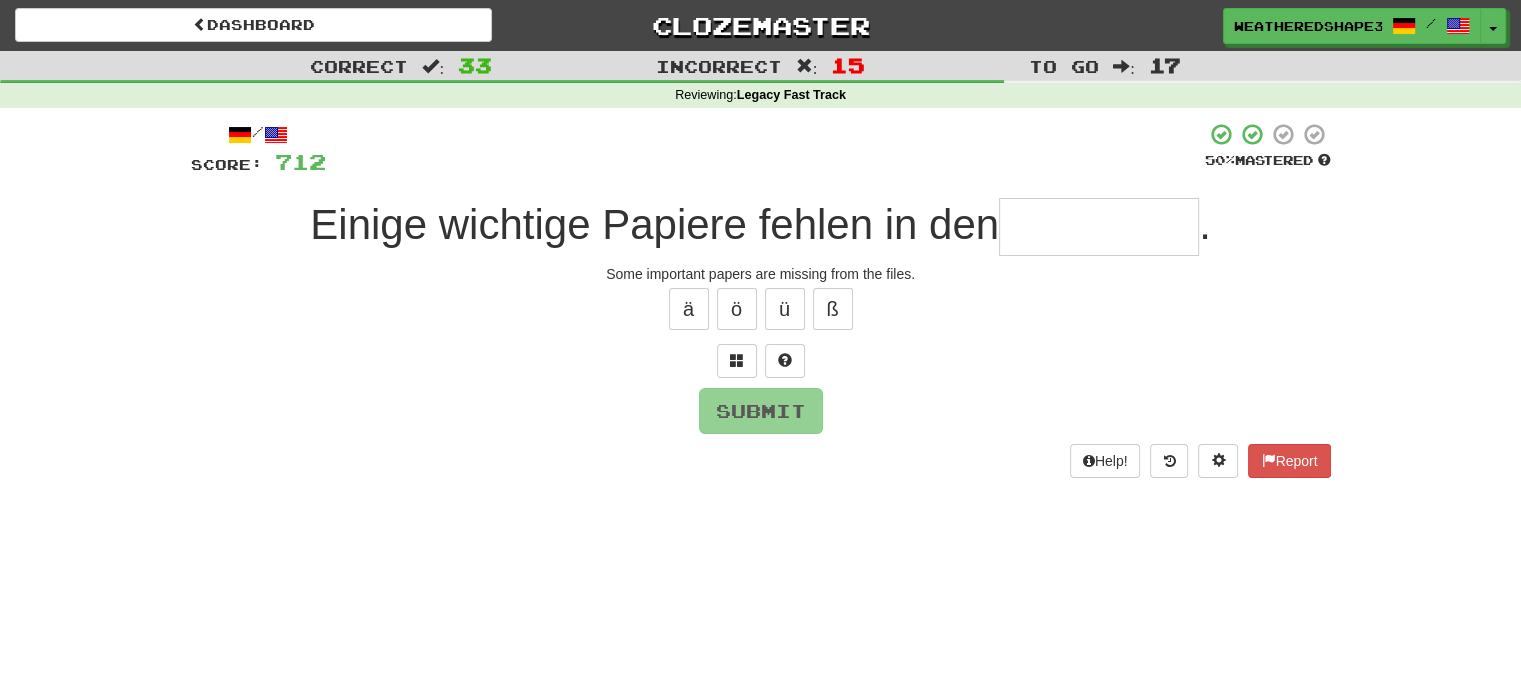 type on "*" 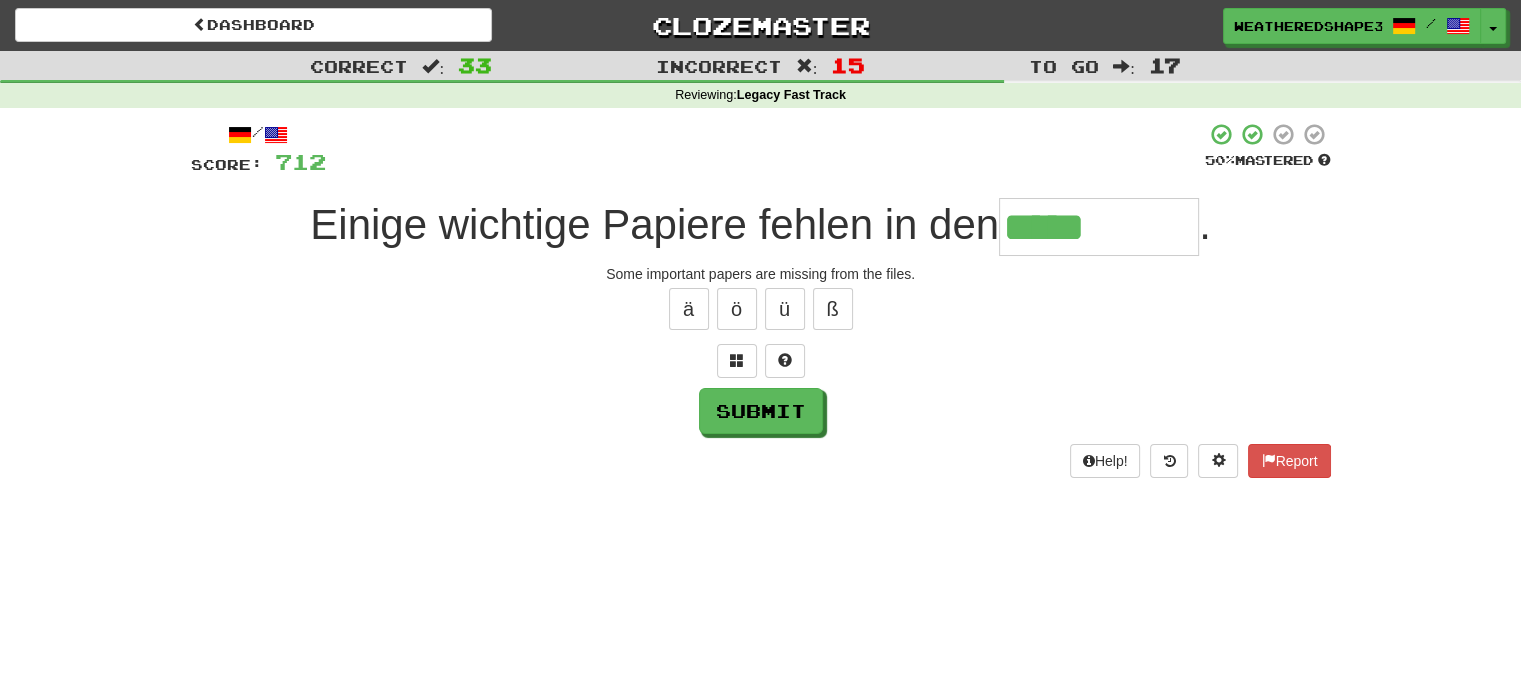 type on "*****" 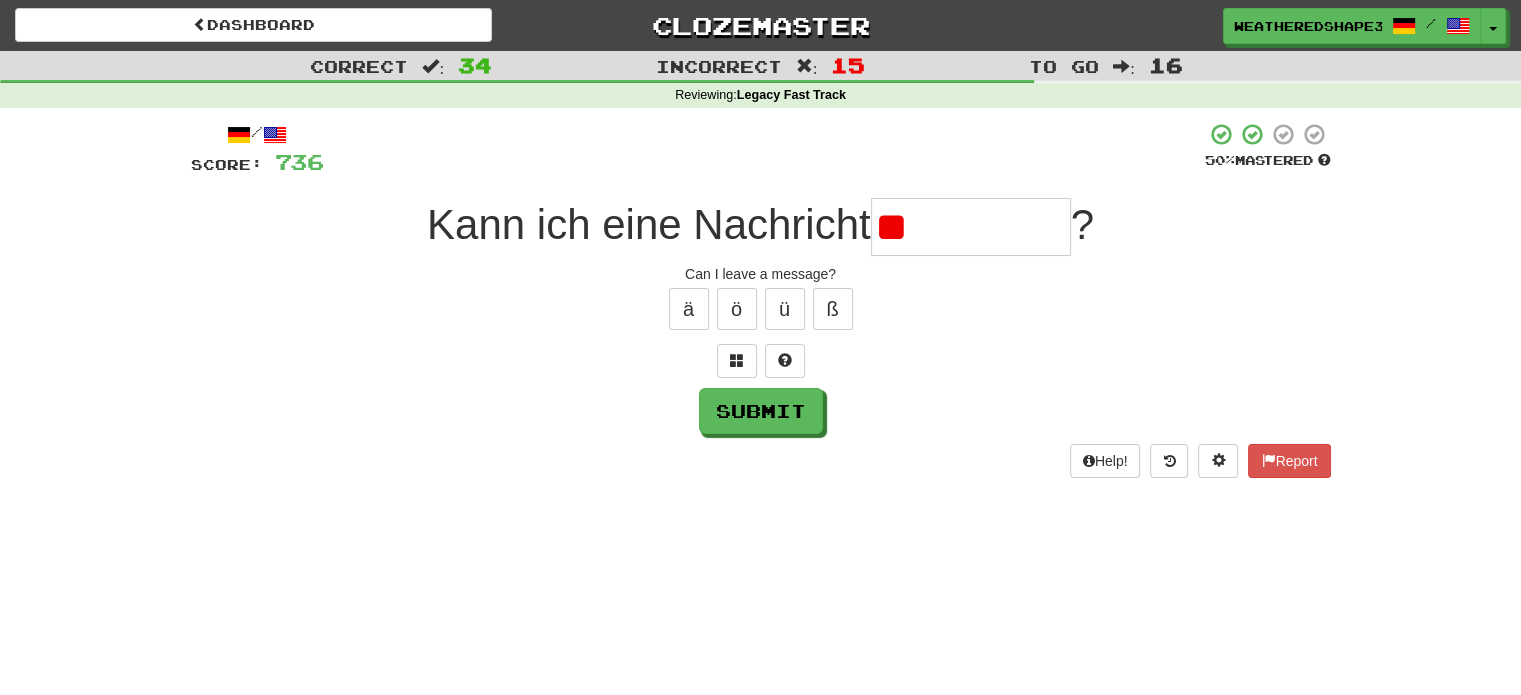 type on "*" 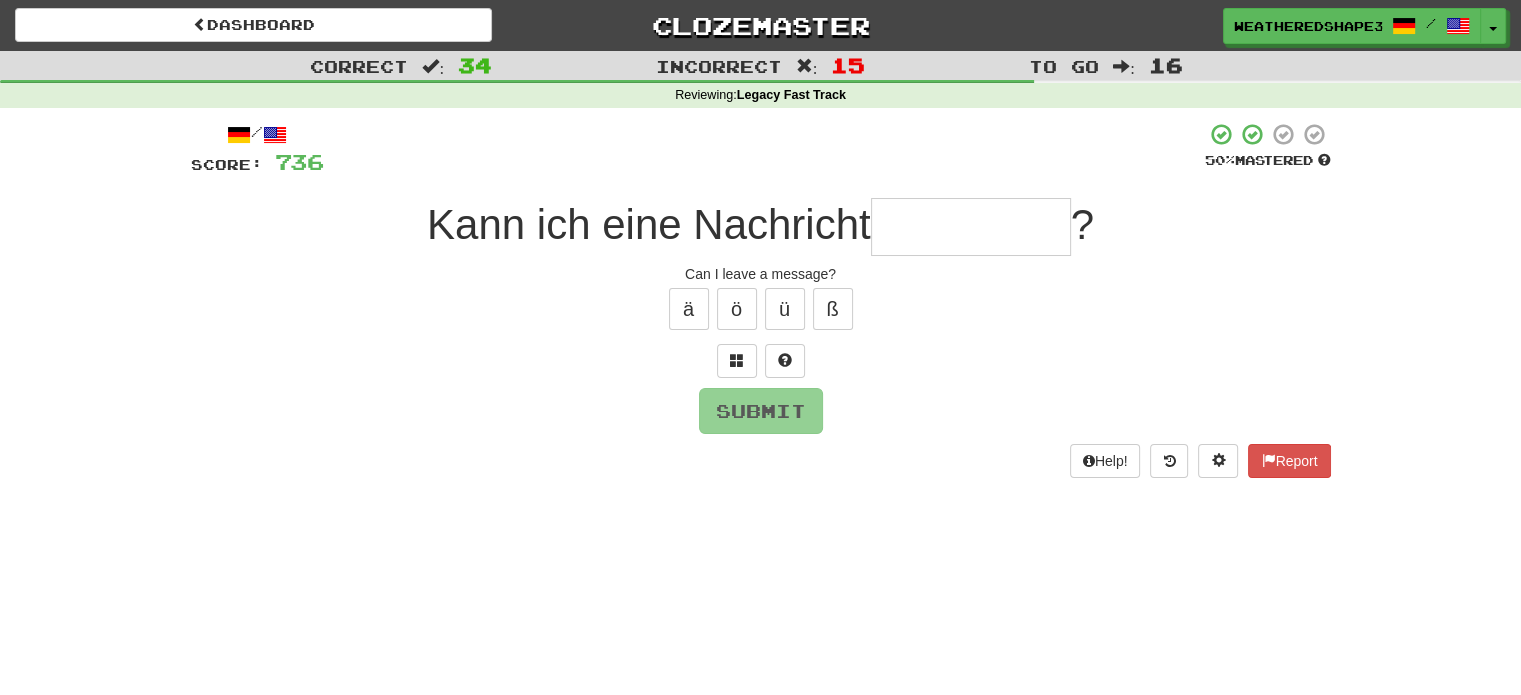 type on "*" 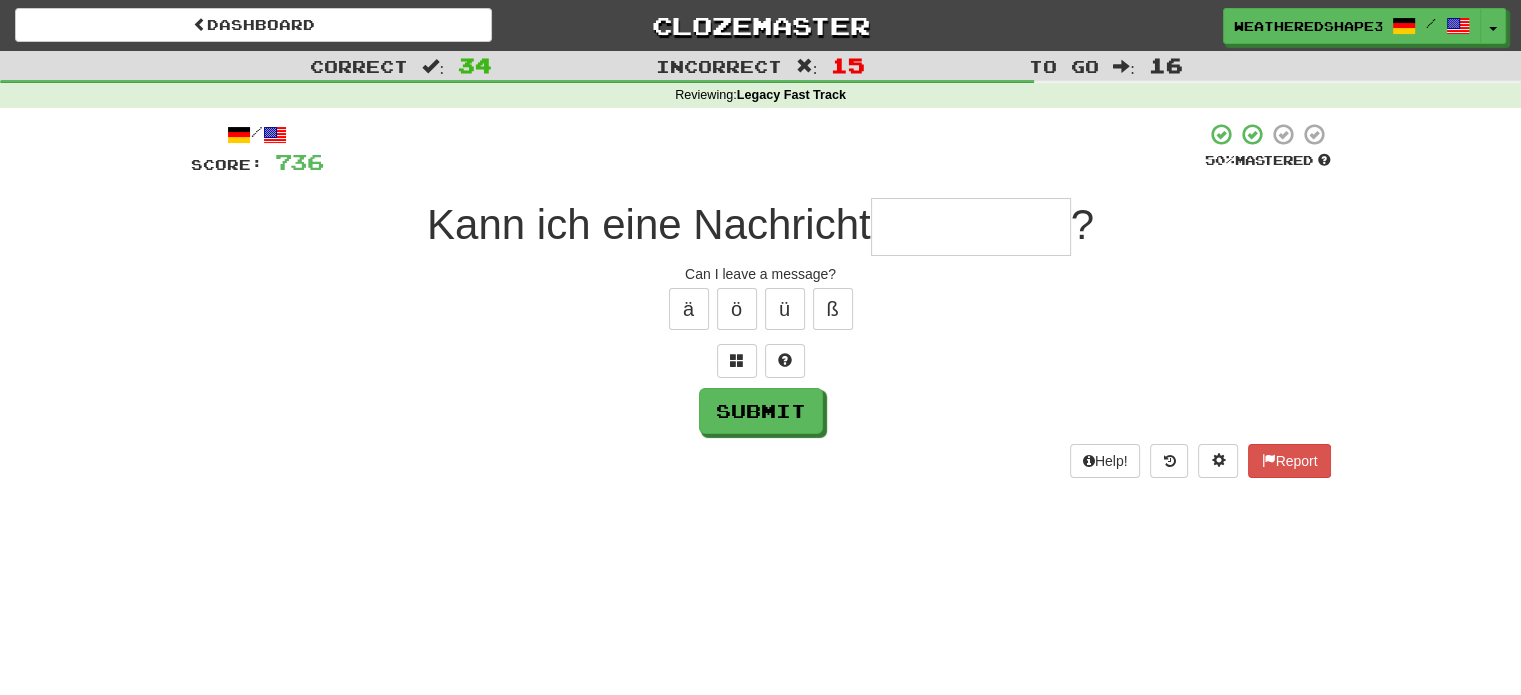 type on "**********" 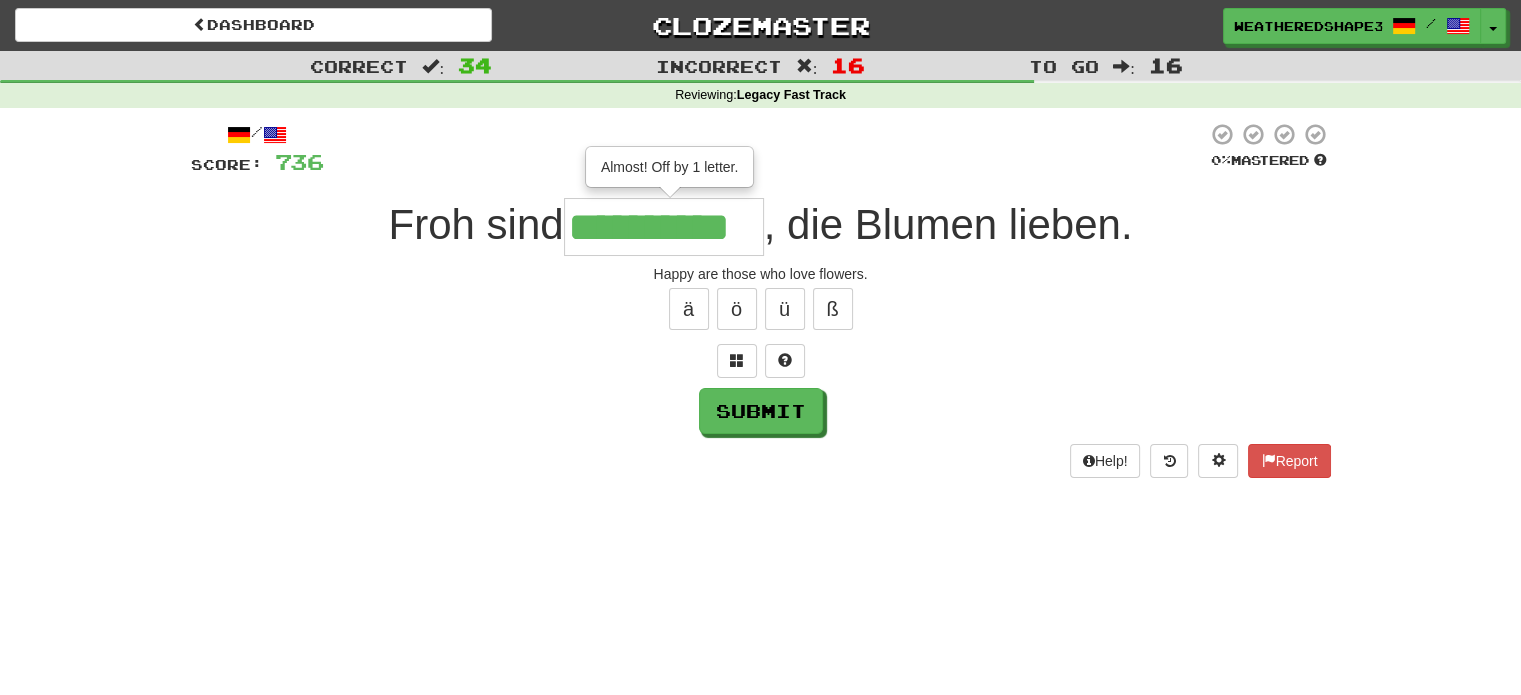 type on "**********" 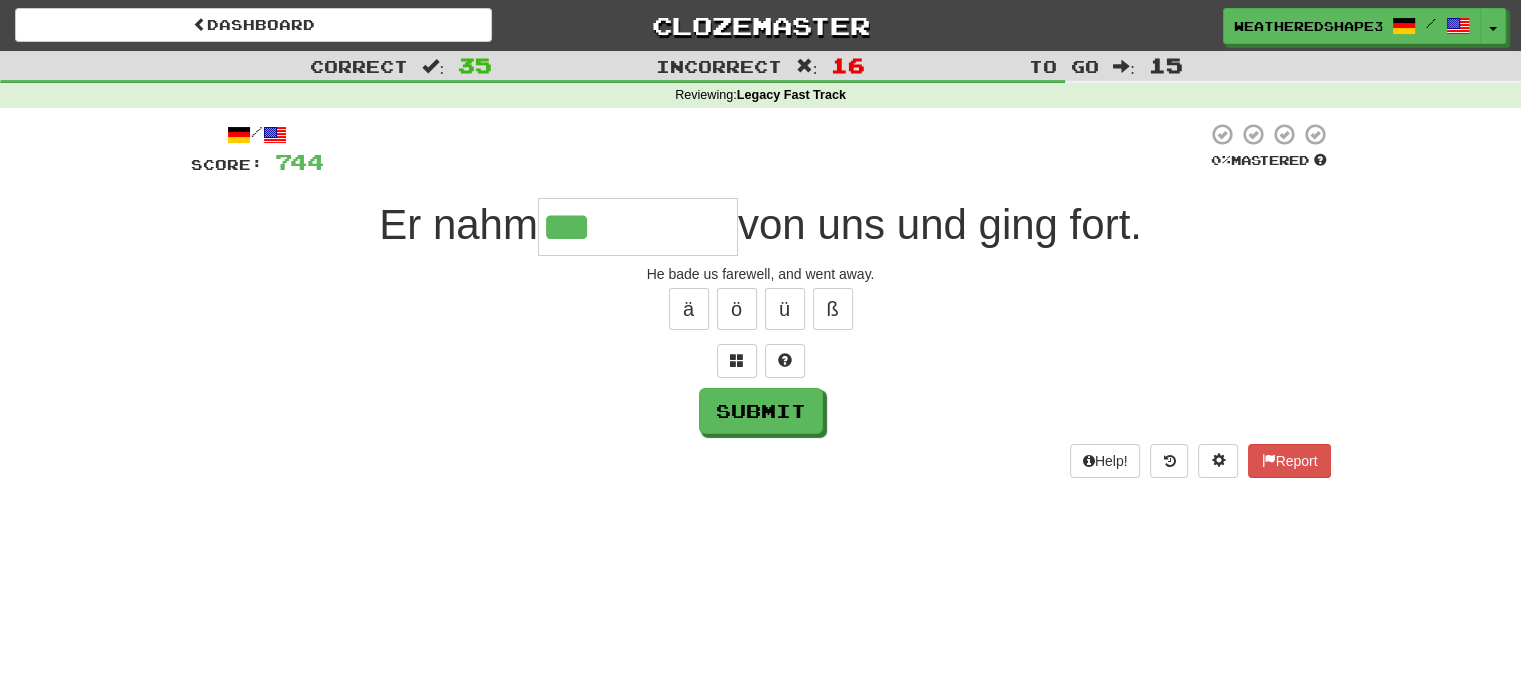 type on "********" 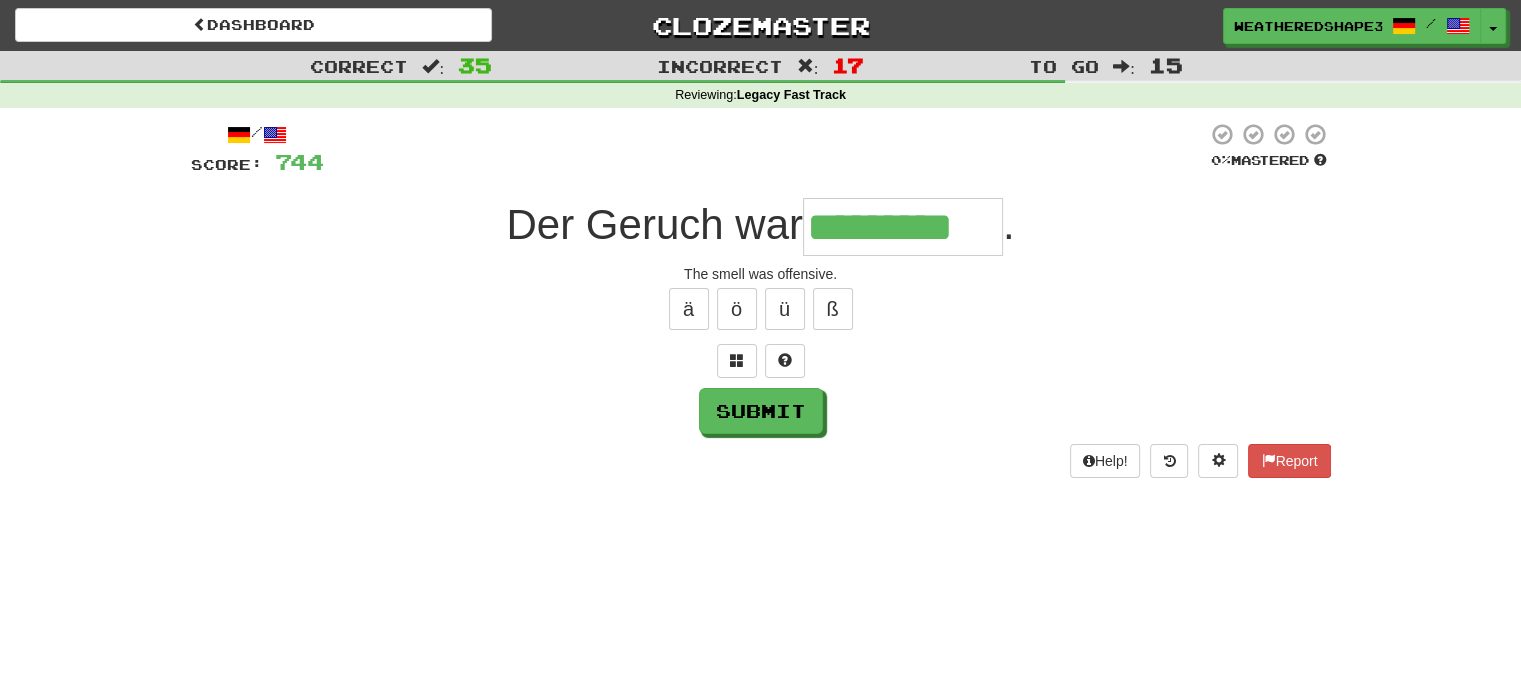 type on "*********" 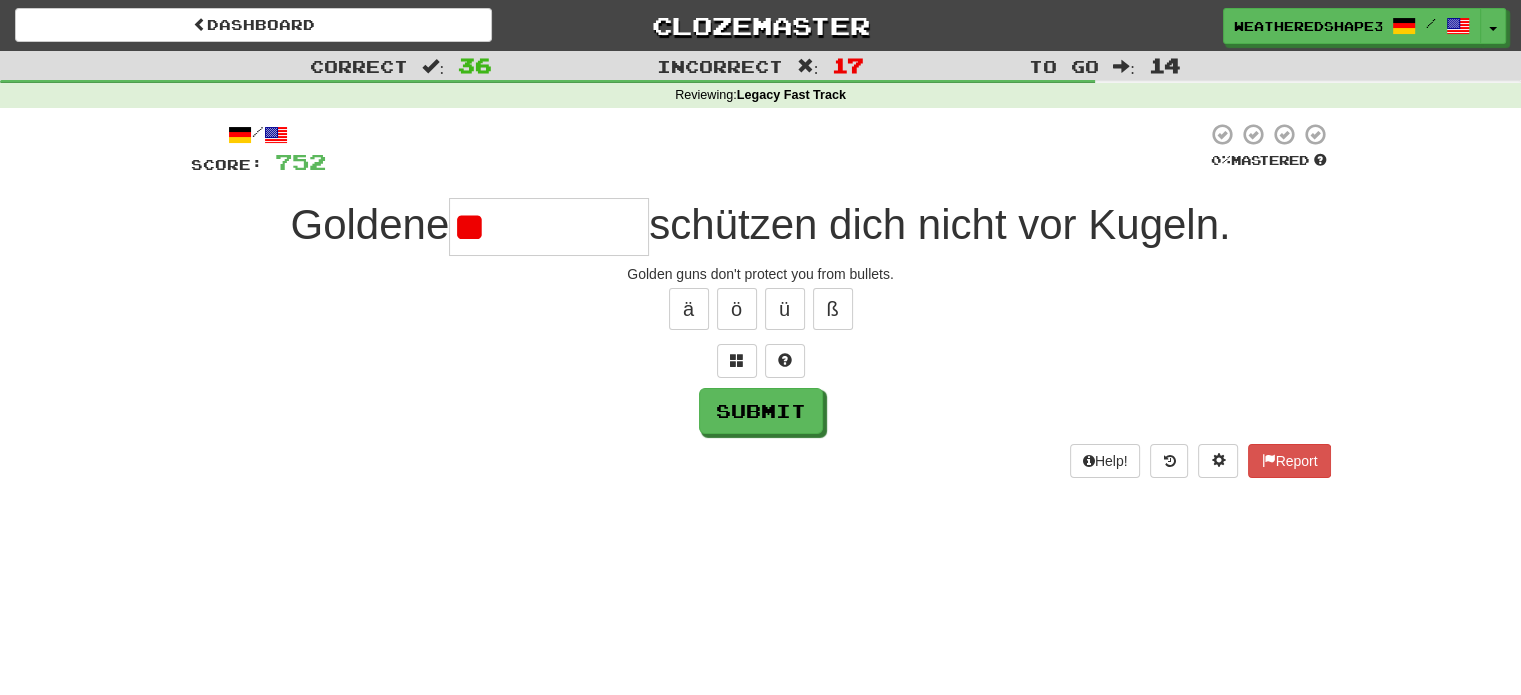 type on "*" 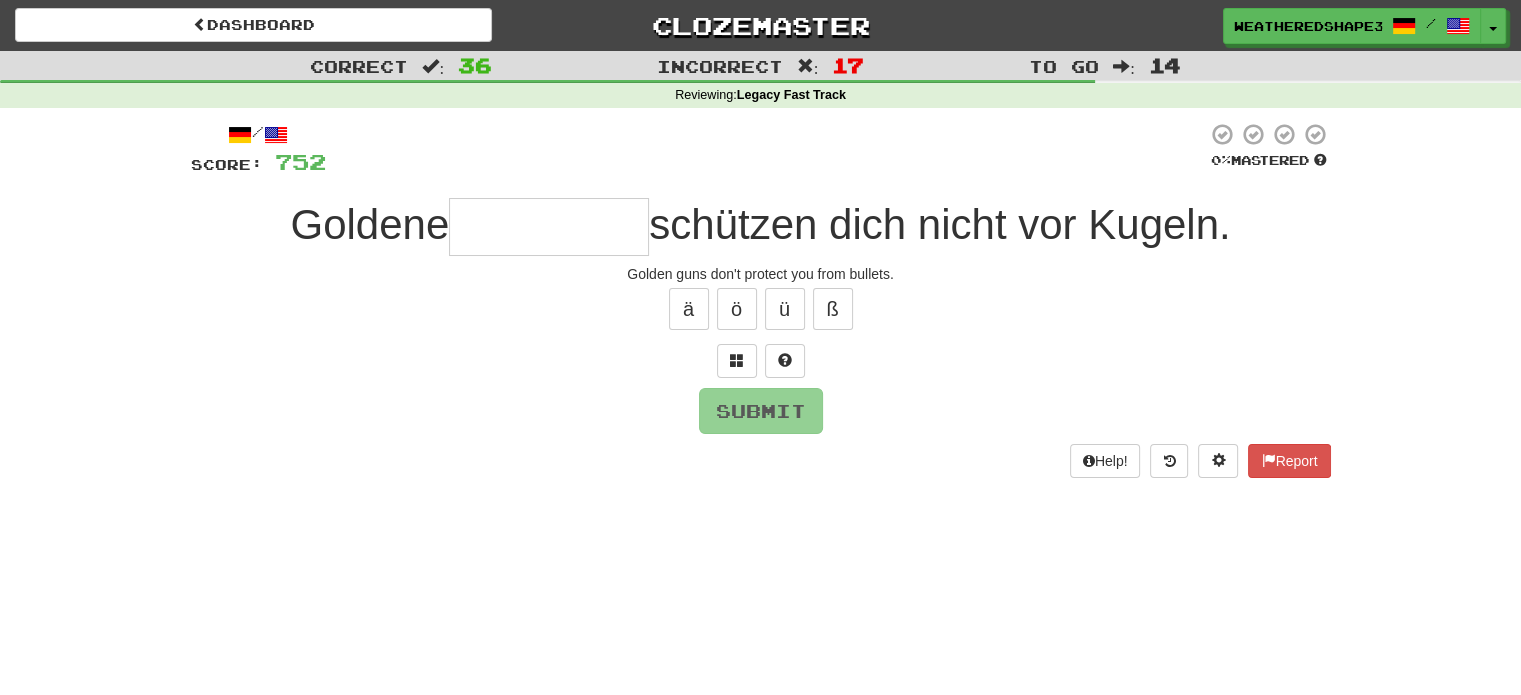 type on "*******" 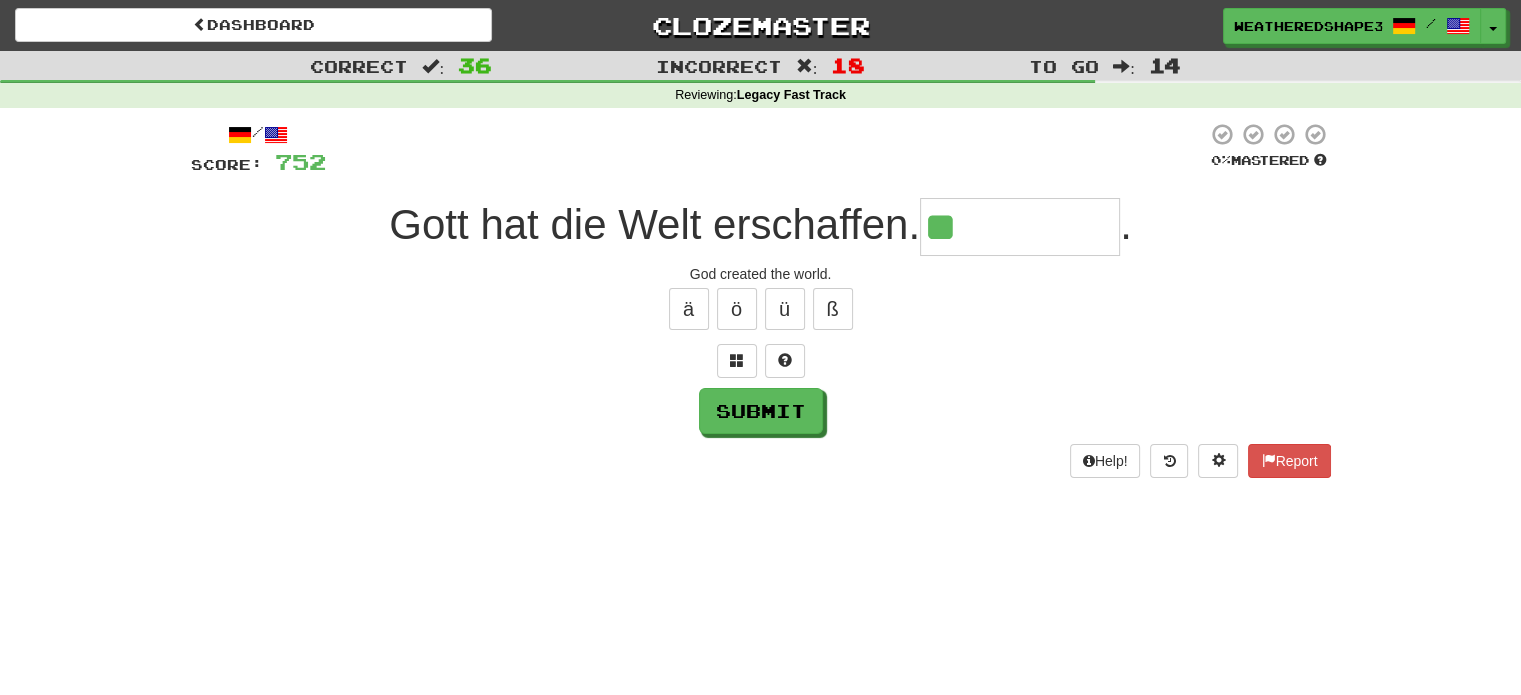 type on "**********" 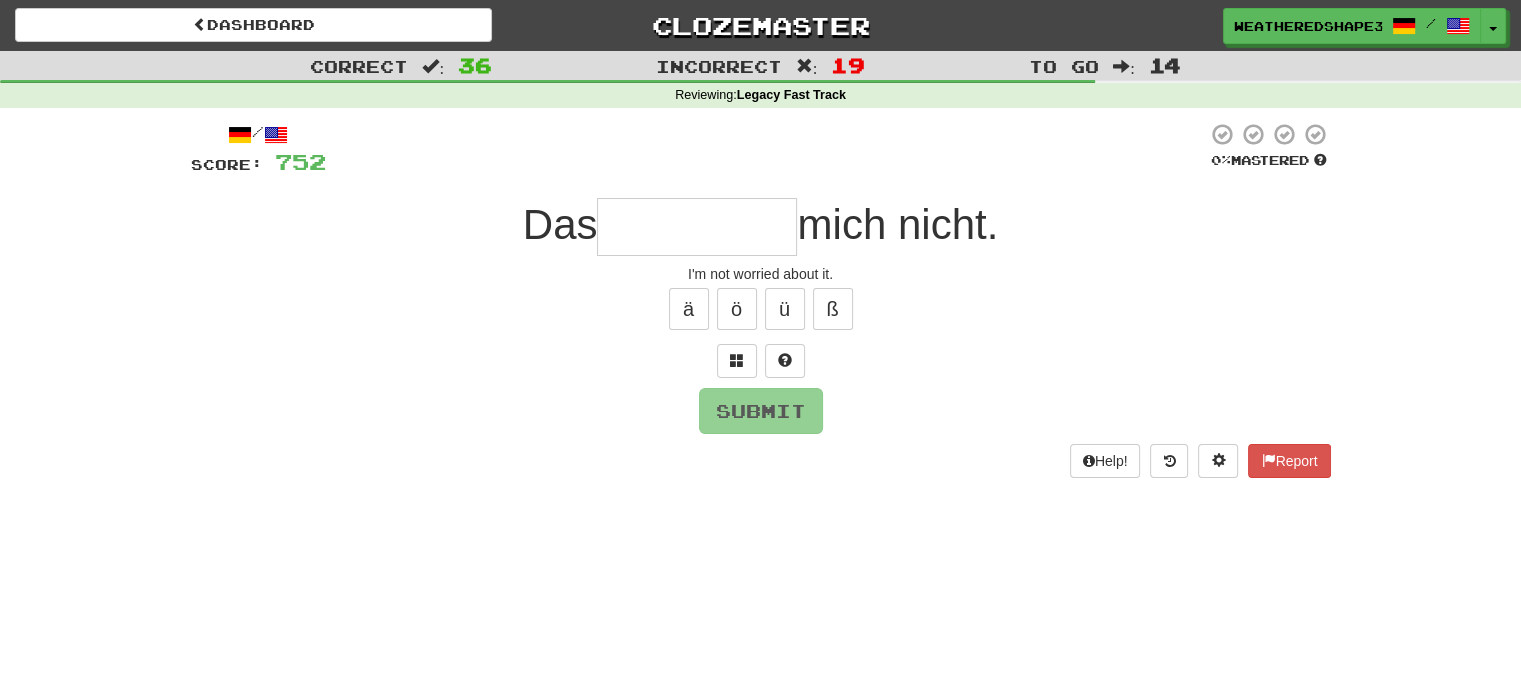 type on "*" 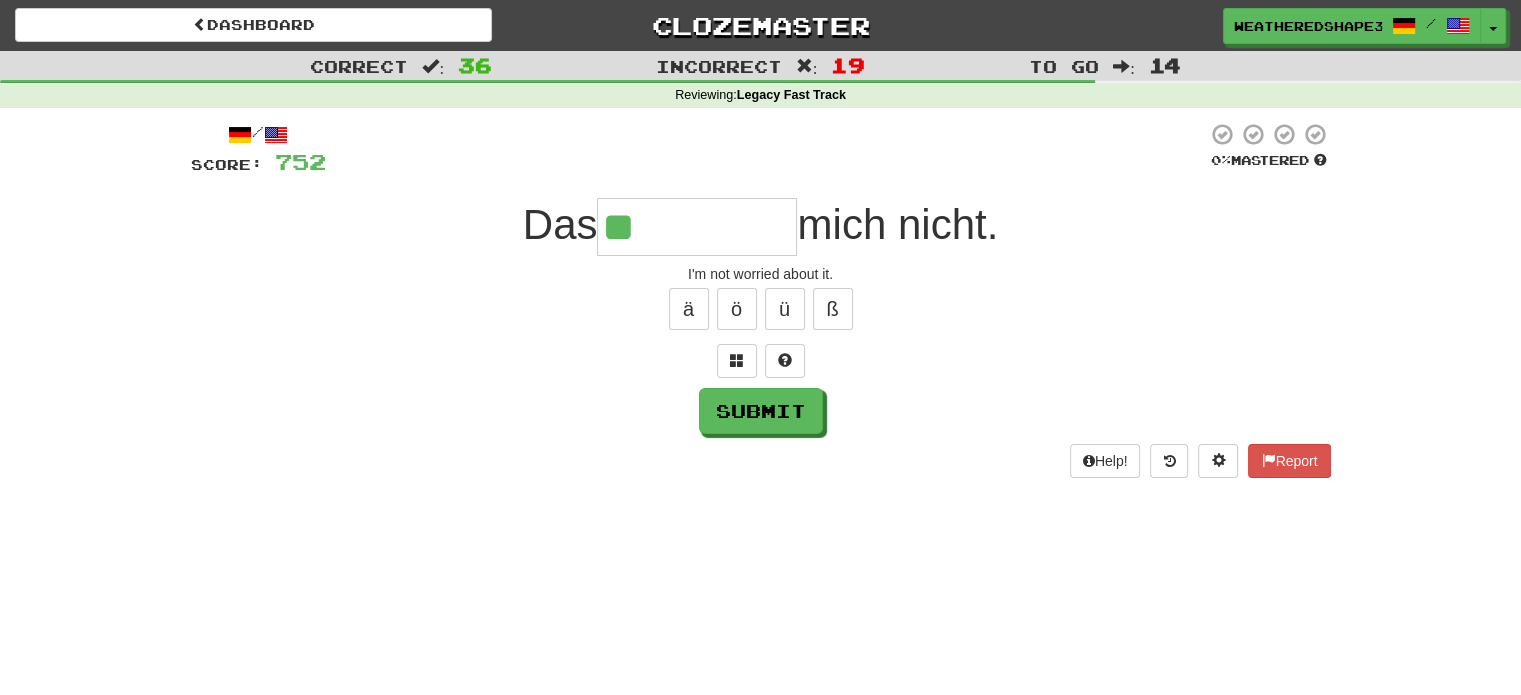 type on "**********" 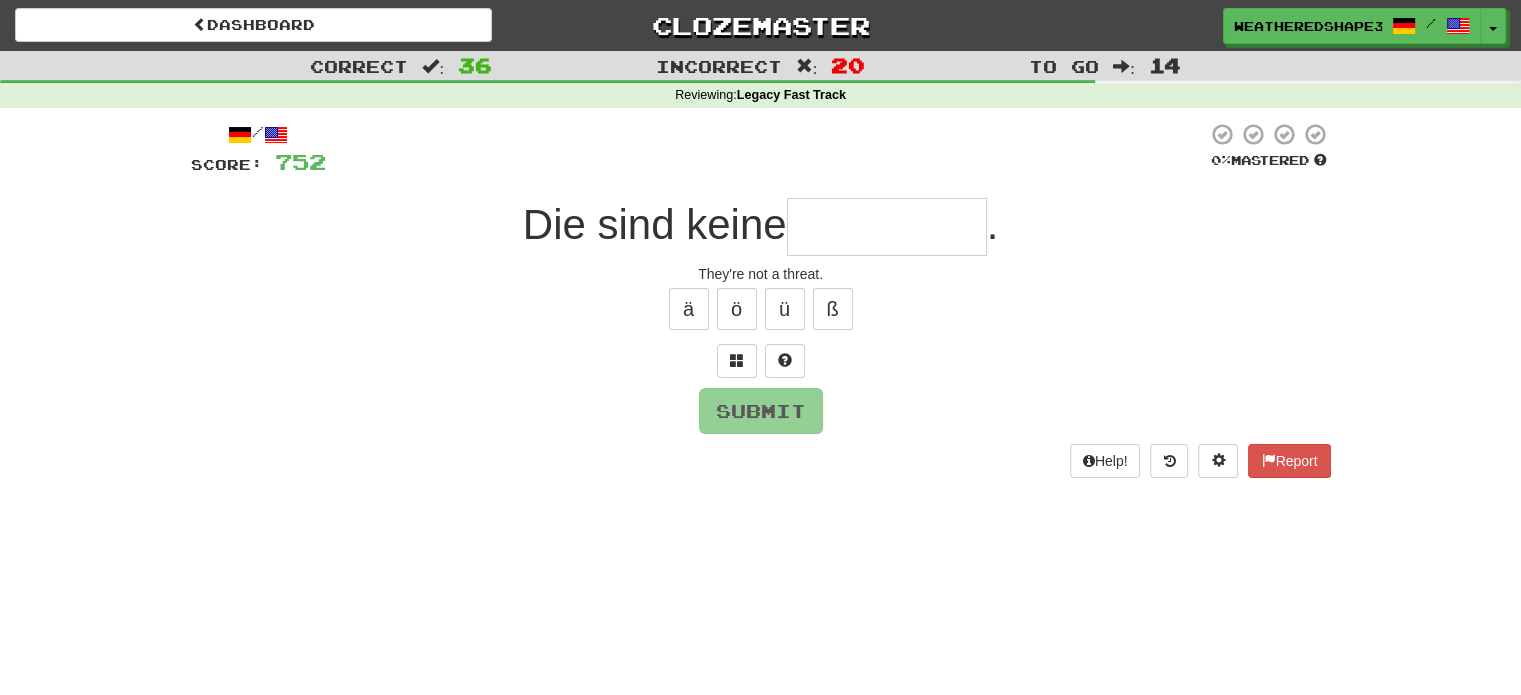 type on "*********" 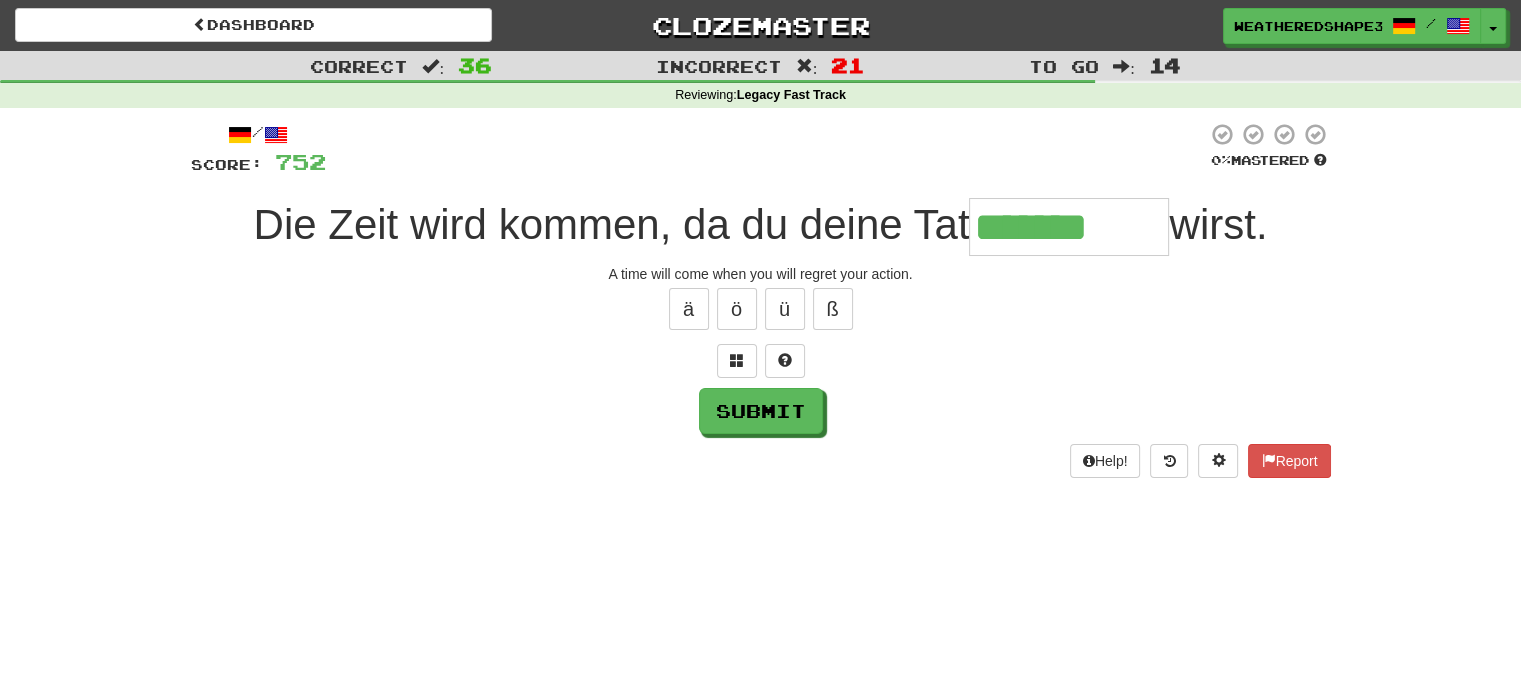type on "*******" 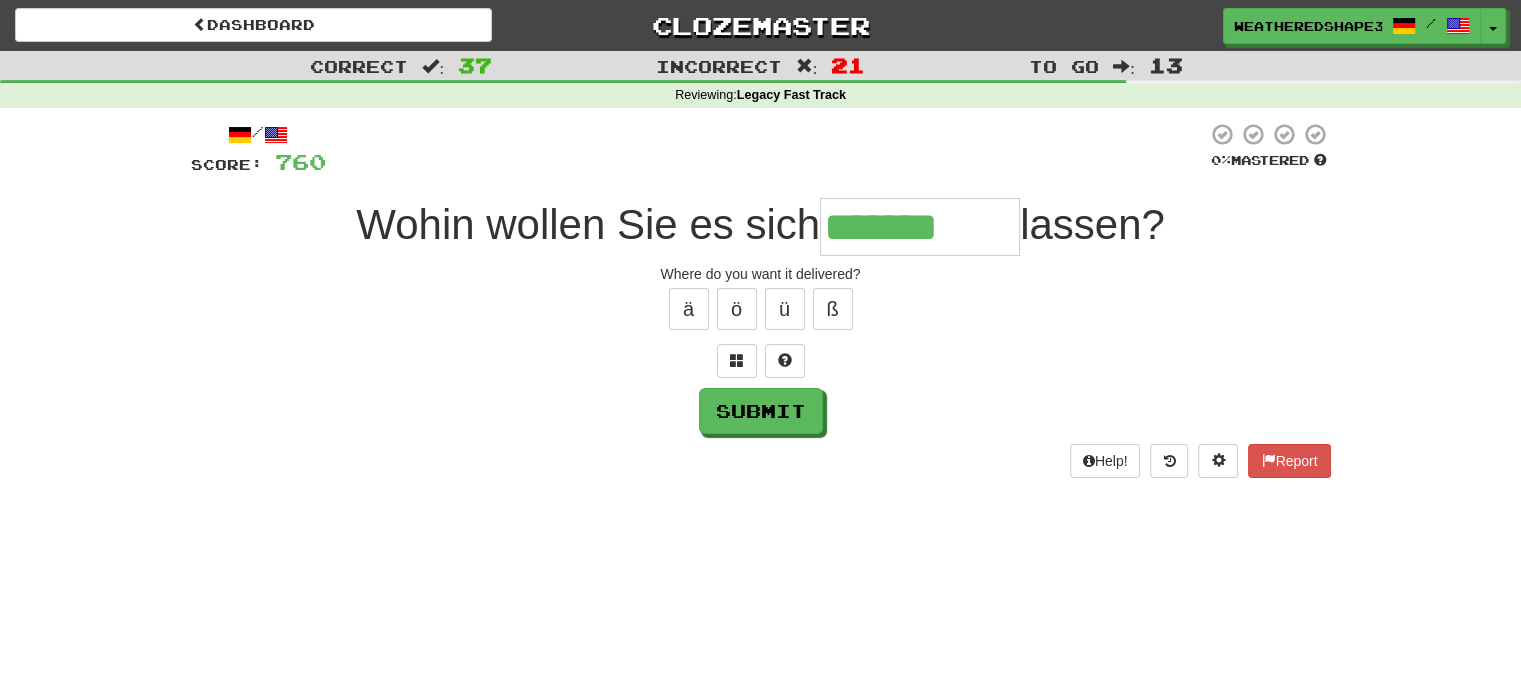 type on "*******" 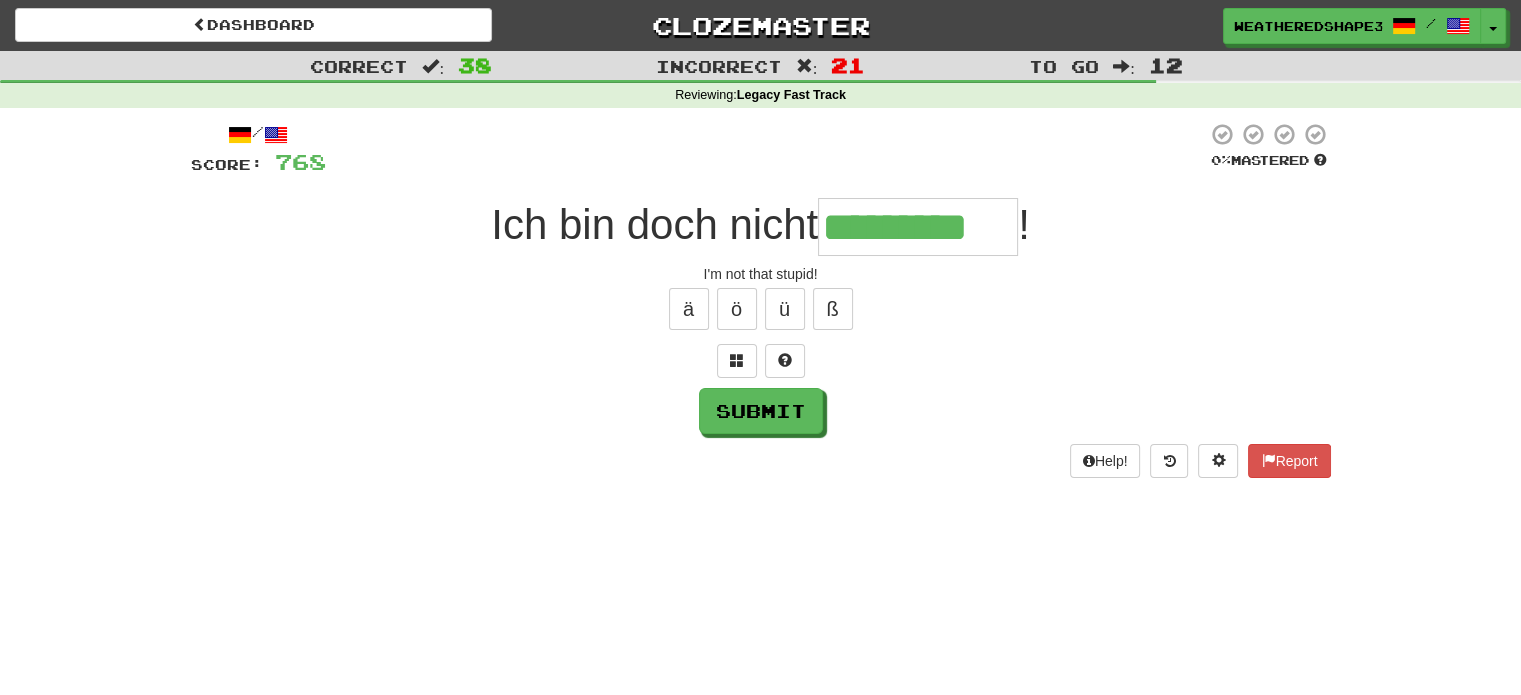 scroll, scrollTop: 0, scrollLeft: 15, axis: horizontal 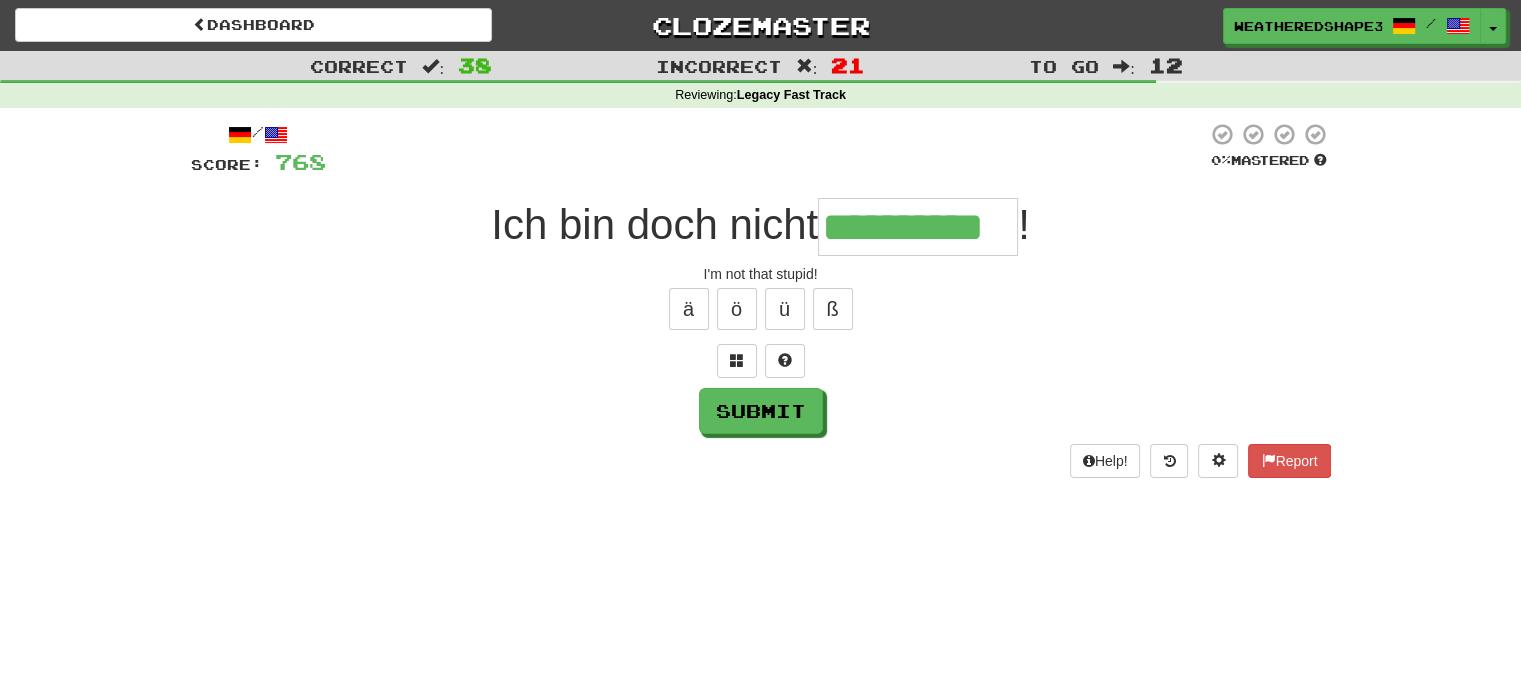 type on "**********" 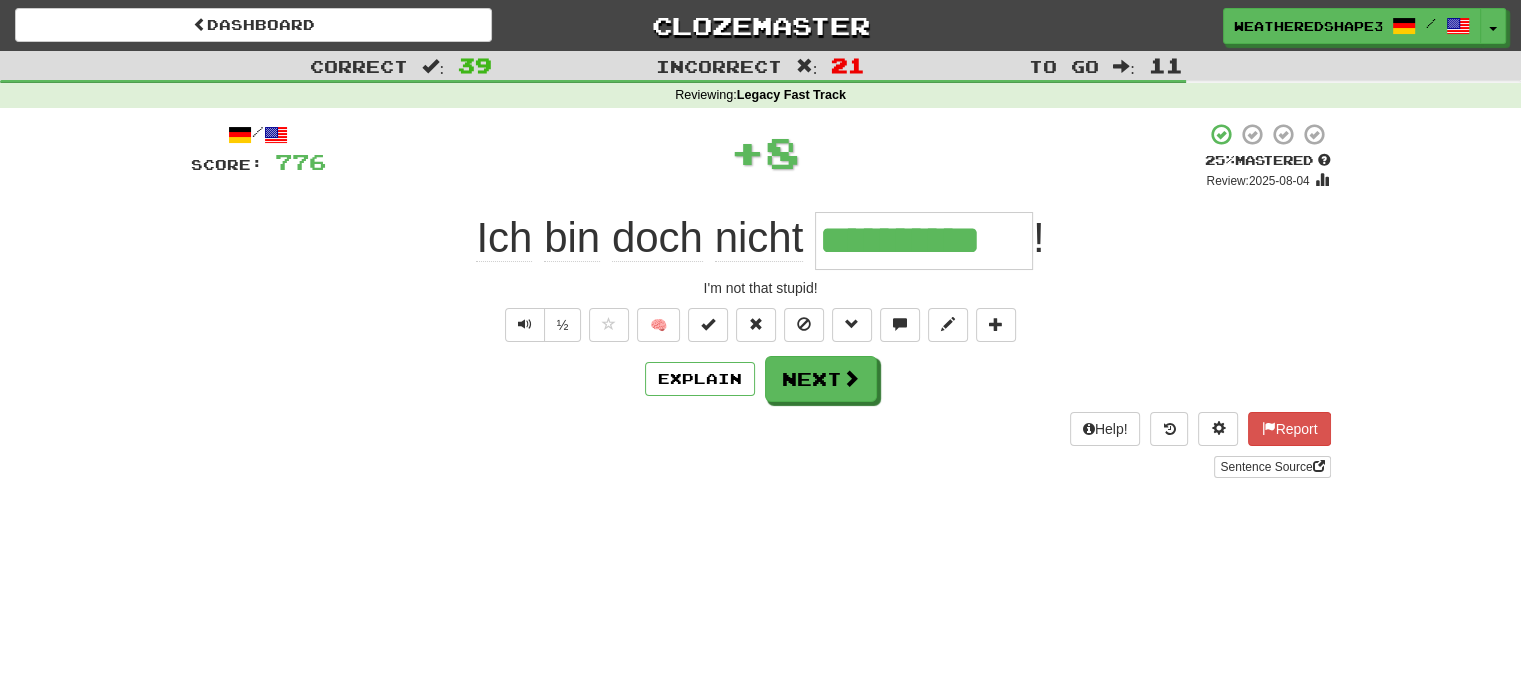 scroll, scrollTop: 0, scrollLeft: 0, axis: both 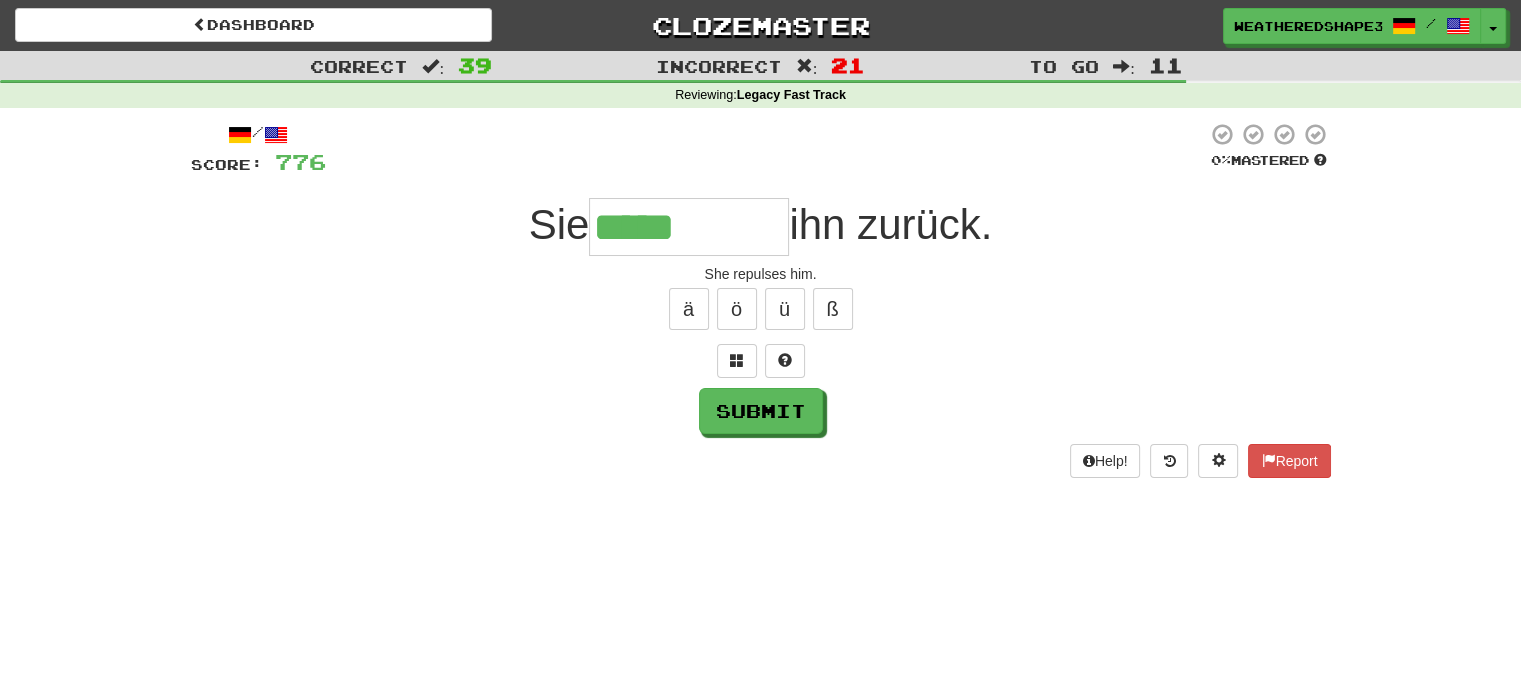 type on "*****" 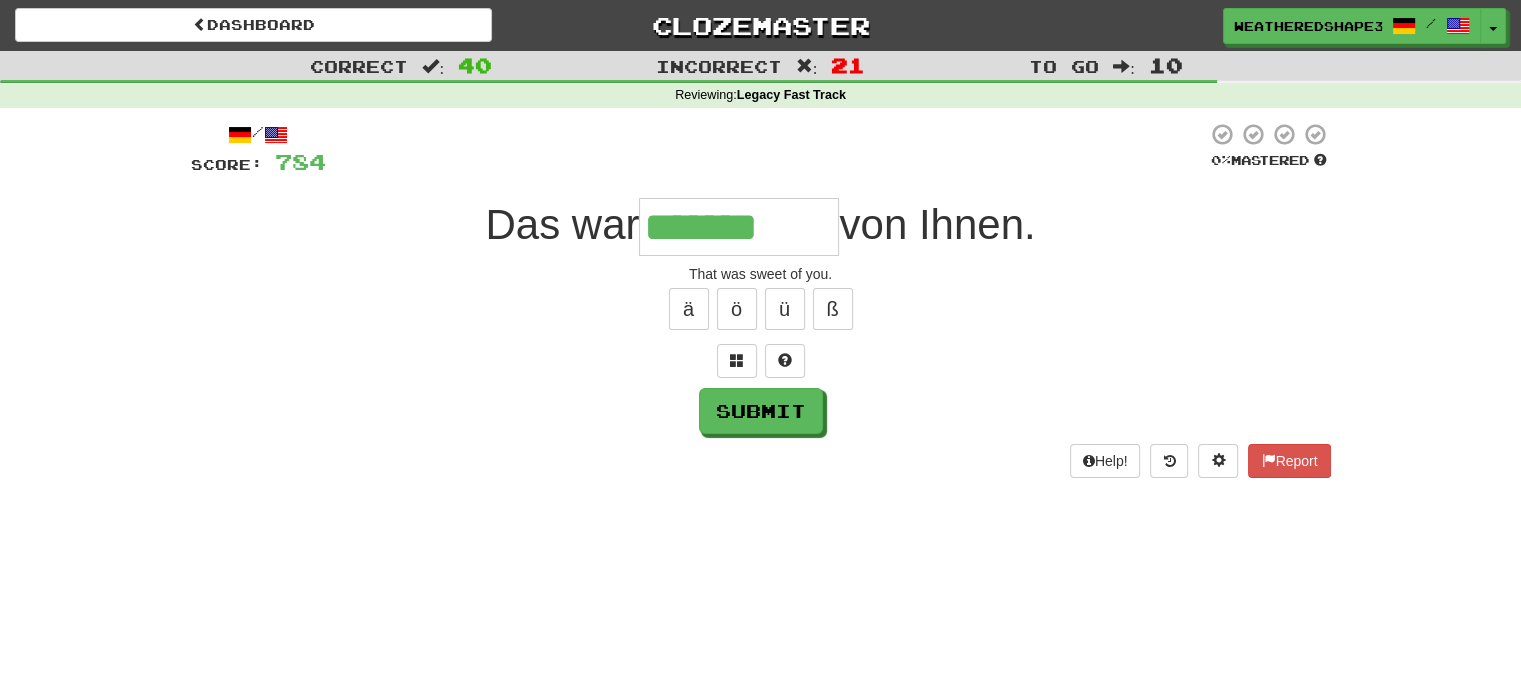 type on "*******" 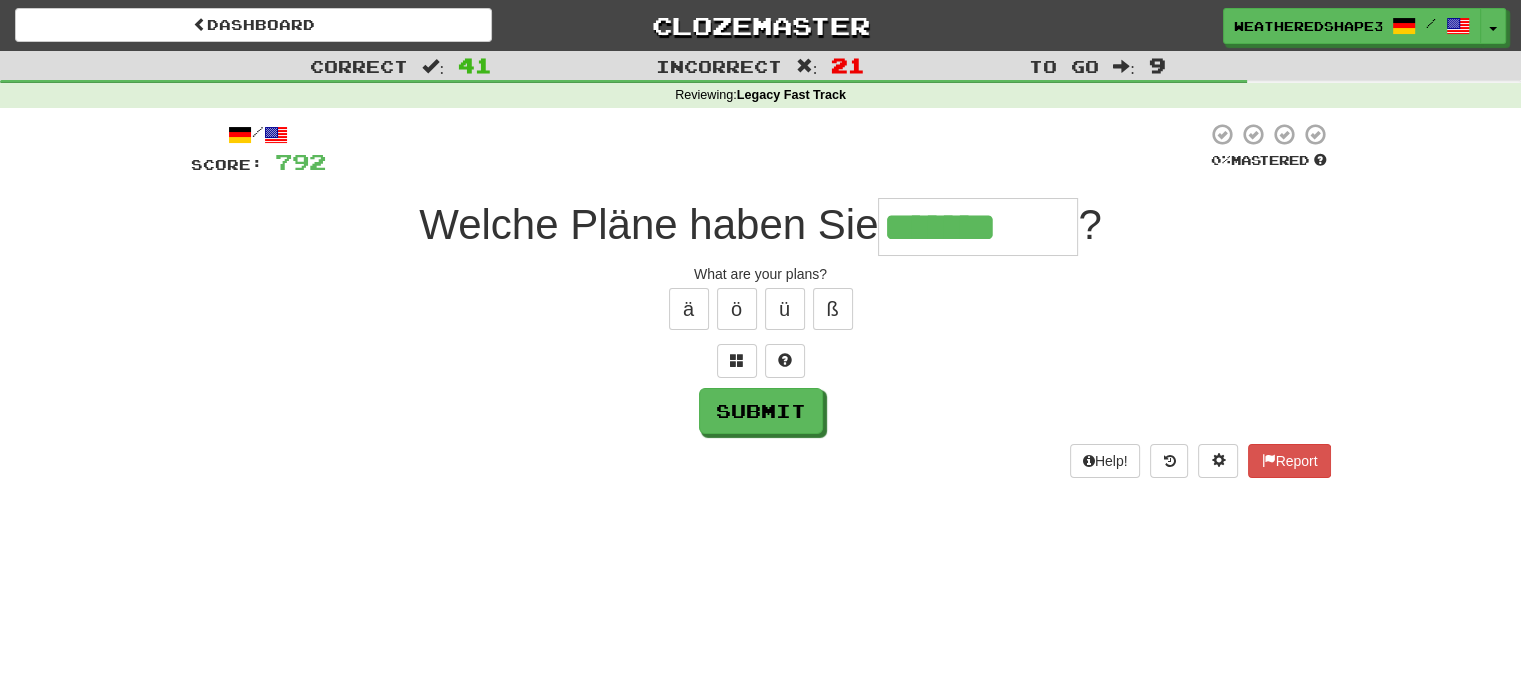 type on "*******" 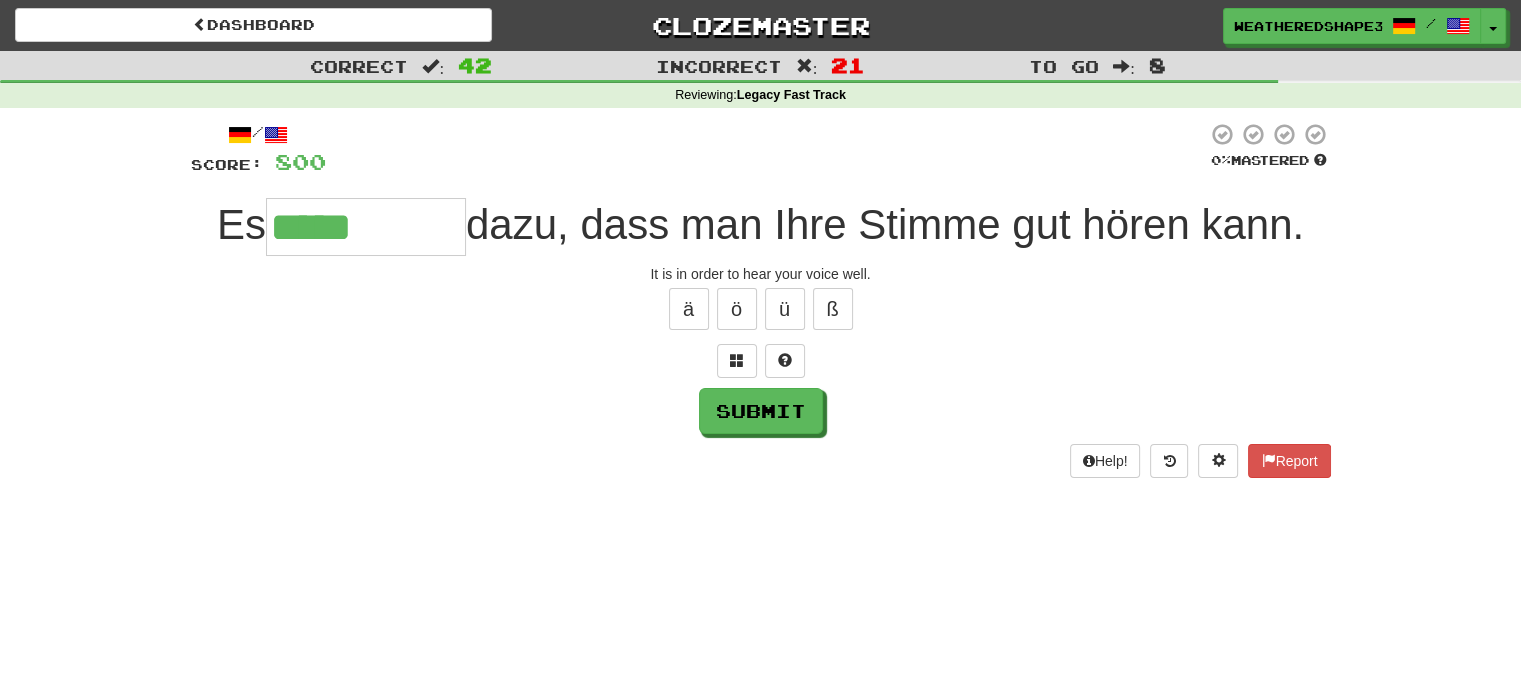 type on "*****" 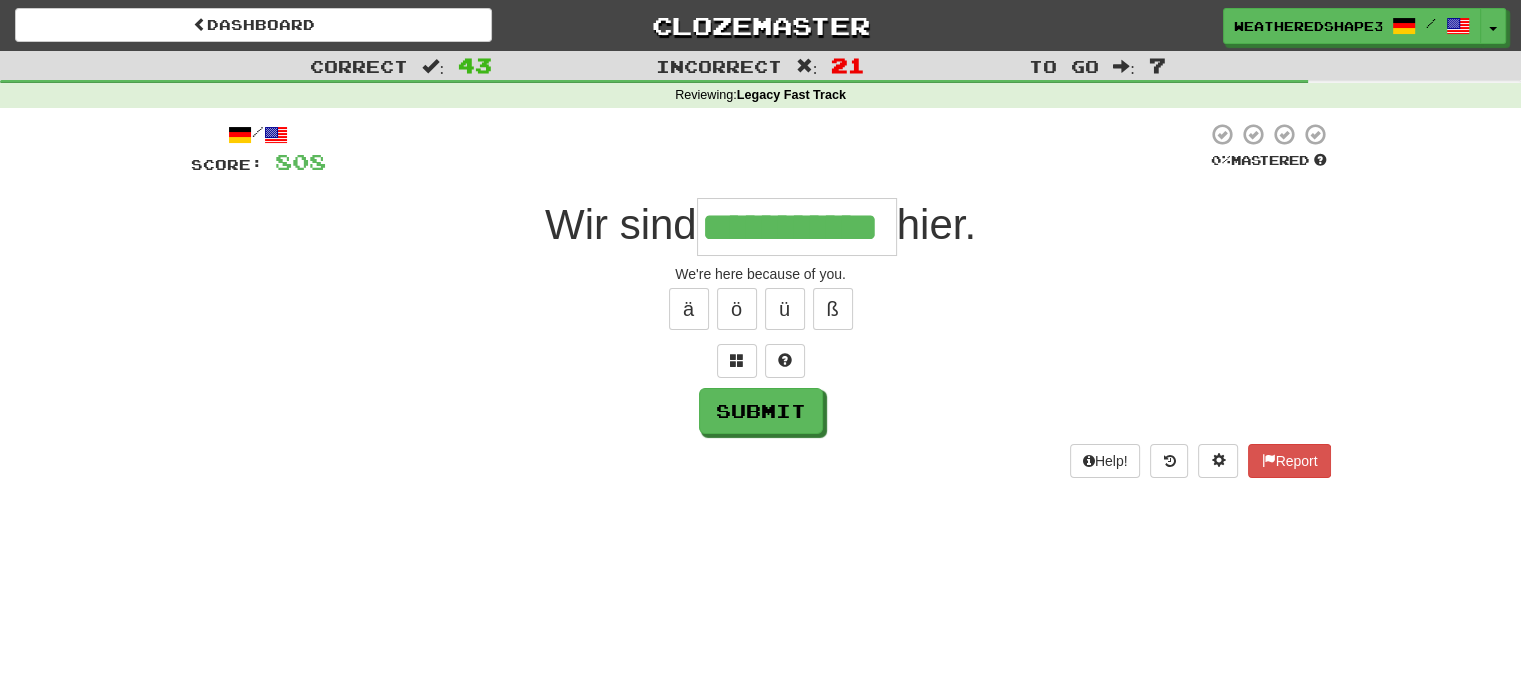scroll, scrollTop: 0, scrollLeft: 45, axis: horizontal 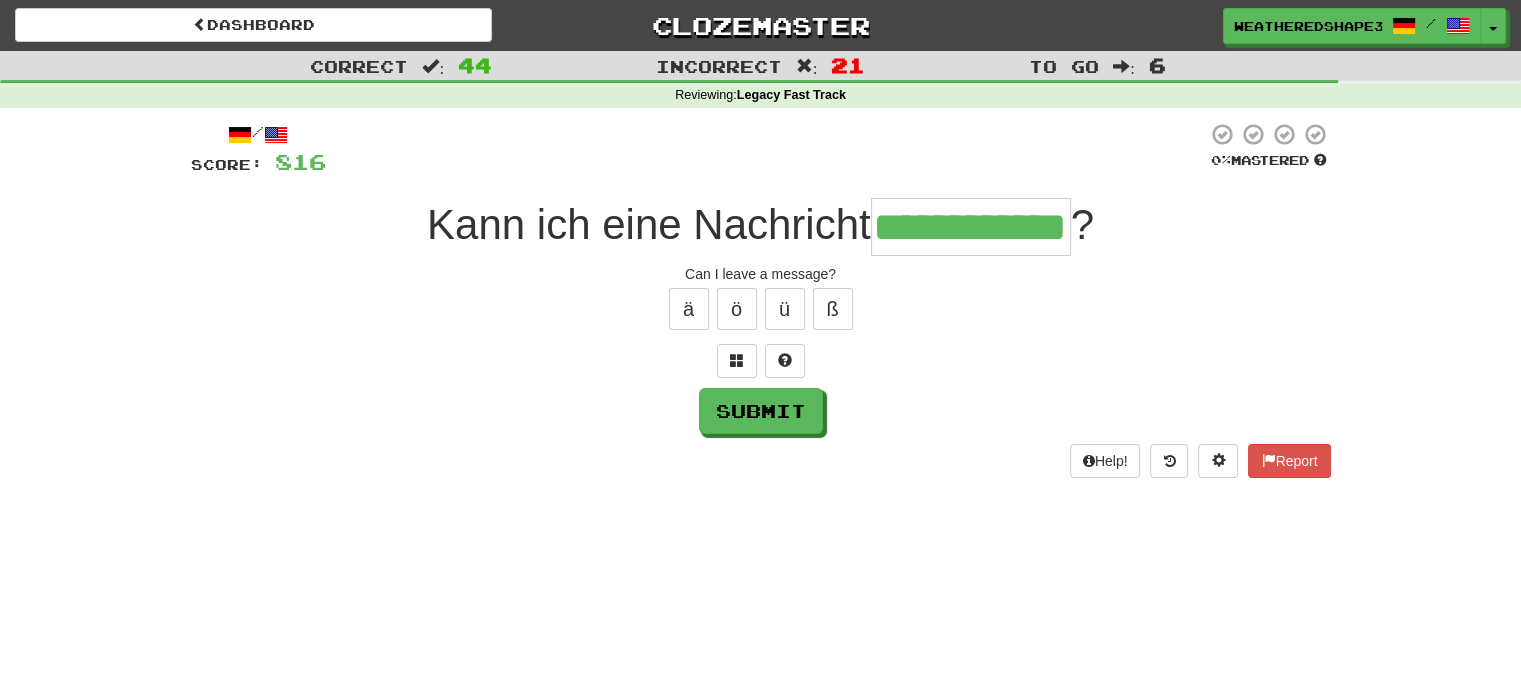 type on "**********" 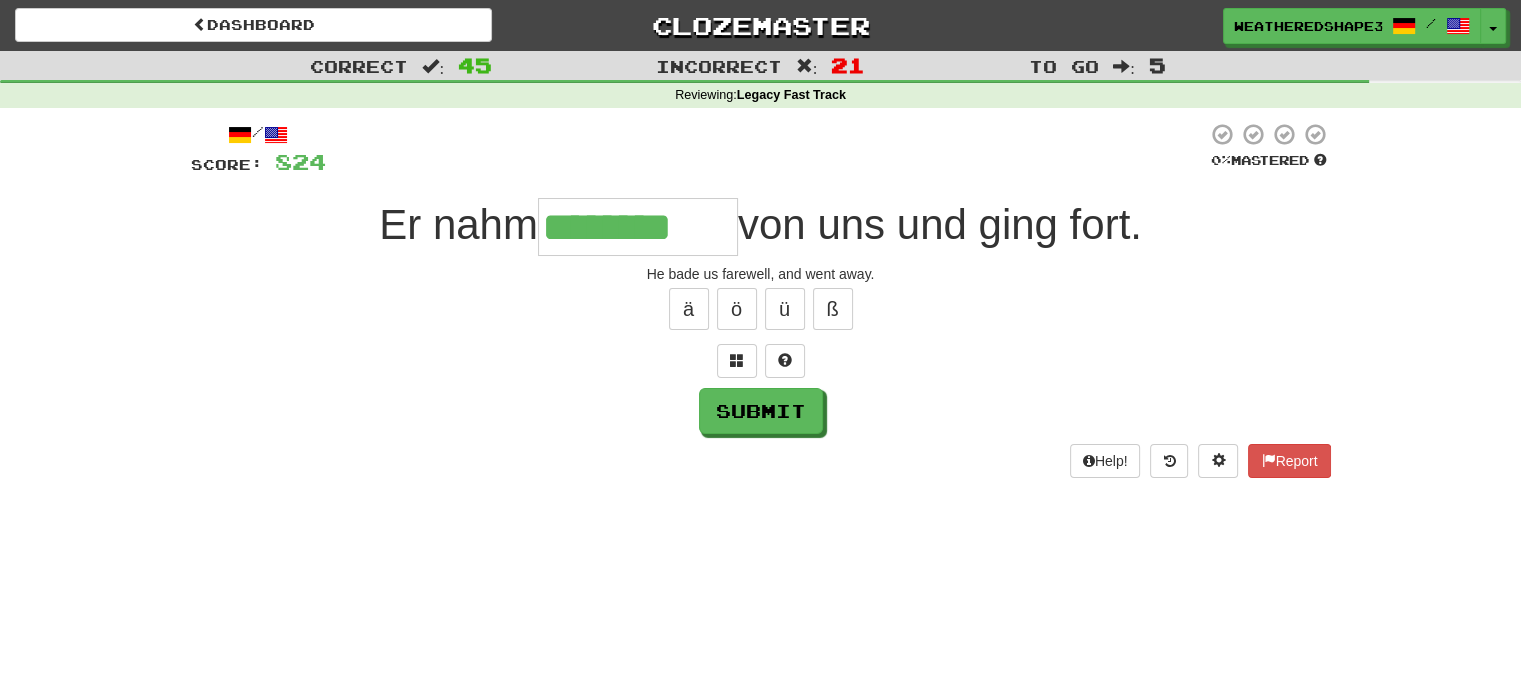 type on "********" 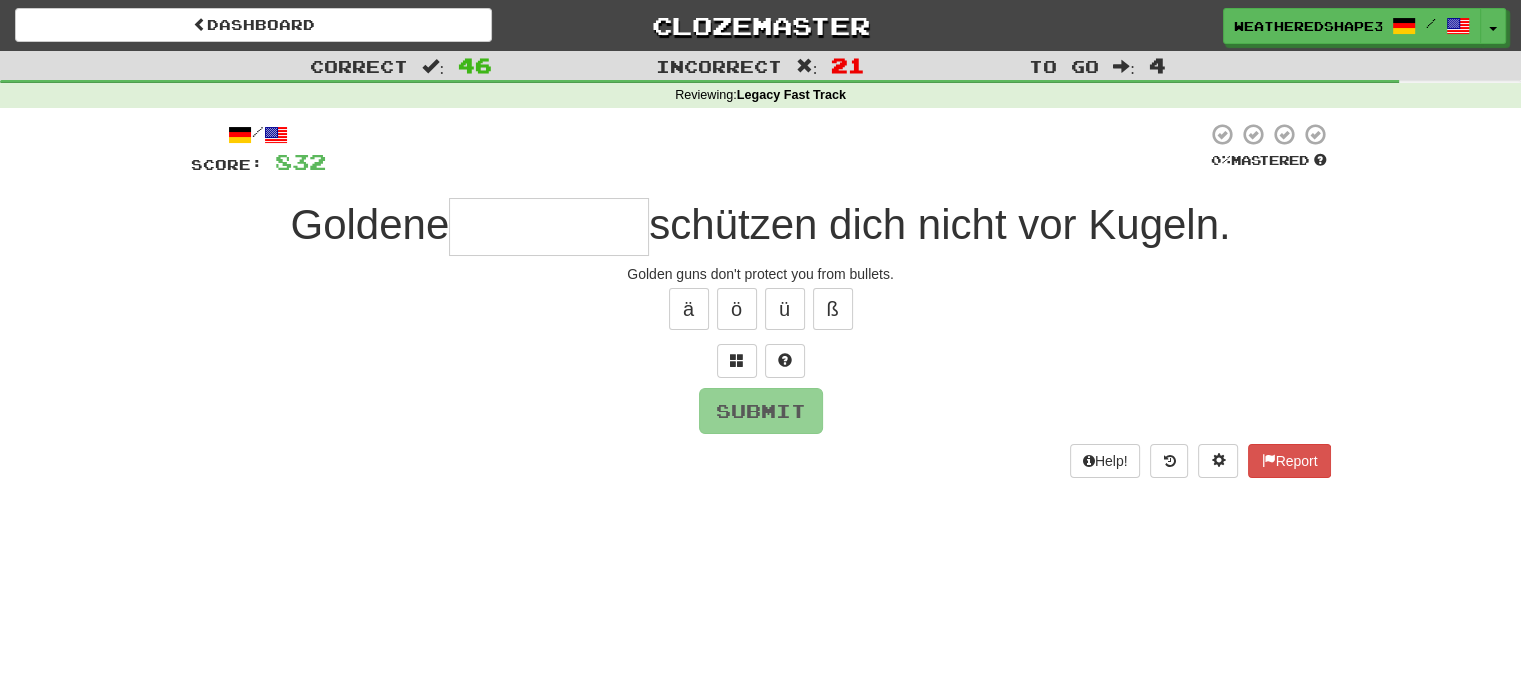 type on "*" 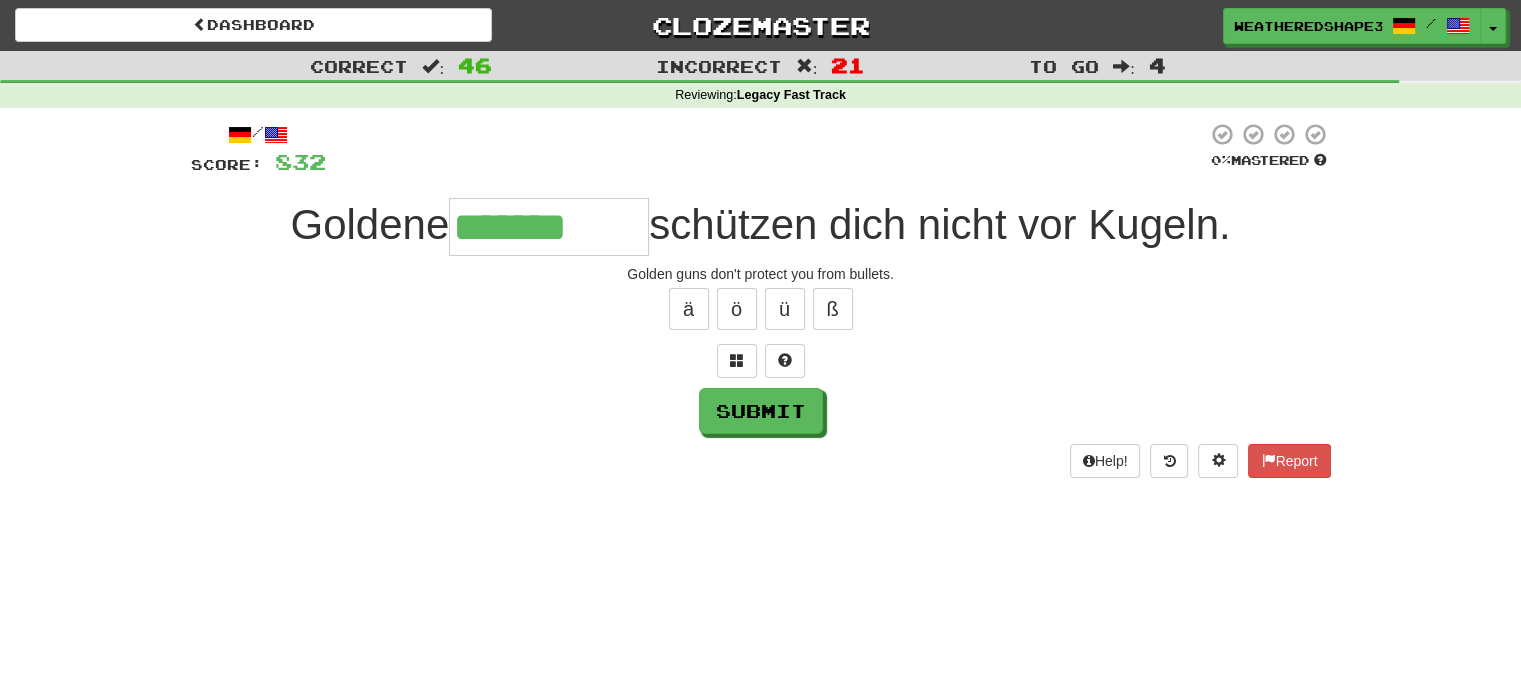 type on "*******" 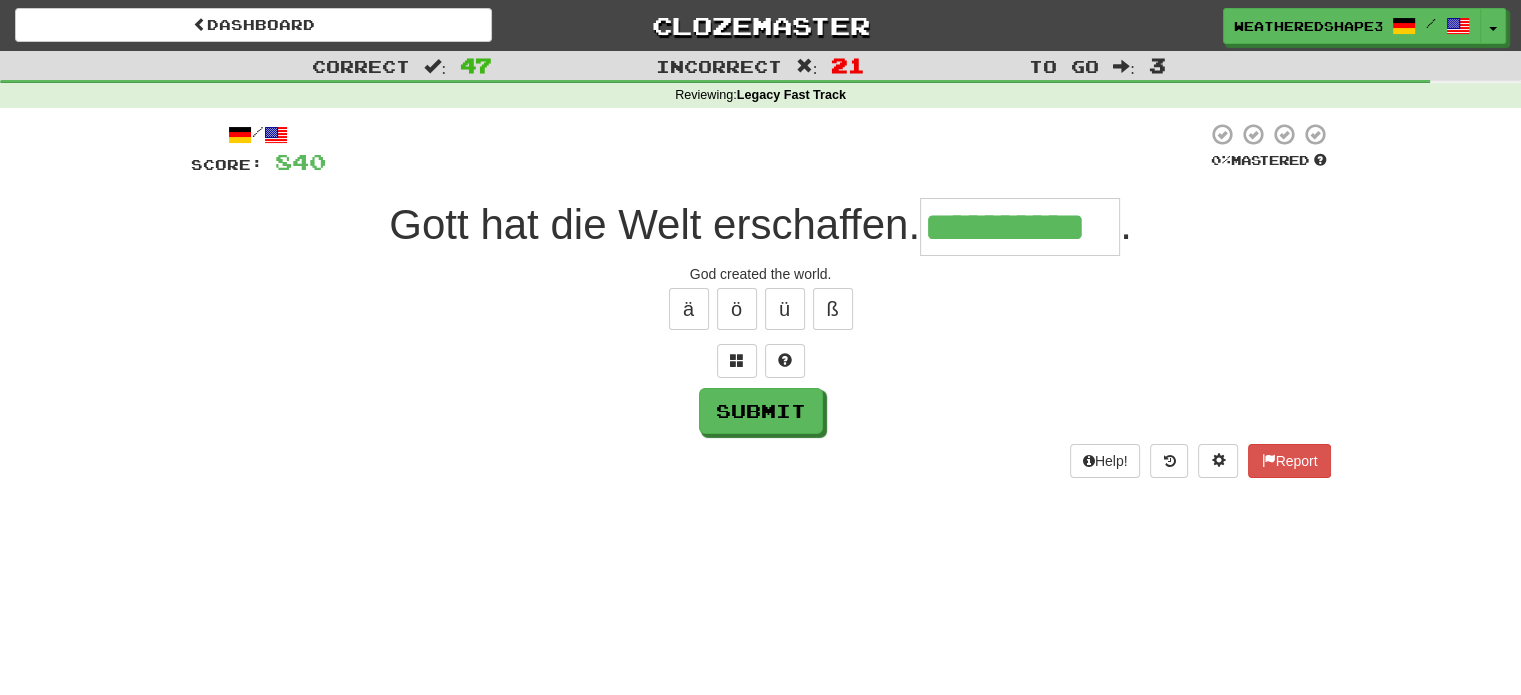 scroll, scrollTop: 0, scrollLeft: 2, axis: horizontal 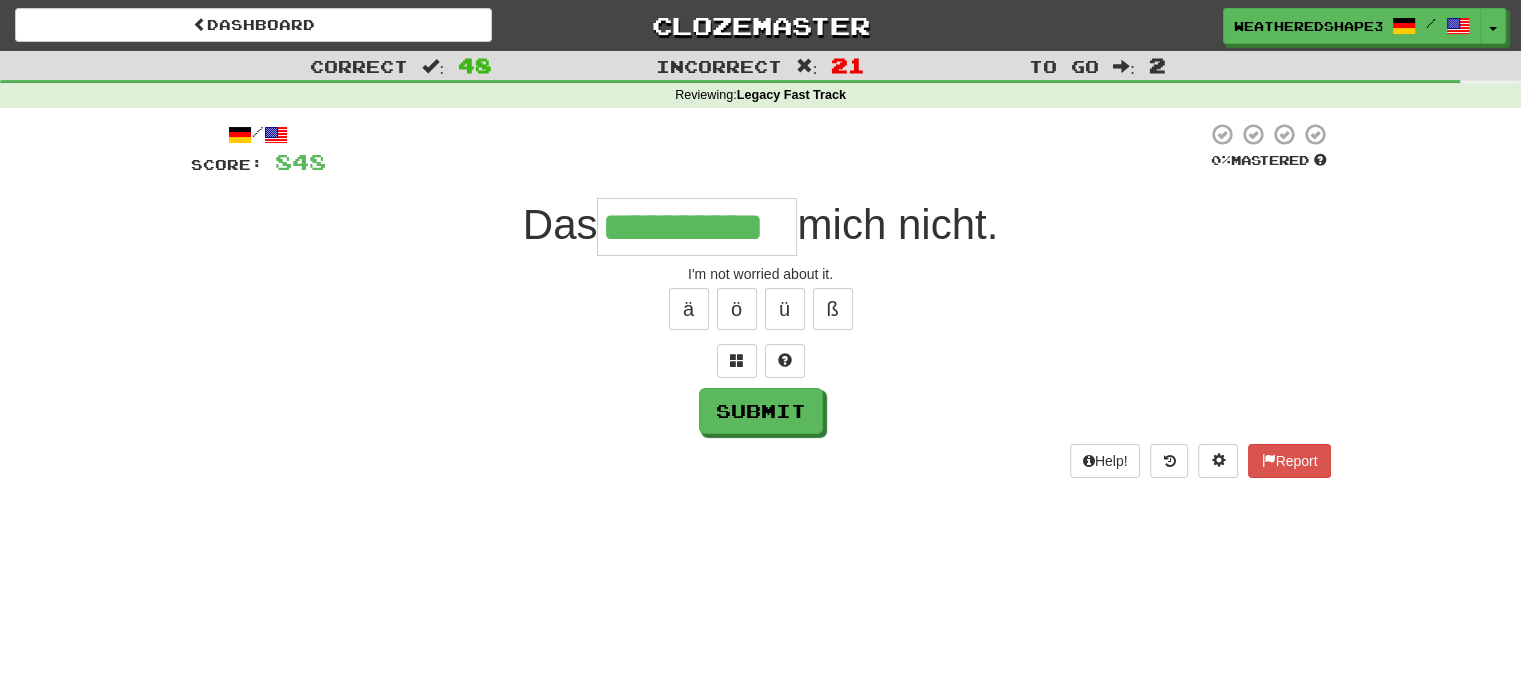 type on "**********" 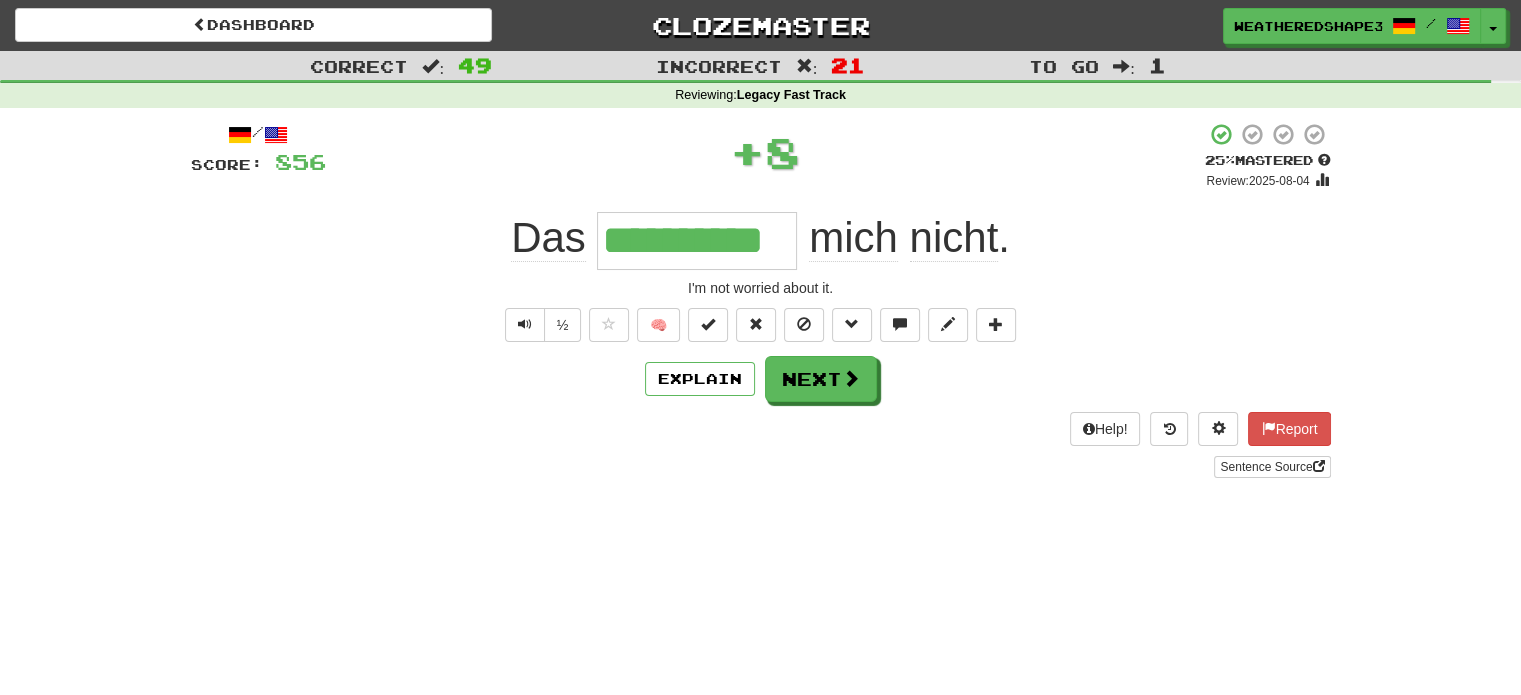 scroll, scrollTop: 0, scrollLeft: 0, axis: both 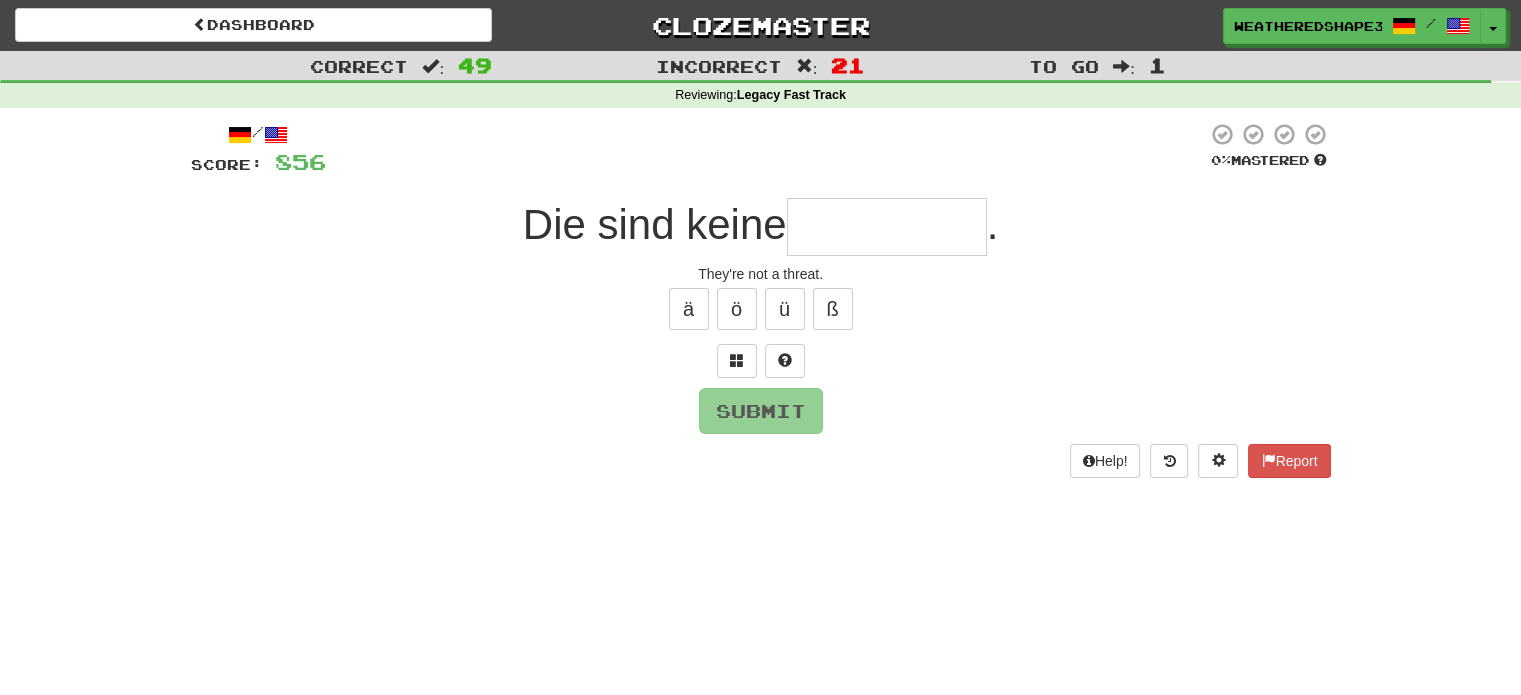 type on "*" 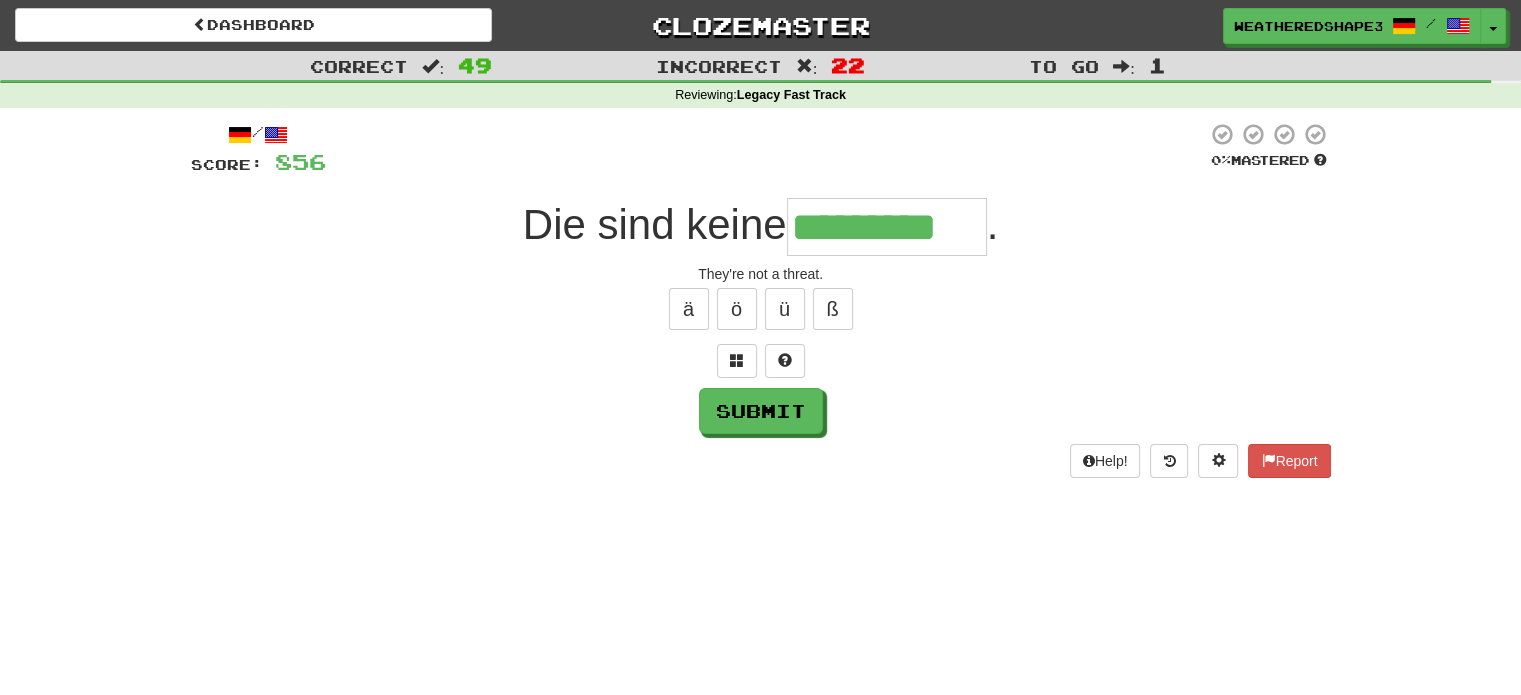 type on "*********" 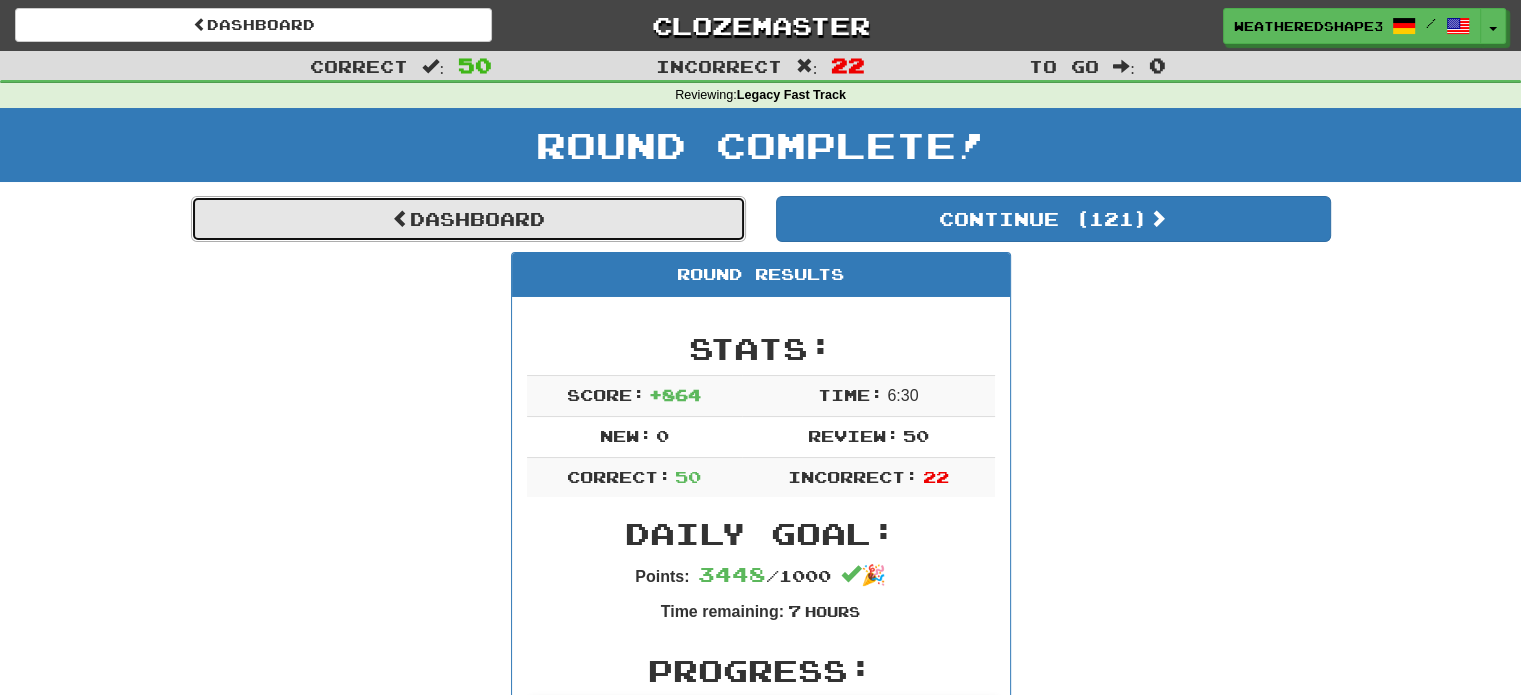 click on "Dashboard" at bounding box center [468, 219] 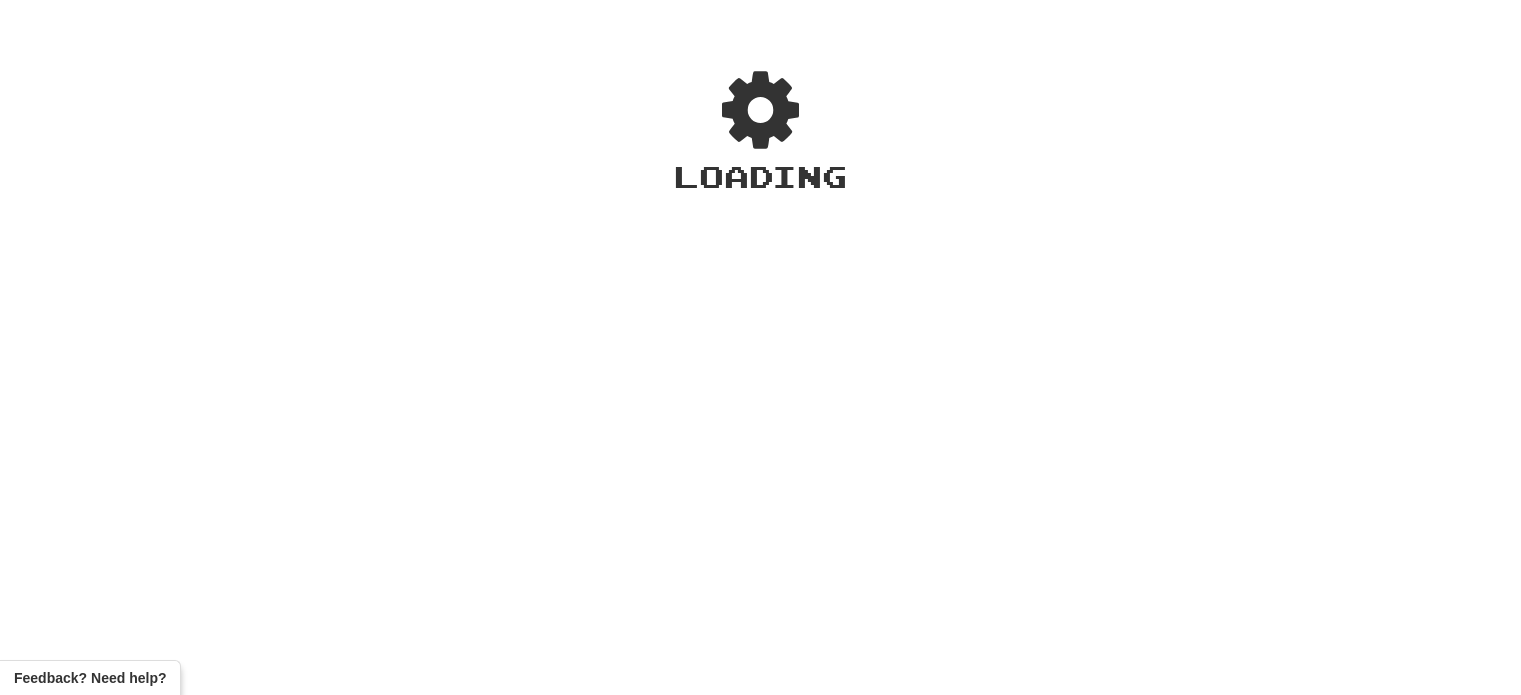 scroll, scrollTop: 0, scrollLeft: 0, axis: both 